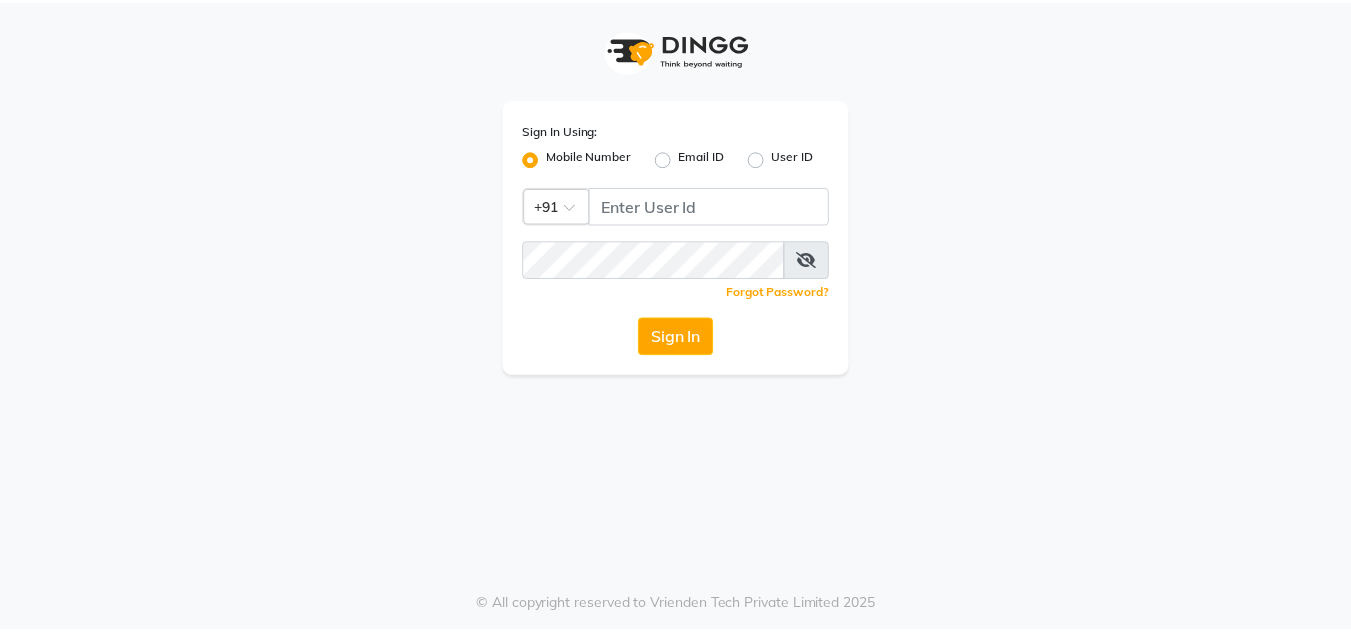 scroll, scrollTop: 0, scrollLeft: 0, axis: both 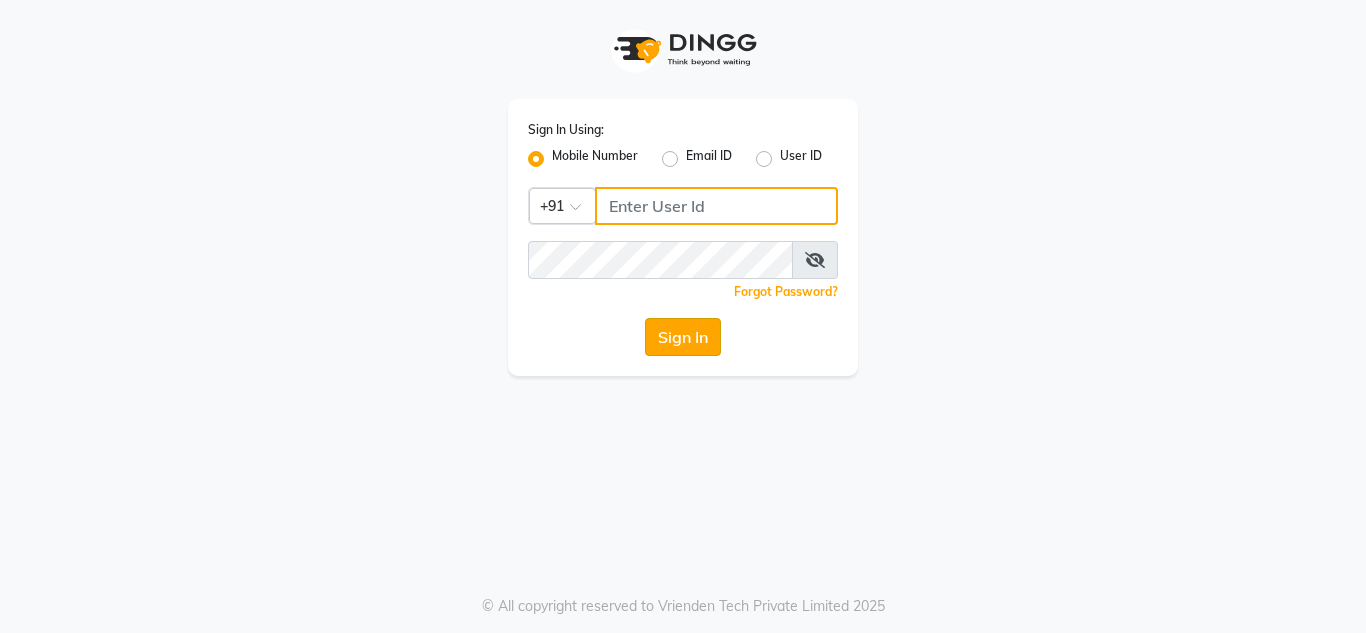 type on "8826122665" 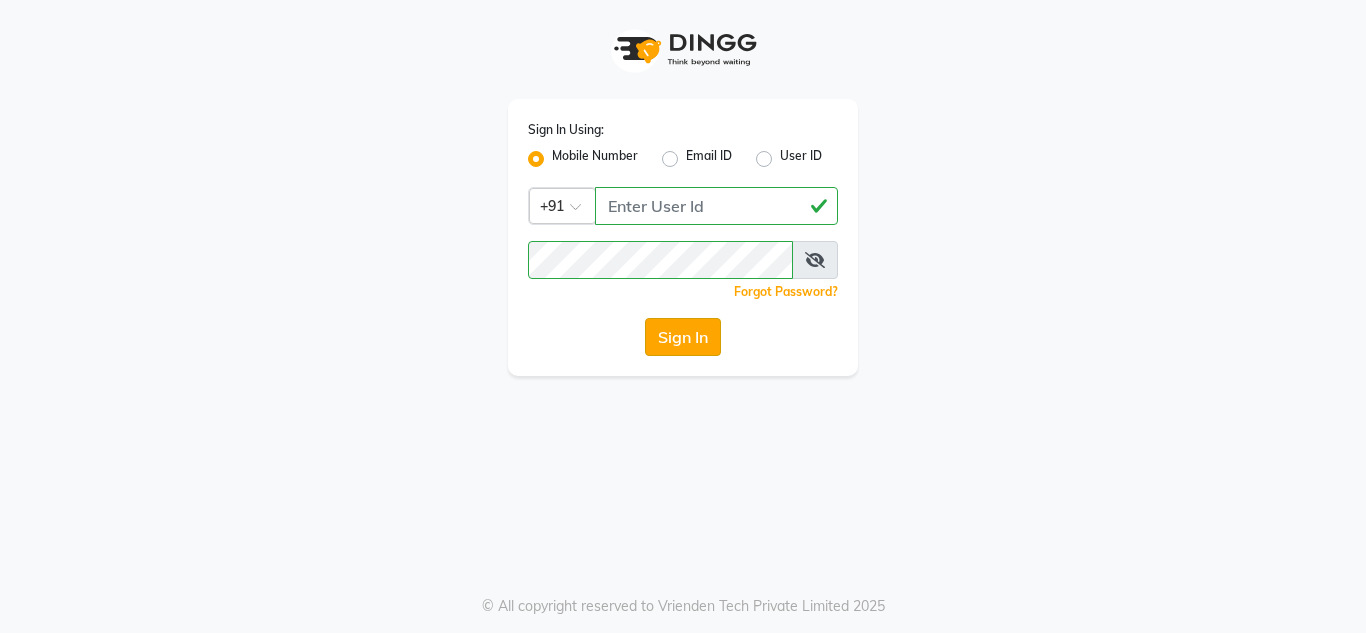 click on "Sign In" 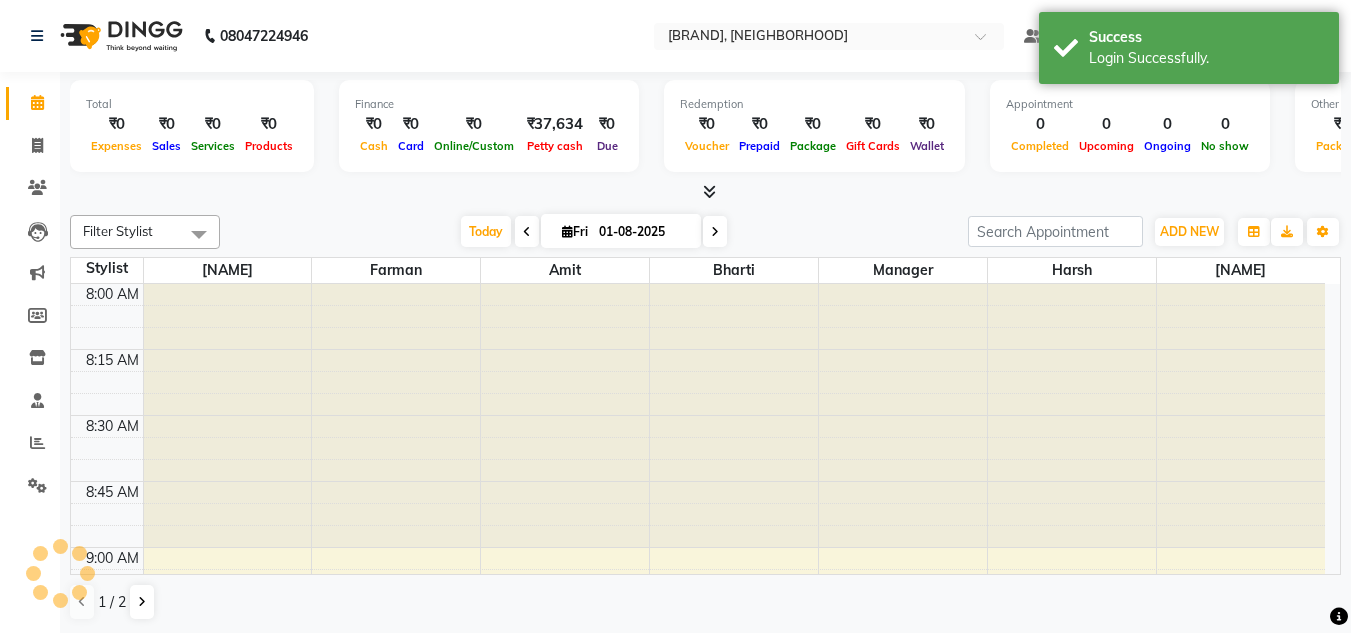 scroll, scrollTop: 0, scrollLeft: 0, axis: both 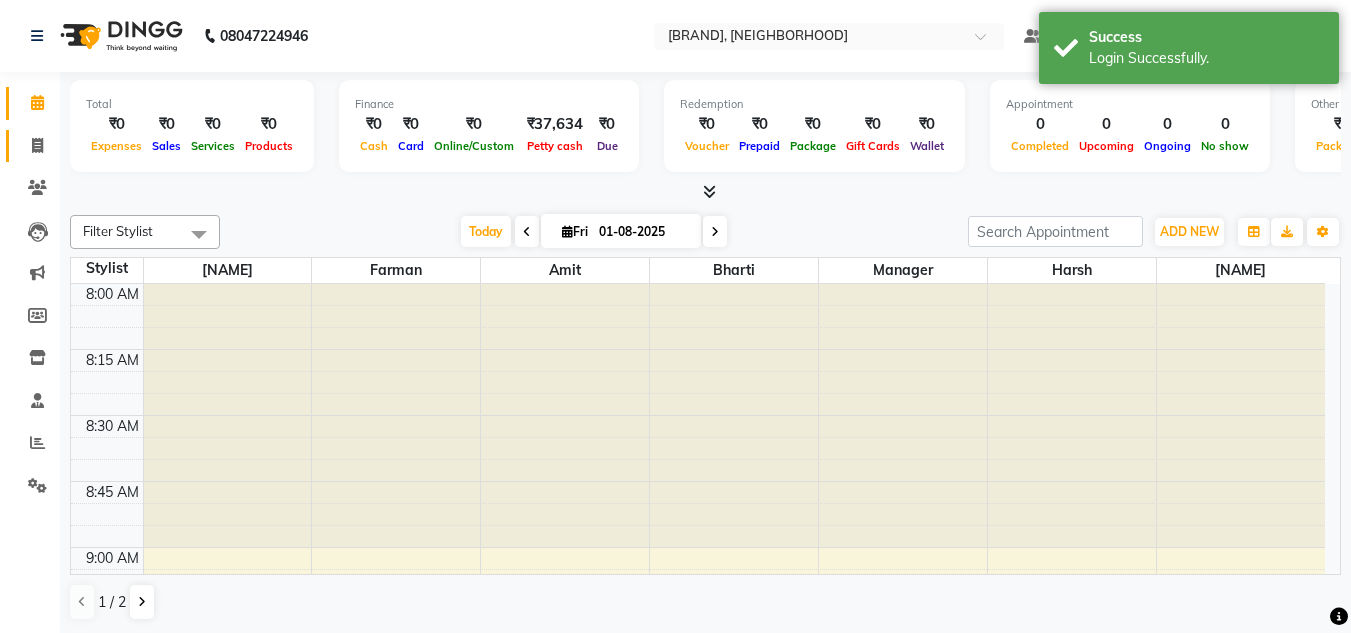 click 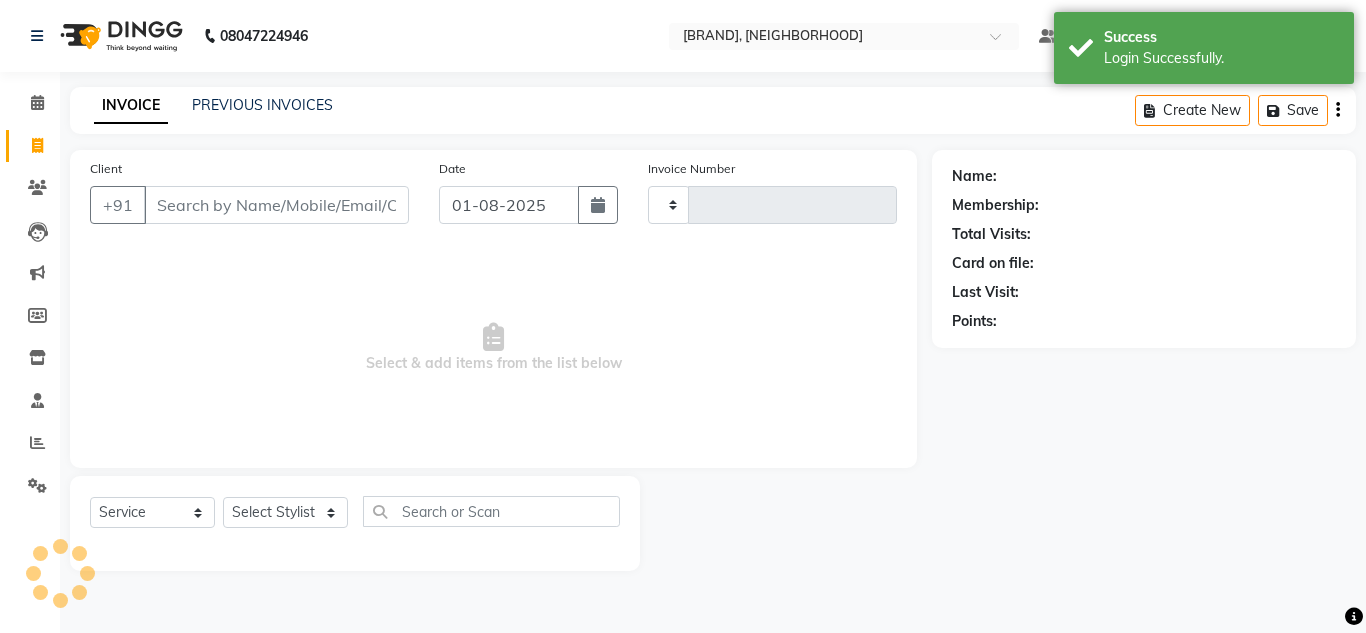 type on "0092" 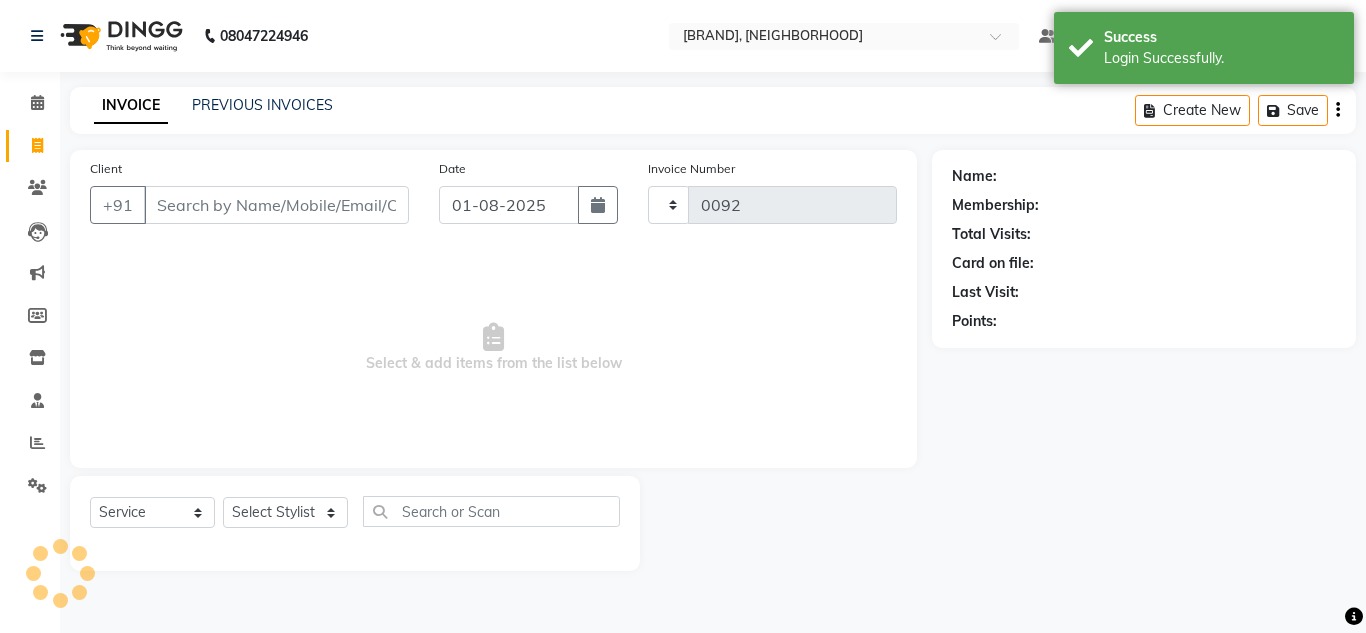 select on "8641" 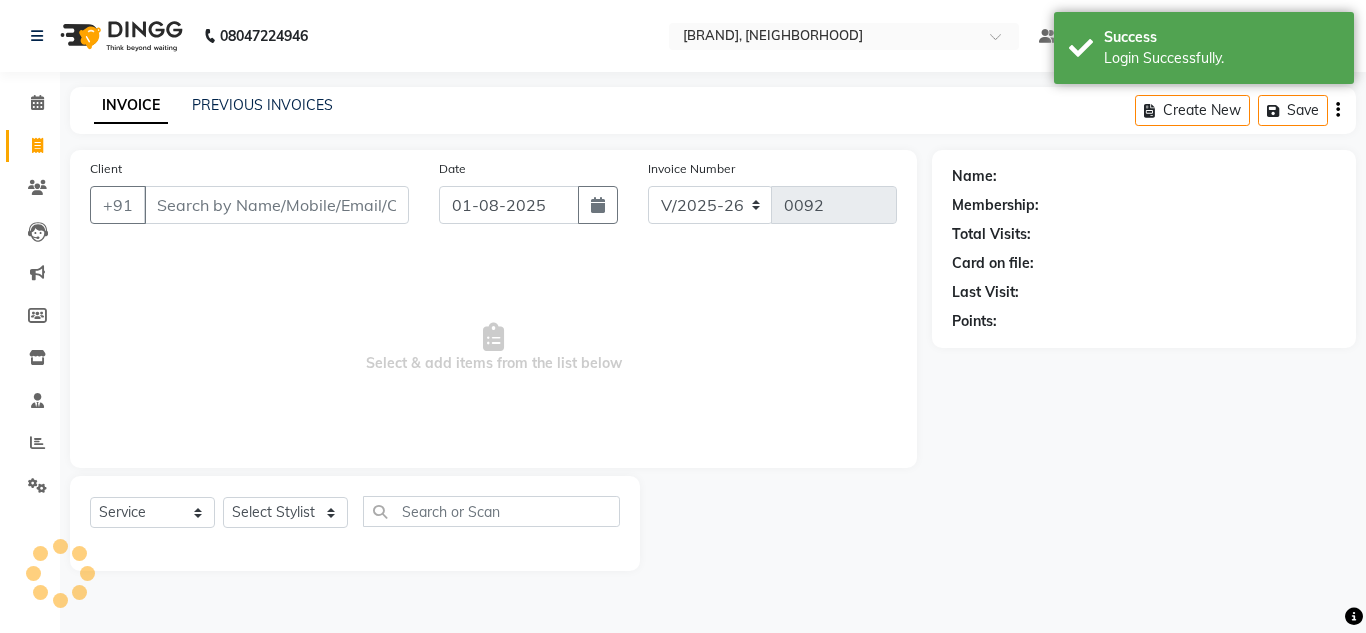 click on "Client" at bounding box center (276, 205) 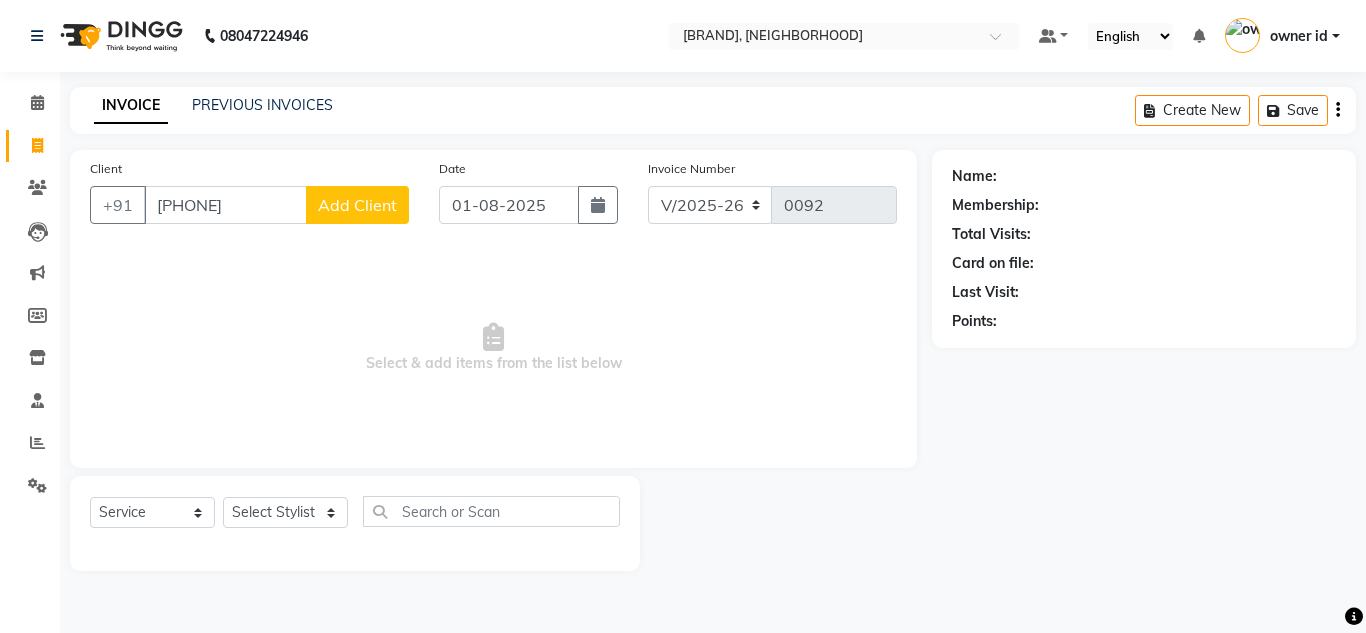 type on "9999177247" 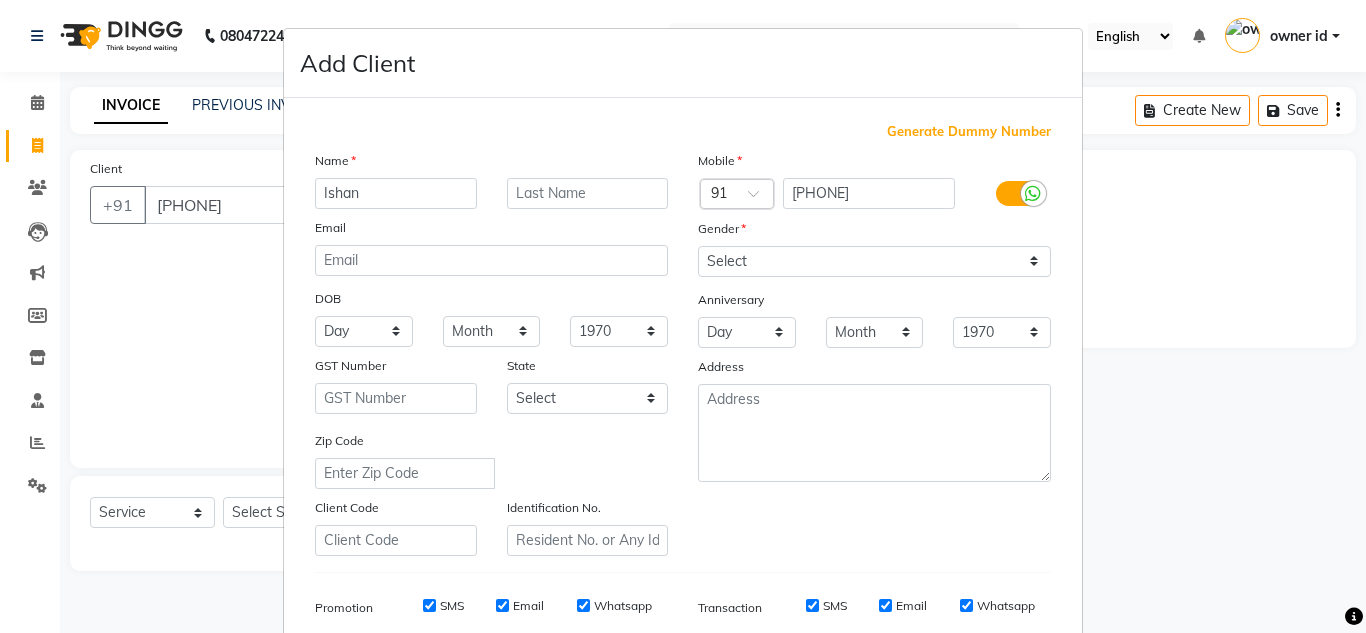 type on "Ishan" 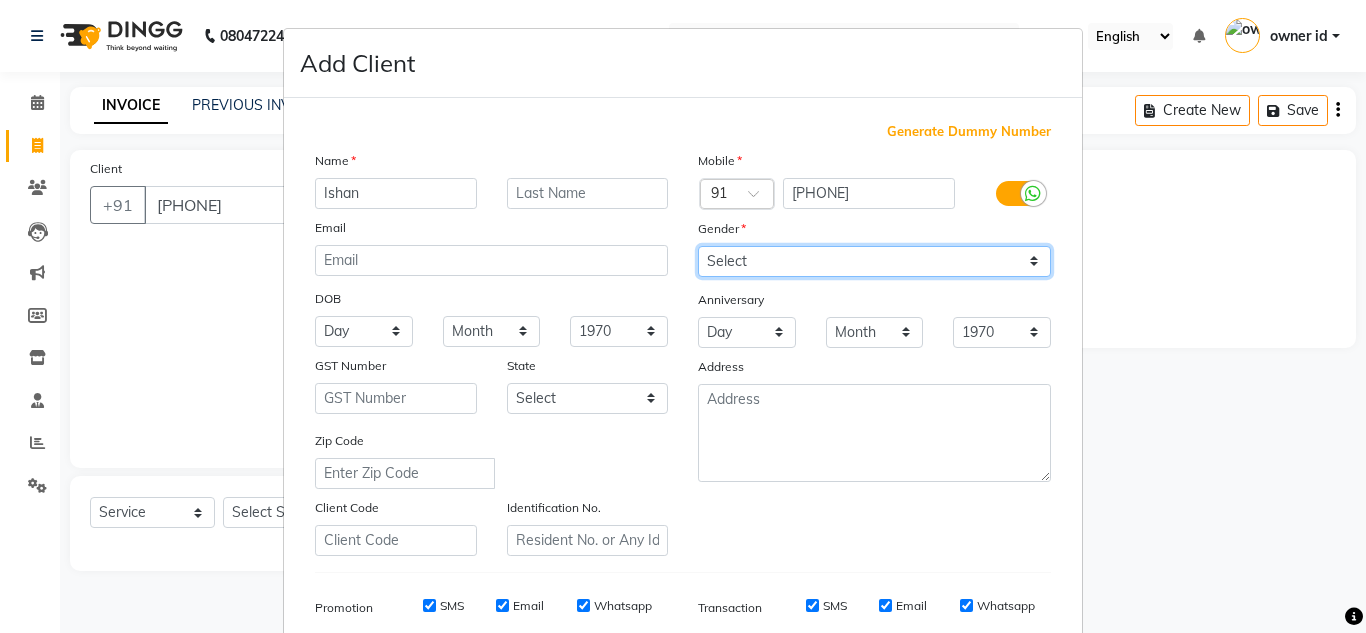 click on "Select Male Female Other Prefer Not To Say" at bounding box center [874, 261] 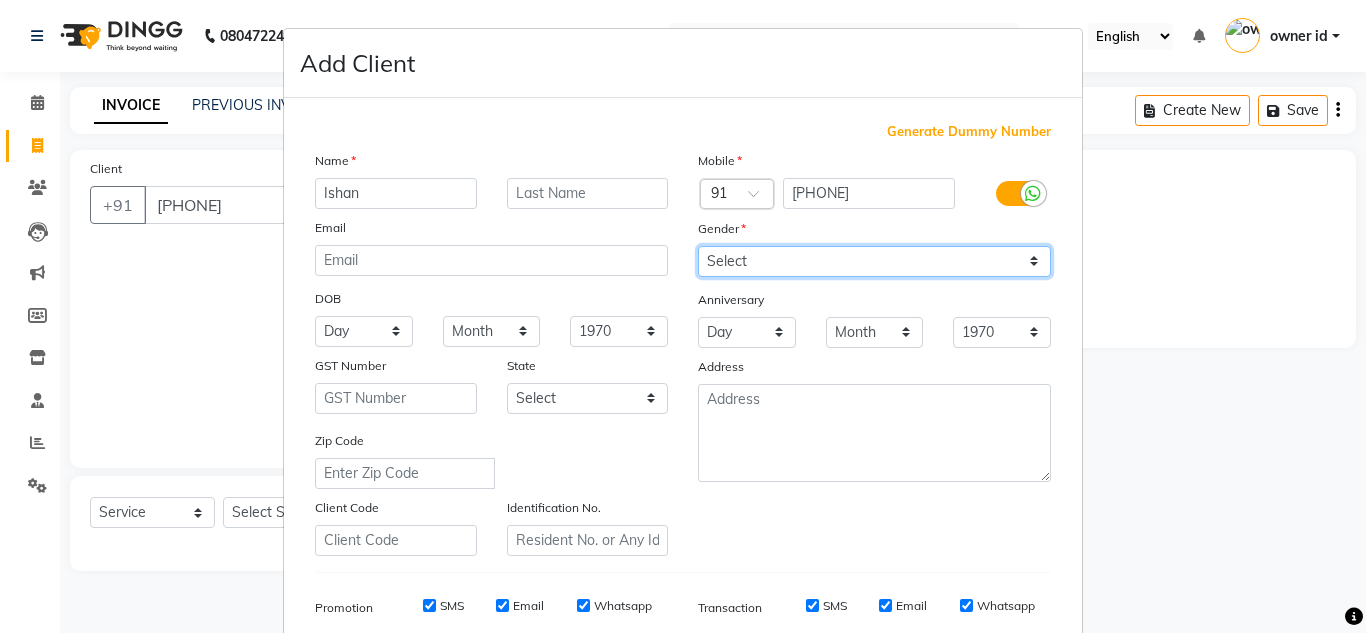 select on "male" 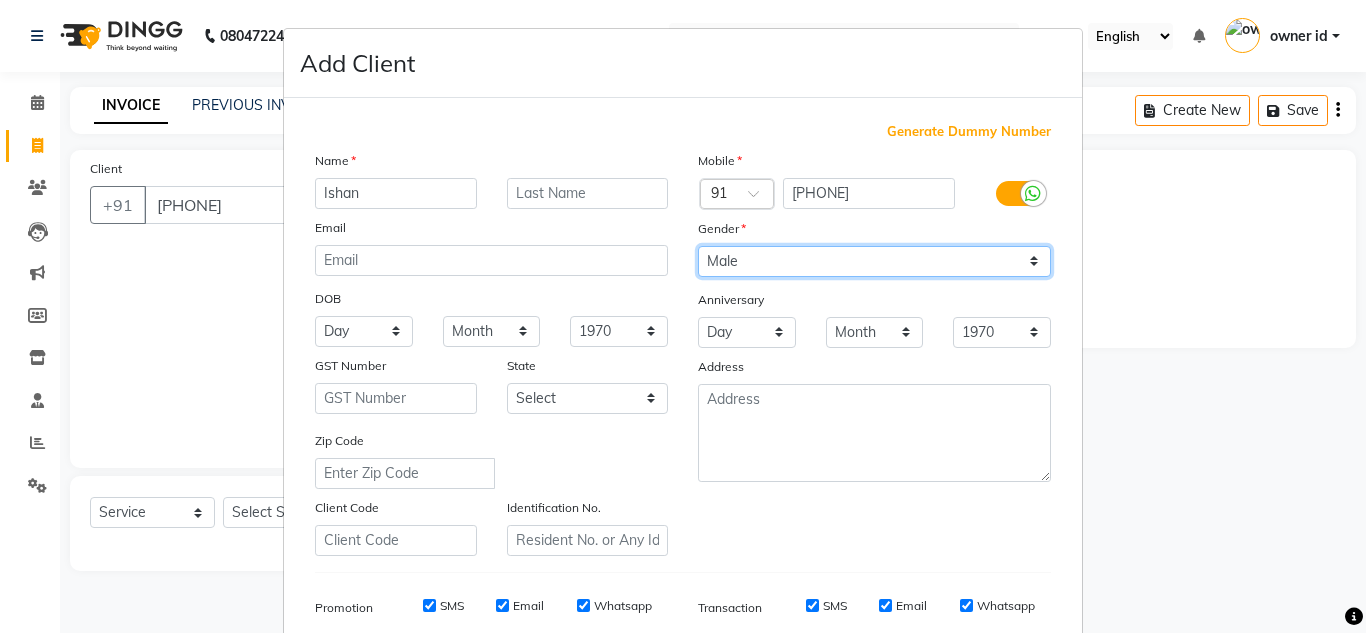 click on "Select Male Female Other Prefer Not To Say" at bounding box center [874, 261] 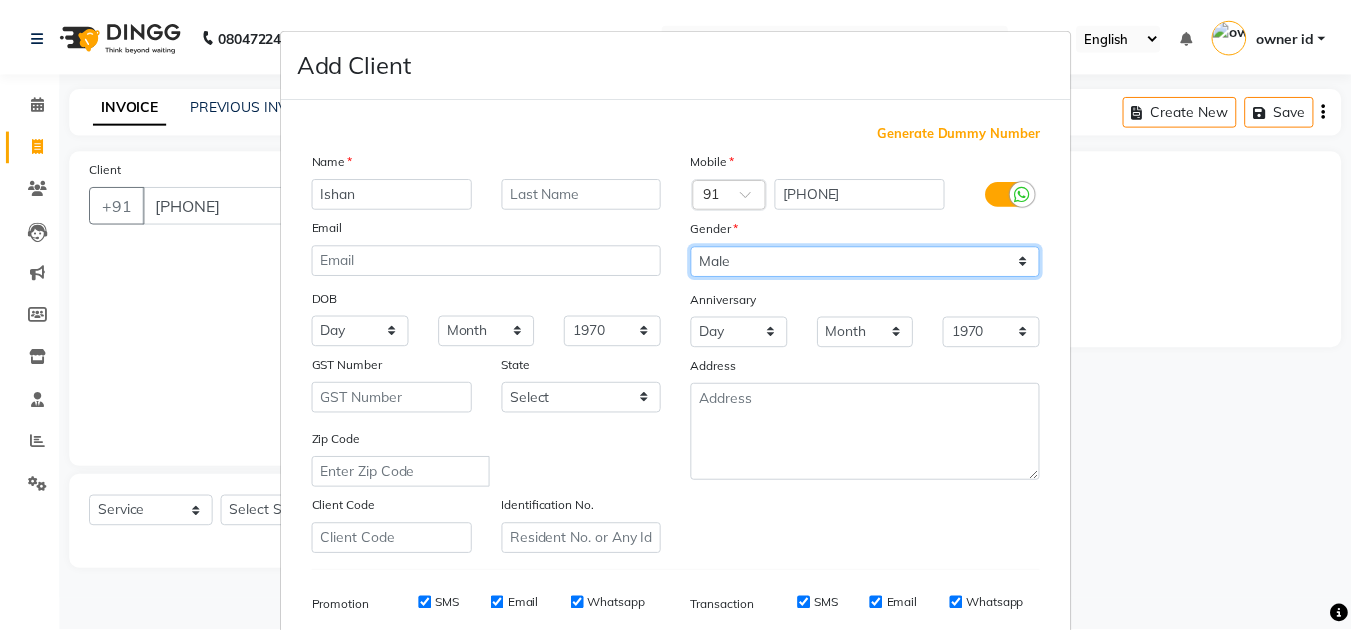 scroll, scrollTop: 290, scrollLeft: 0, axis: vertical 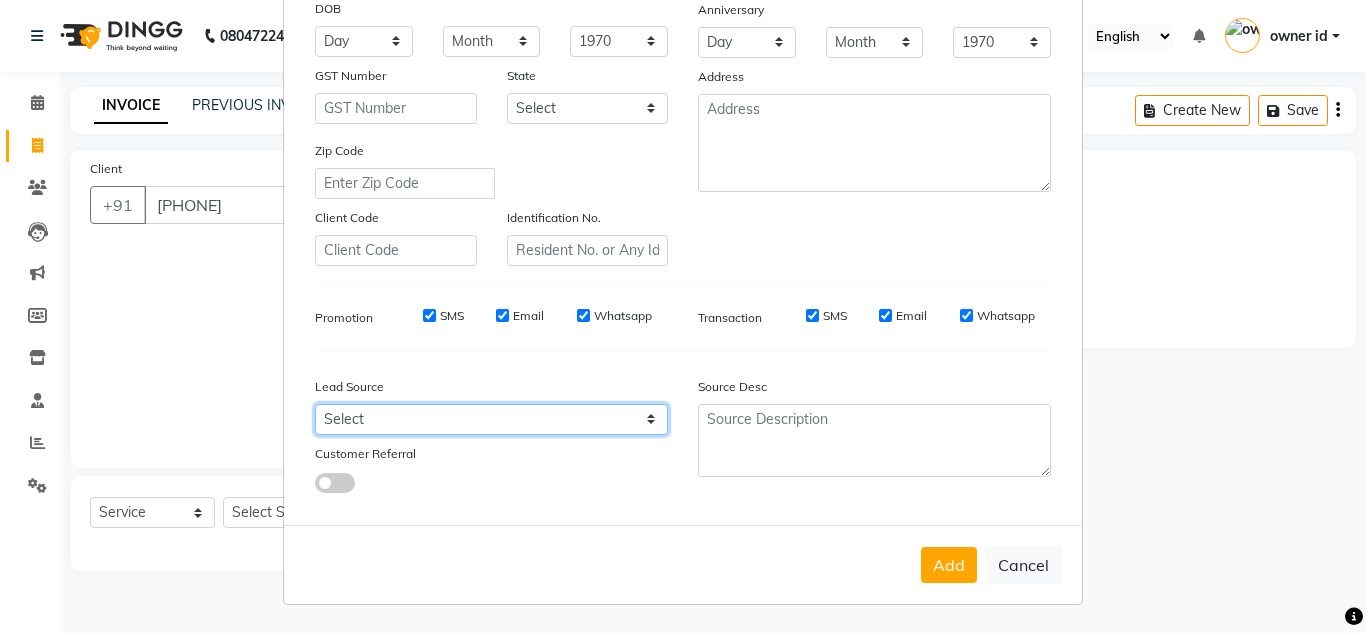 click on "Select Walk-in Referral Internet Friend Word of Mouth Advertisement Facebook JustDial Google Other" at bounding box center [491, 419] 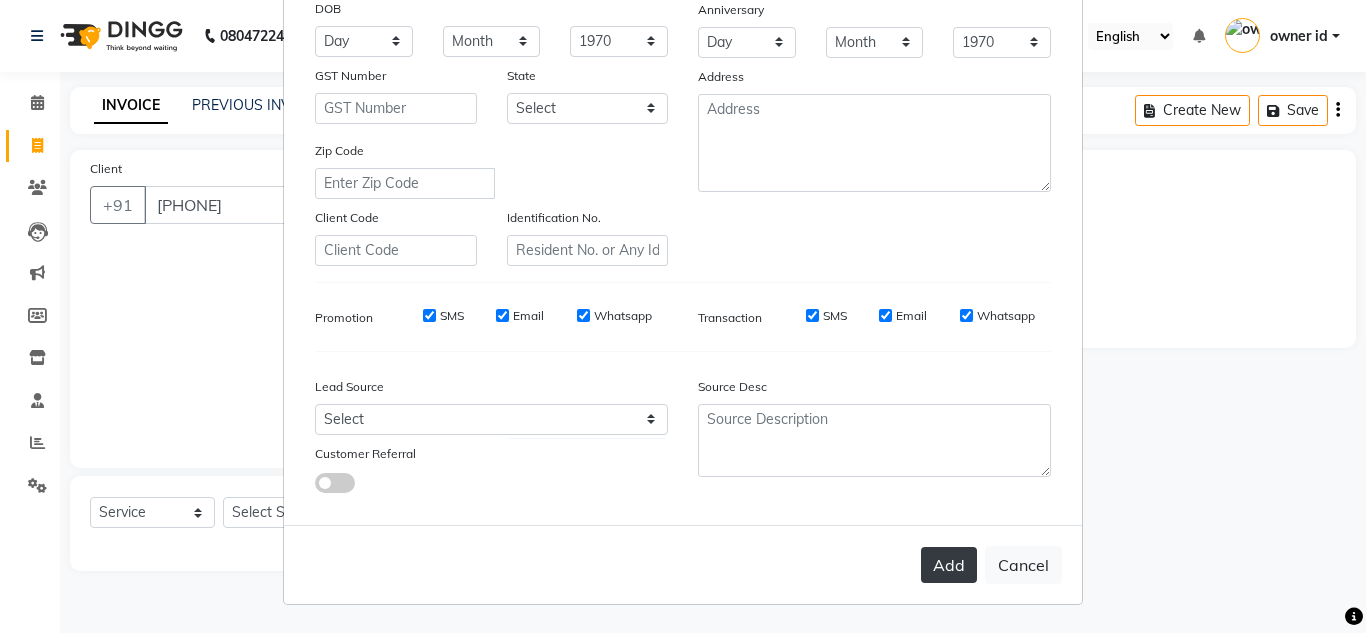 click on "Add" at bounding box center [949, 565] 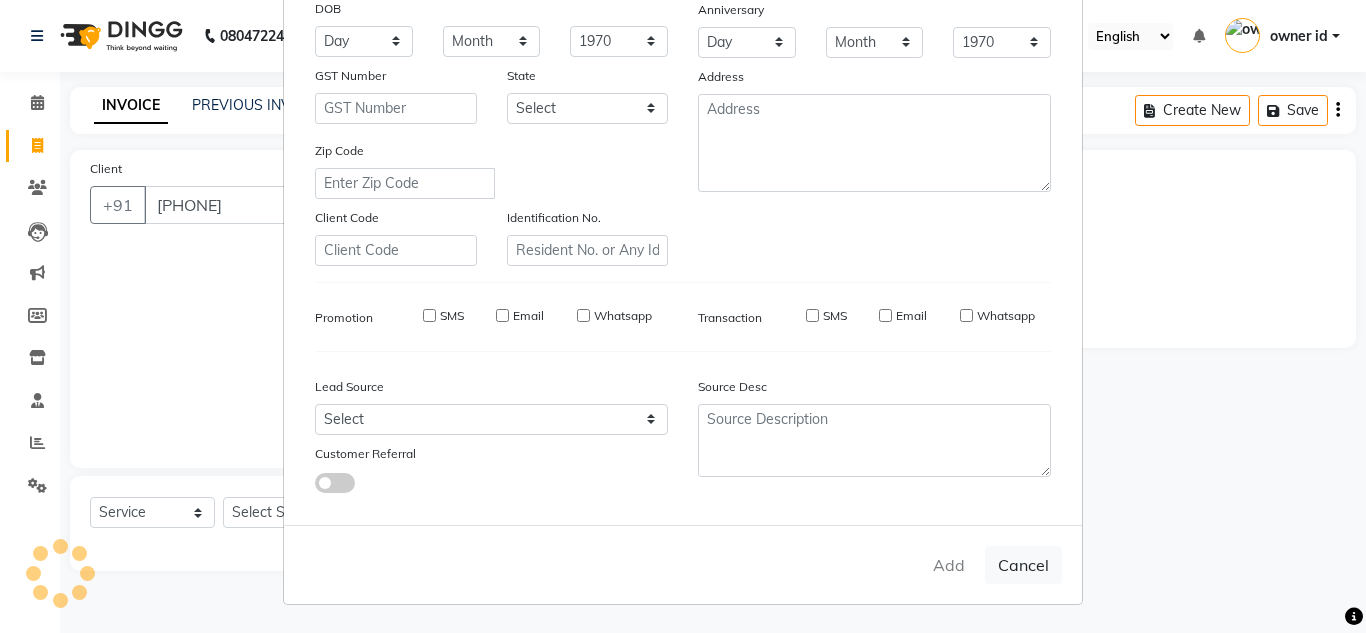 type 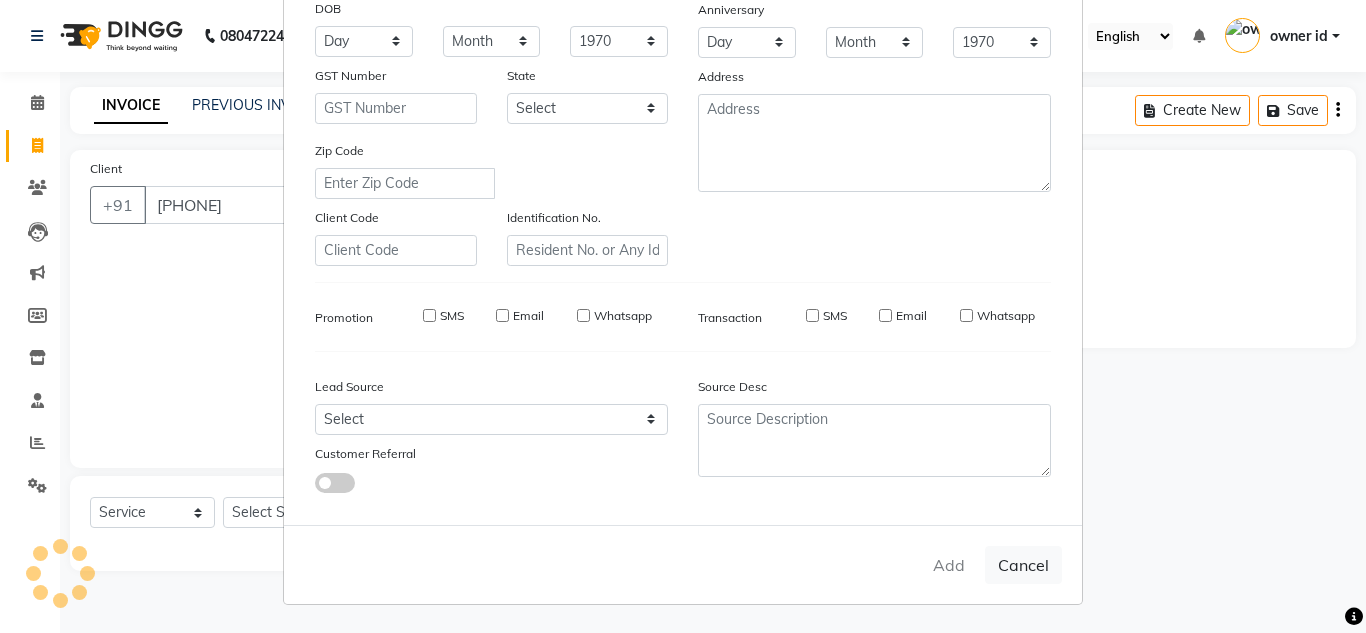 select 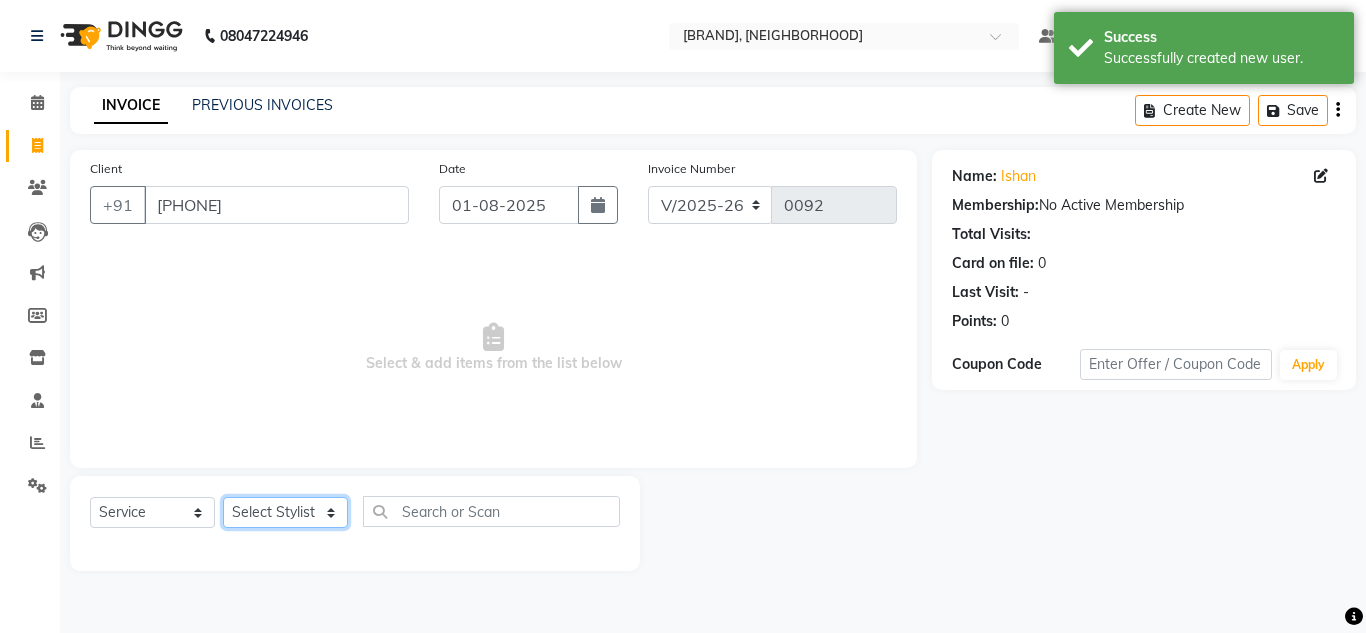 click on "Select Stylist [FIRST] [LAST] [FIRST] [FIRST] [FIRST] [FIRST] [FIRST] [FIRST] [FIRST] [FIRST] [FIRST] [FIRST] [FIRST] [FIRST] [FIRST]" 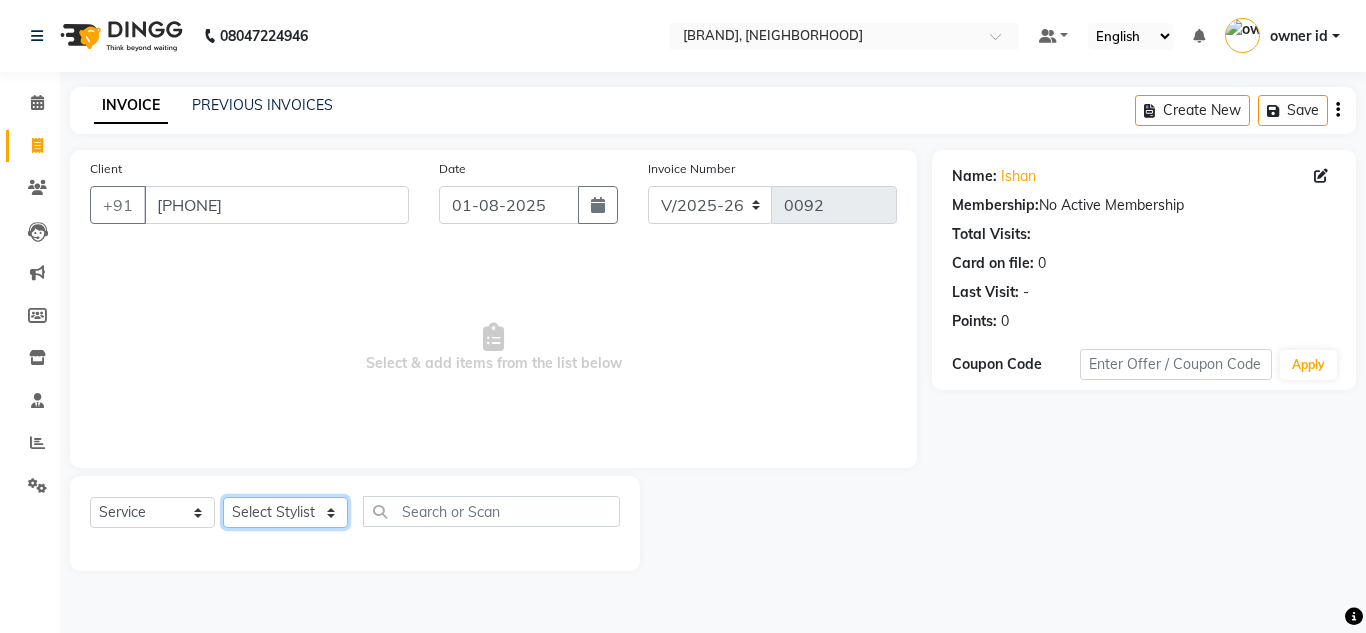 select on "86633" 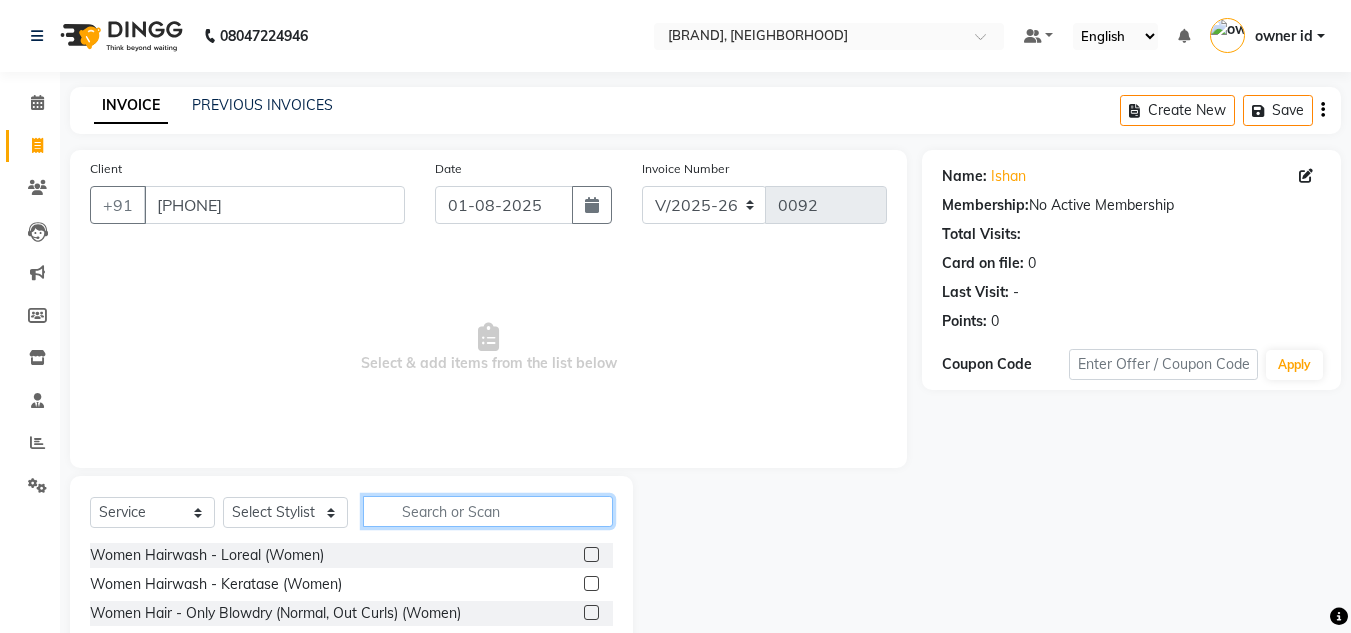 click 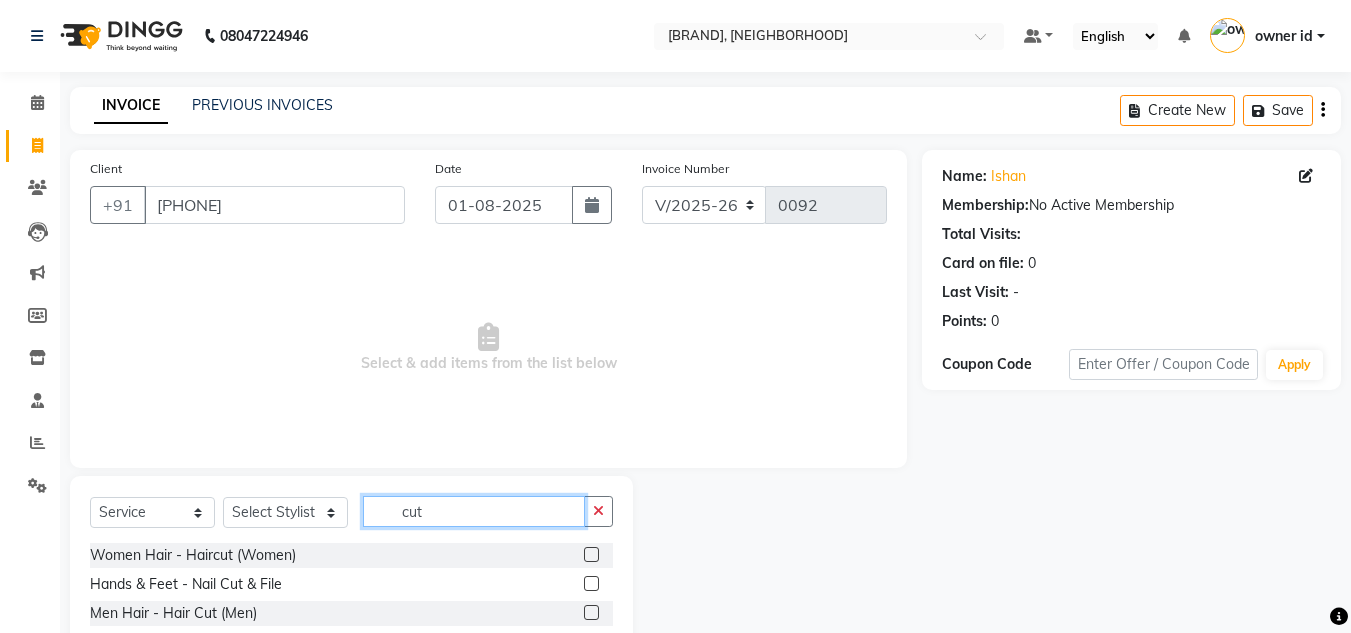 scroll, scrollTop: 113, scrollLeft: 0, axis: vertical 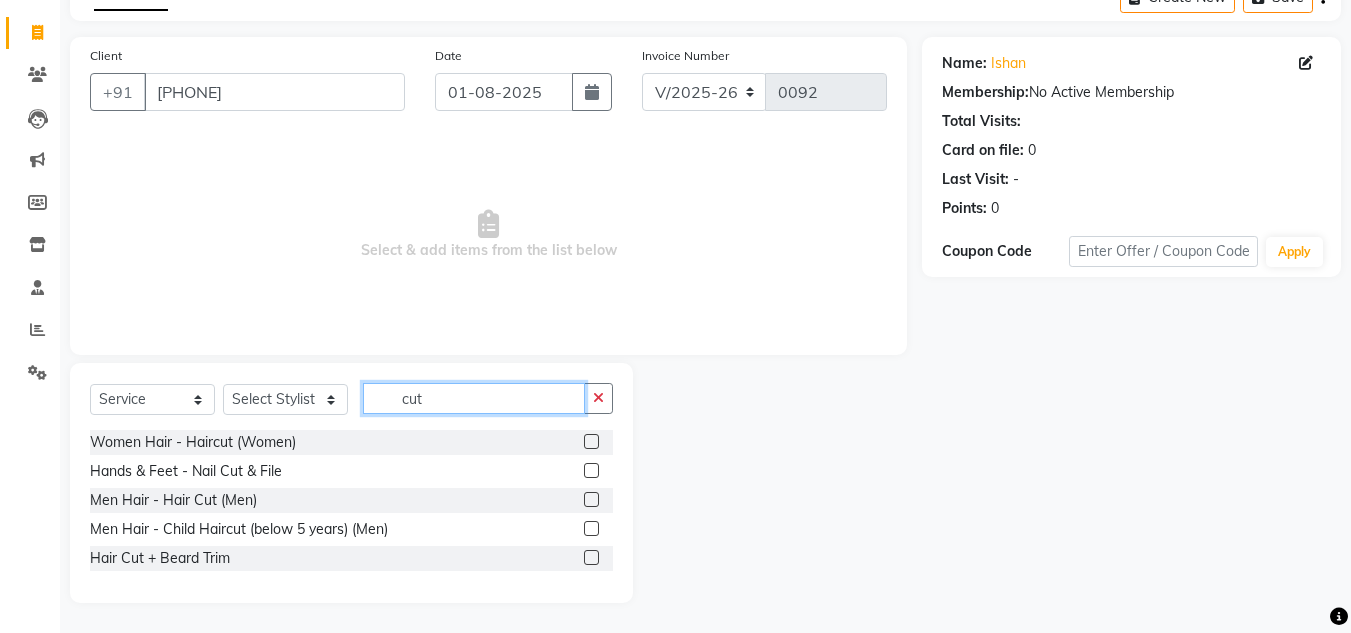 type on "cut" 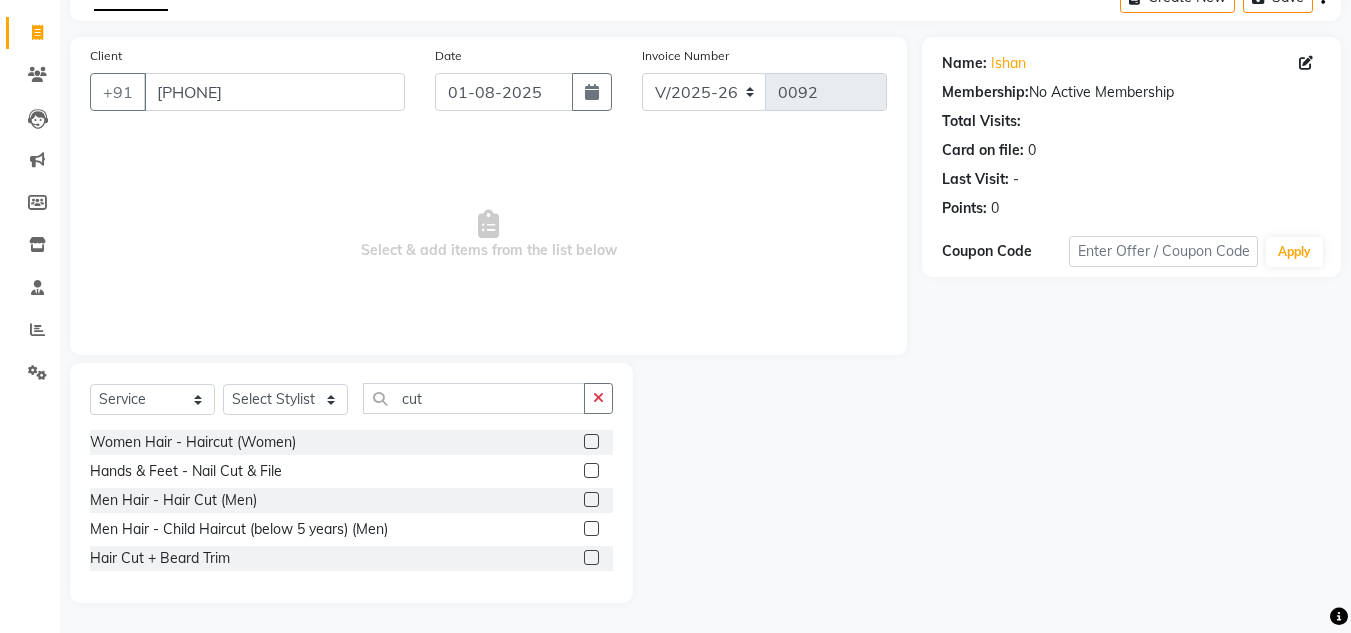 click 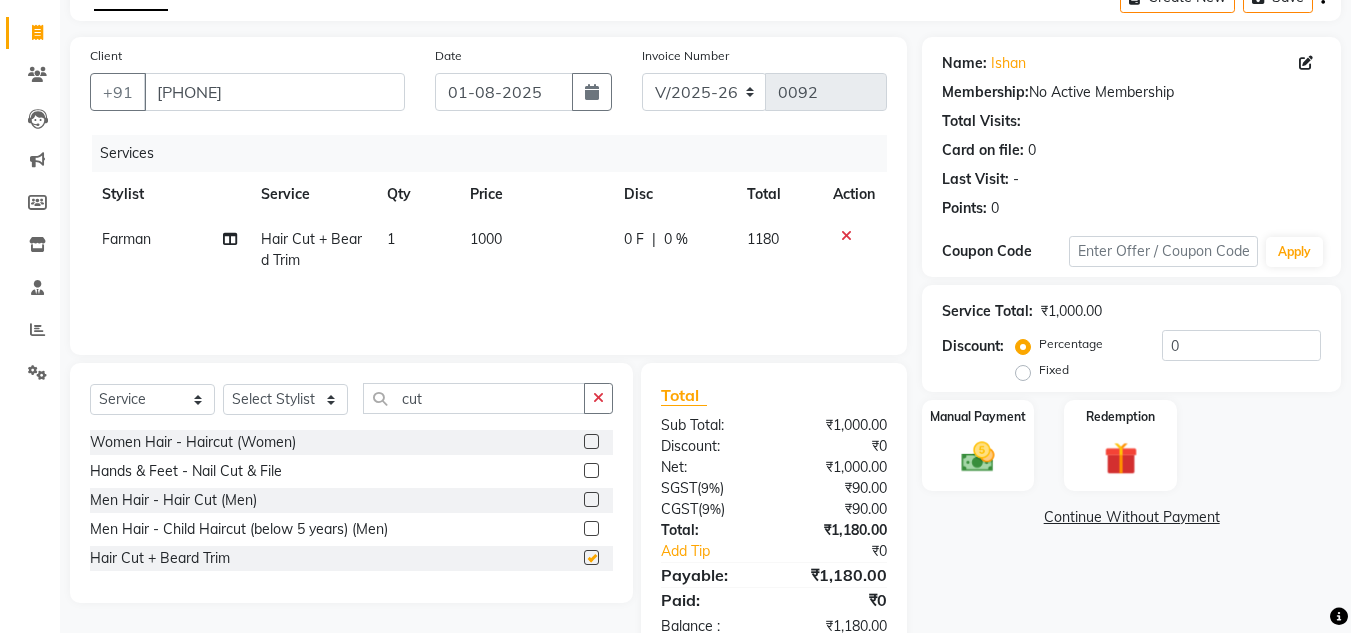 checkbox on "false" 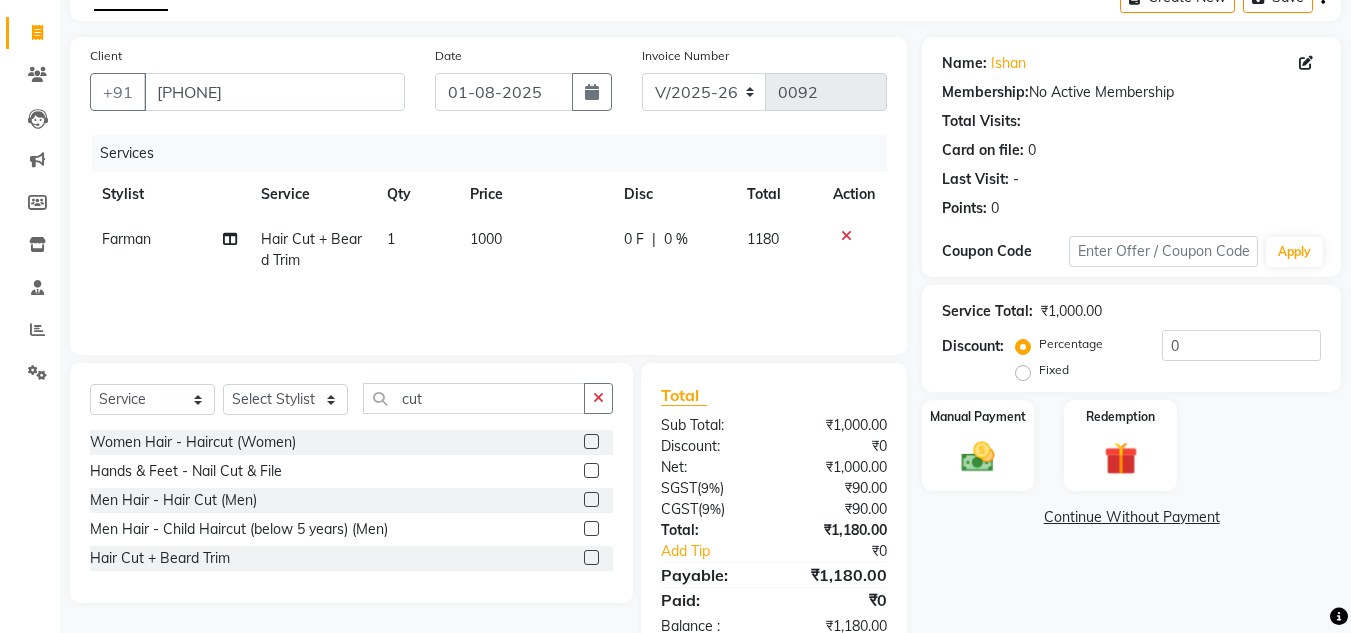 click on "1000" 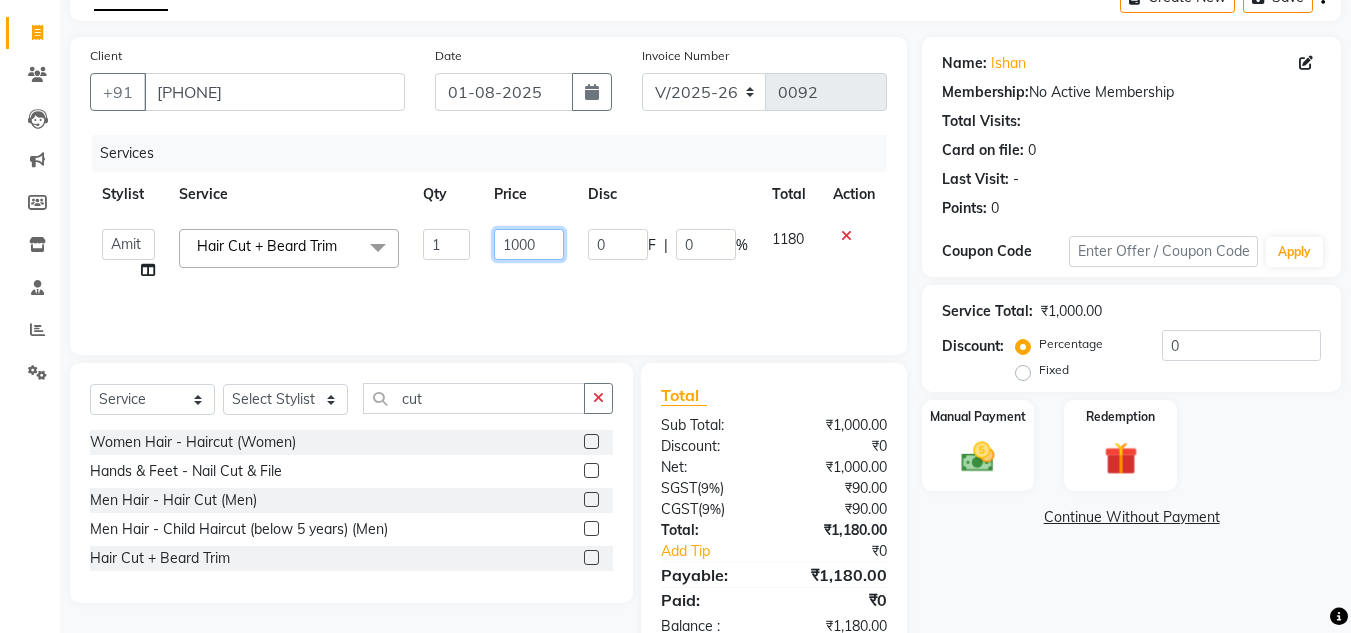 click on "1000" 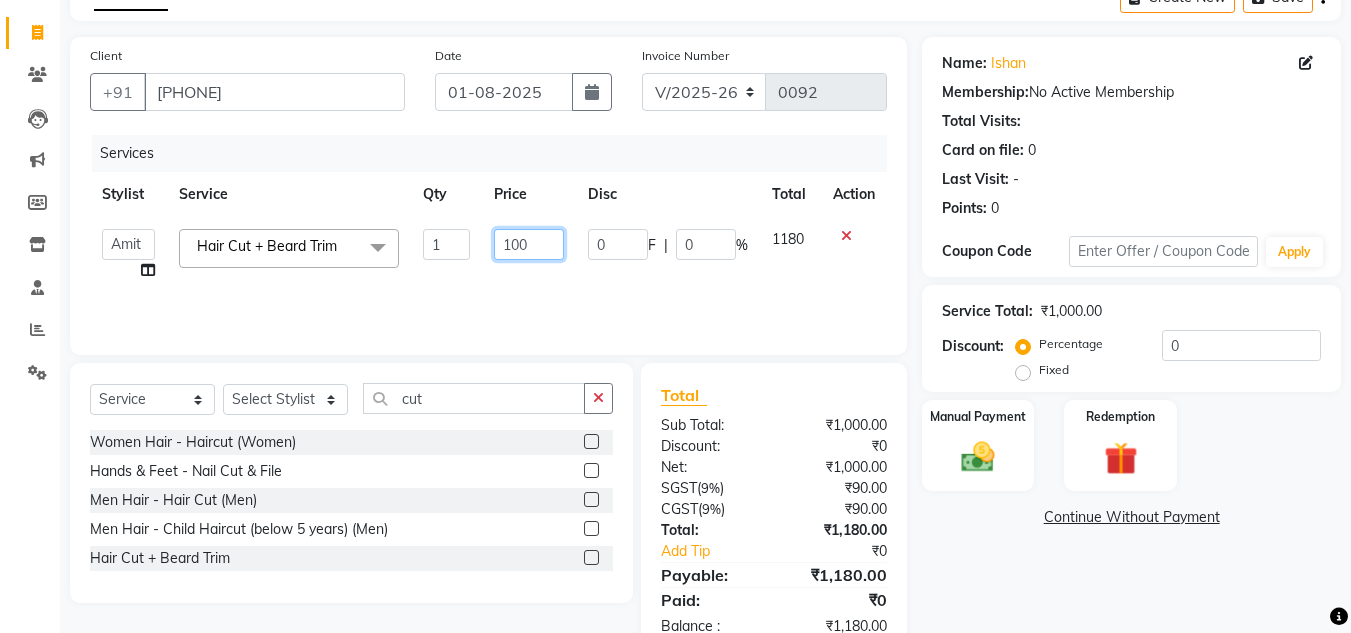 type on "1100" 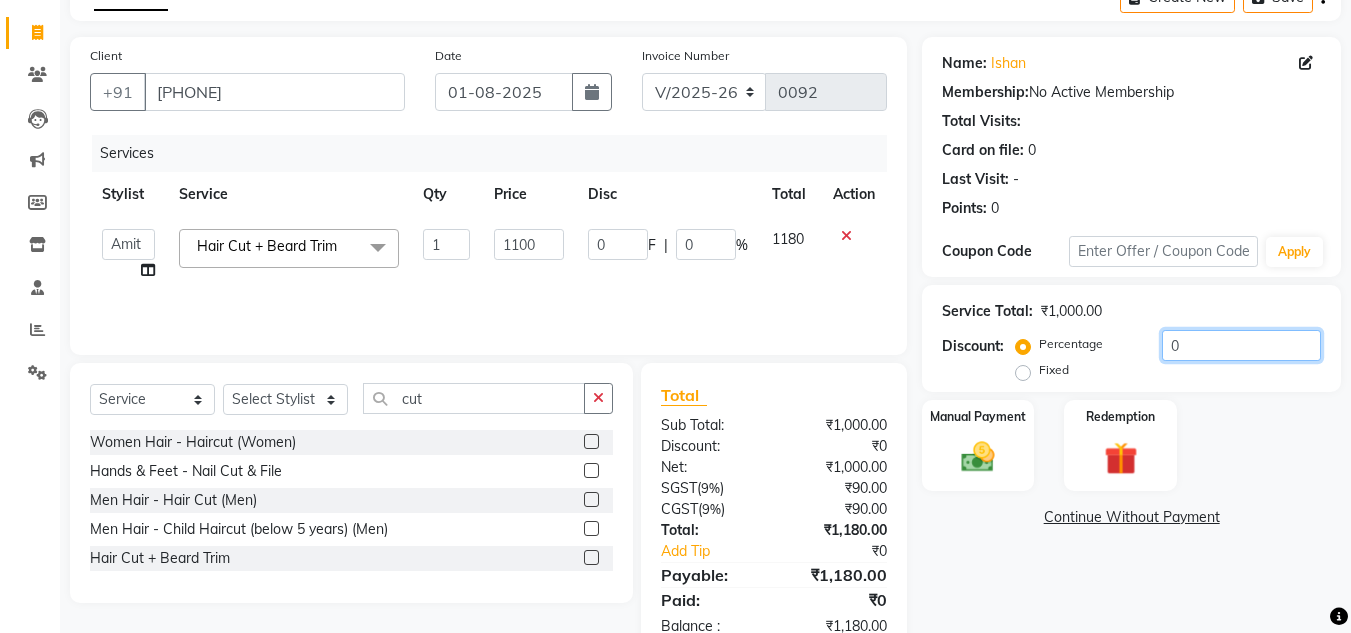 click on "0" 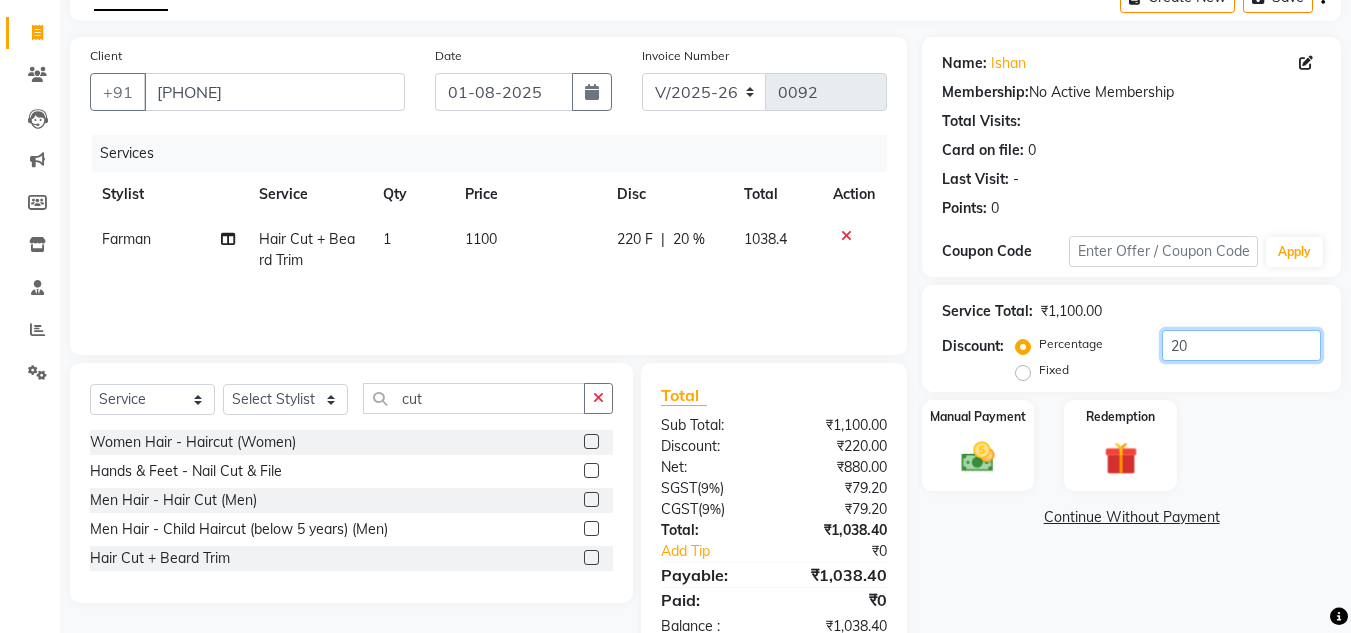 scroll, scrollTop: 167, scrollLeft: 0, axis: vertical 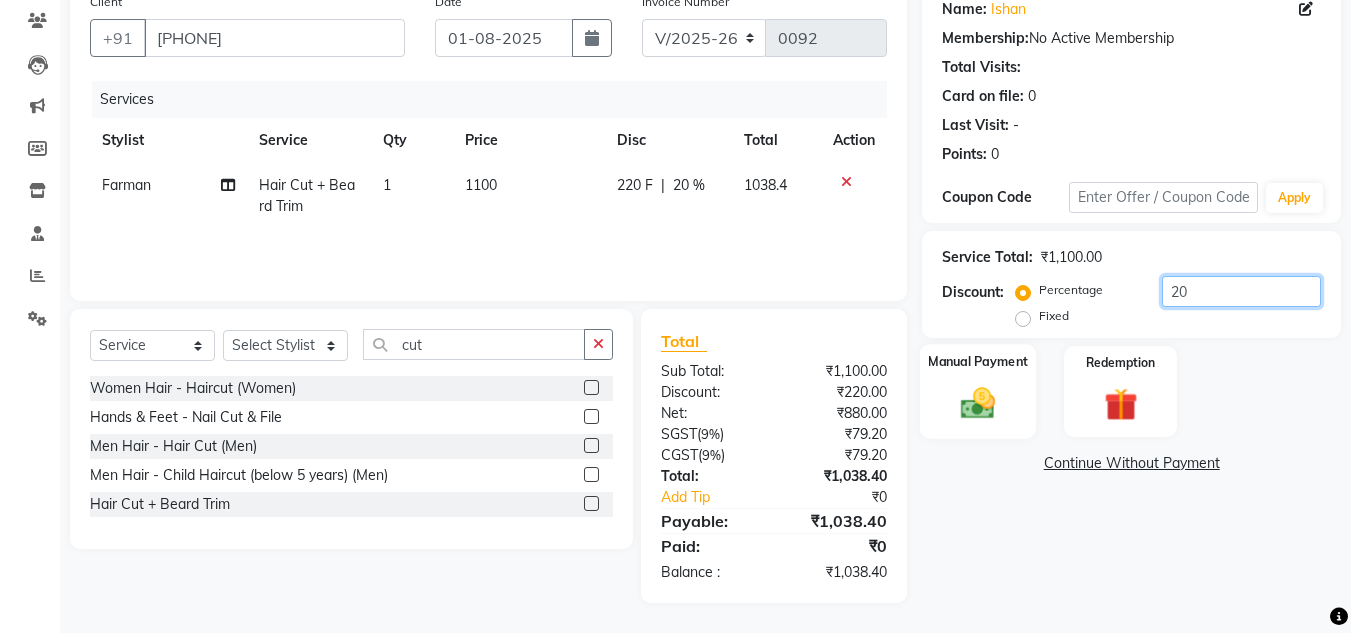 type on "20" 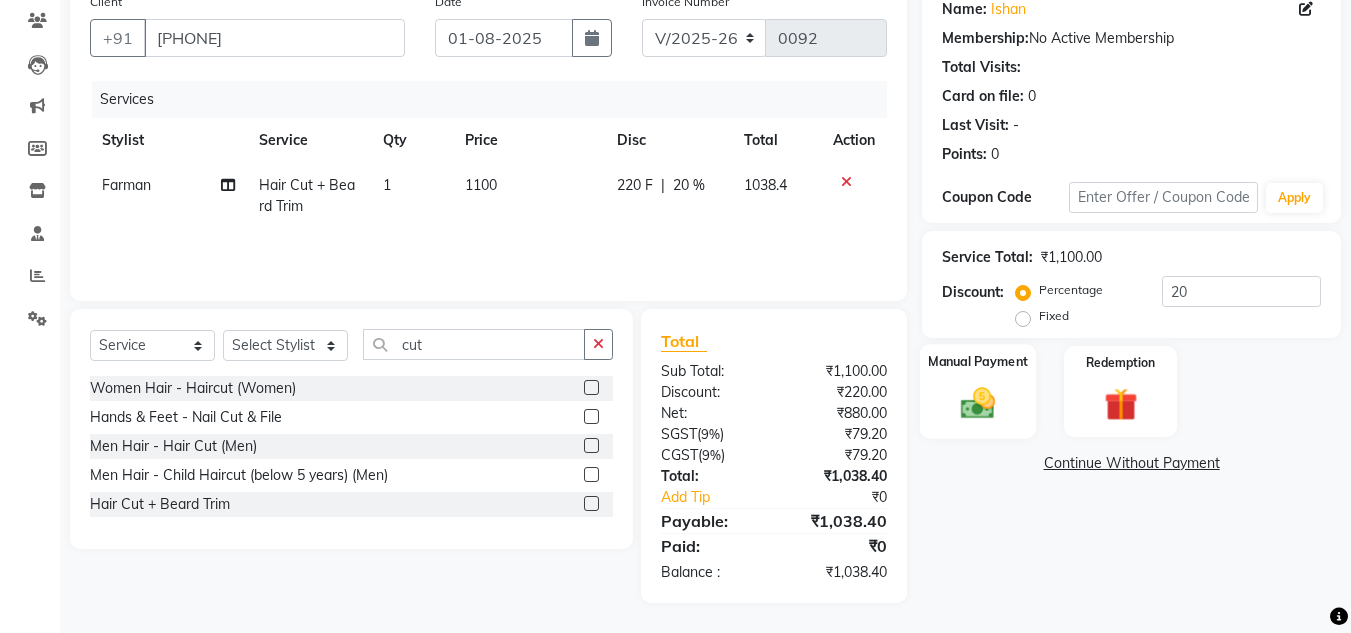 click on "Manual Payment" 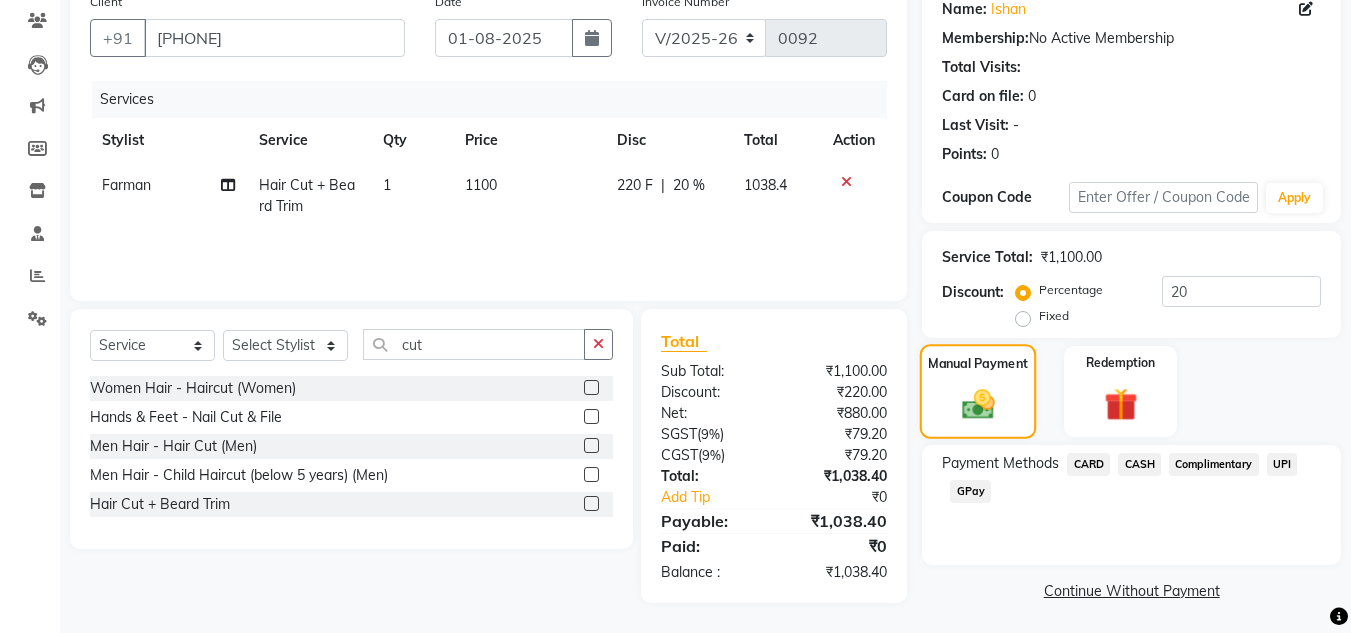 scroll, scrollTop: 170, scrollLeft: 0, axis: vertical 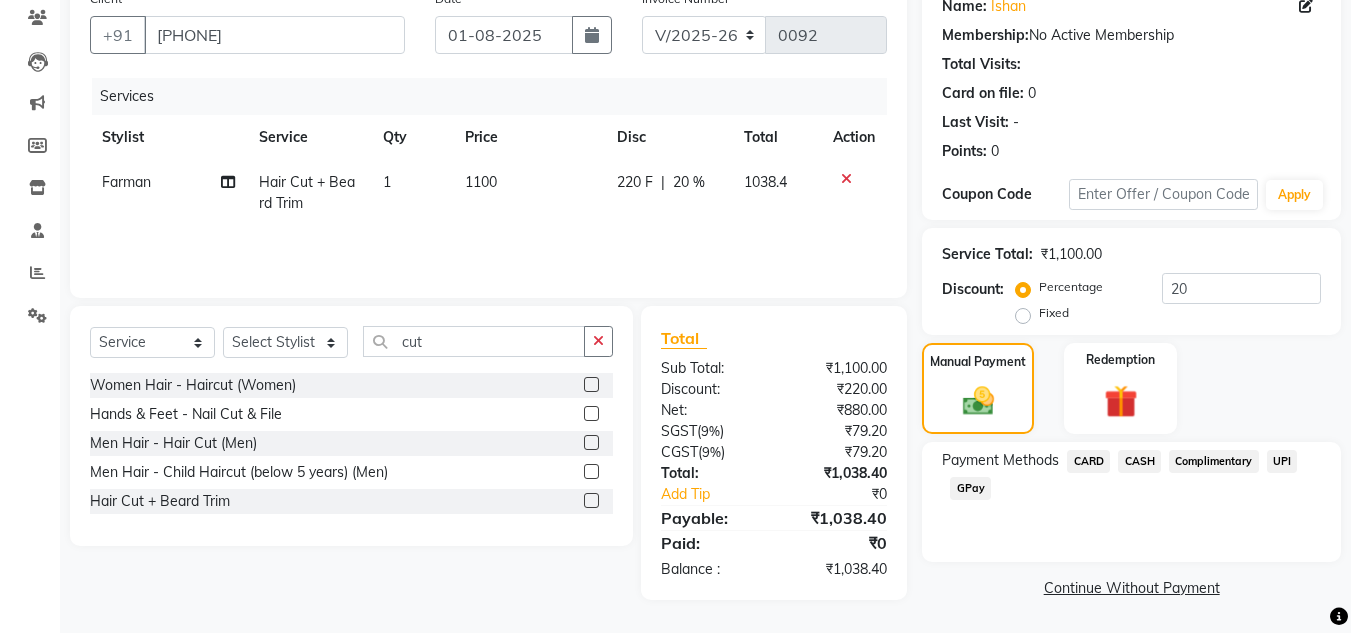 click on "UPI" 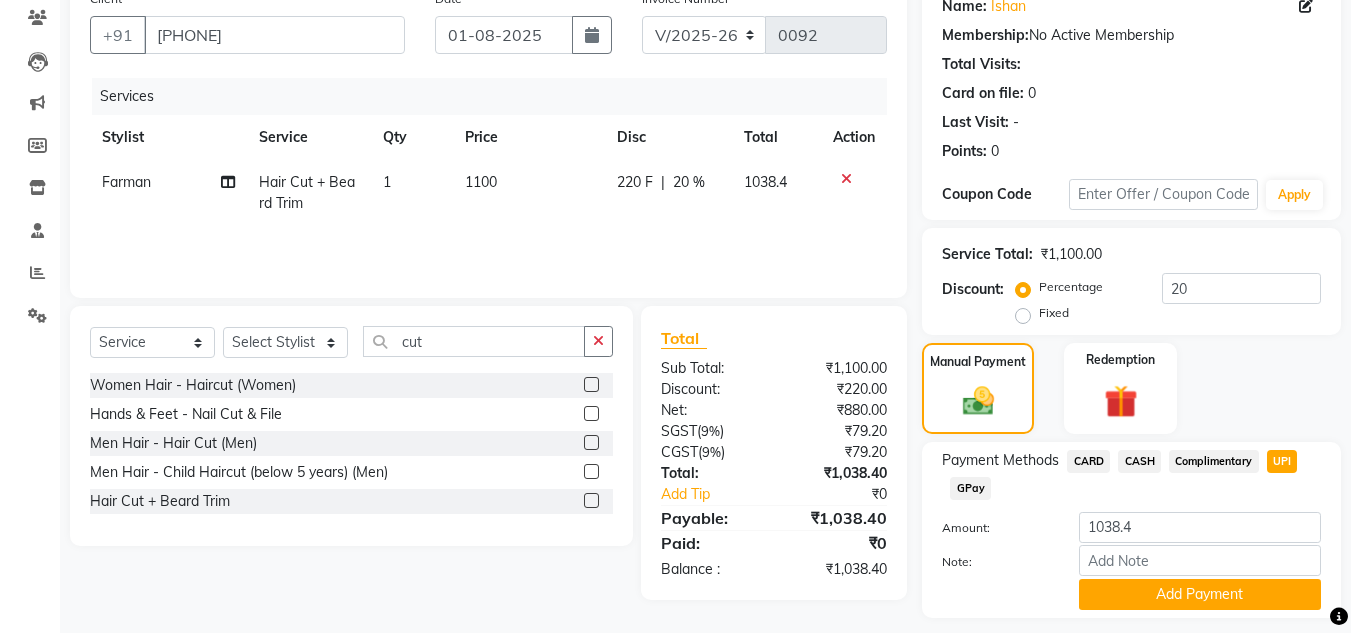 scroll, scrollTop: 226, scrollLeft: 0, axis: vertical 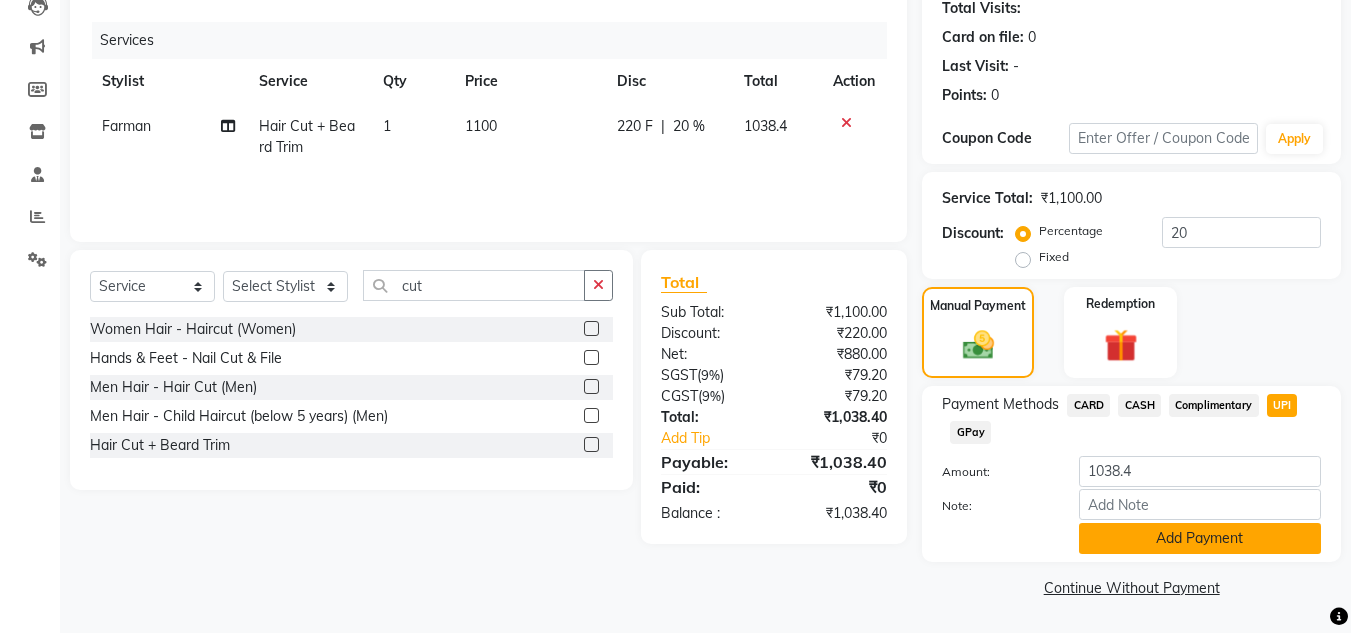click on "Add Payment" 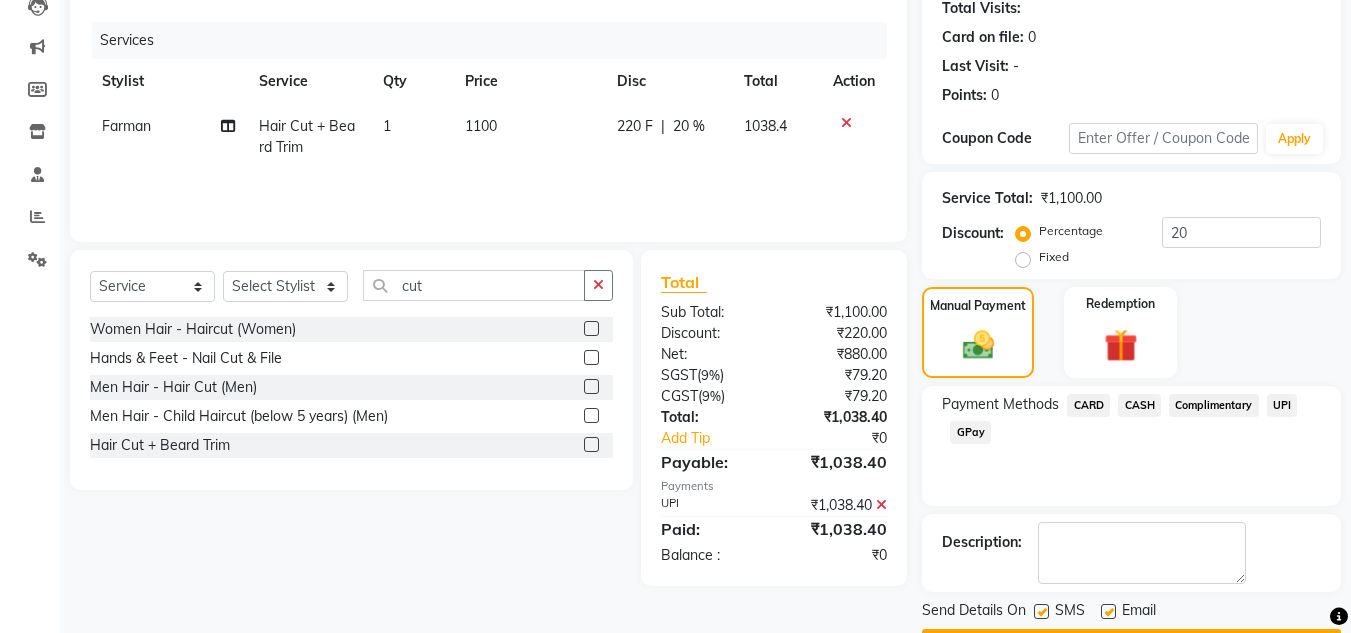 scroll, scrollTop: 283, scrollLeft: 0, axis: vertical 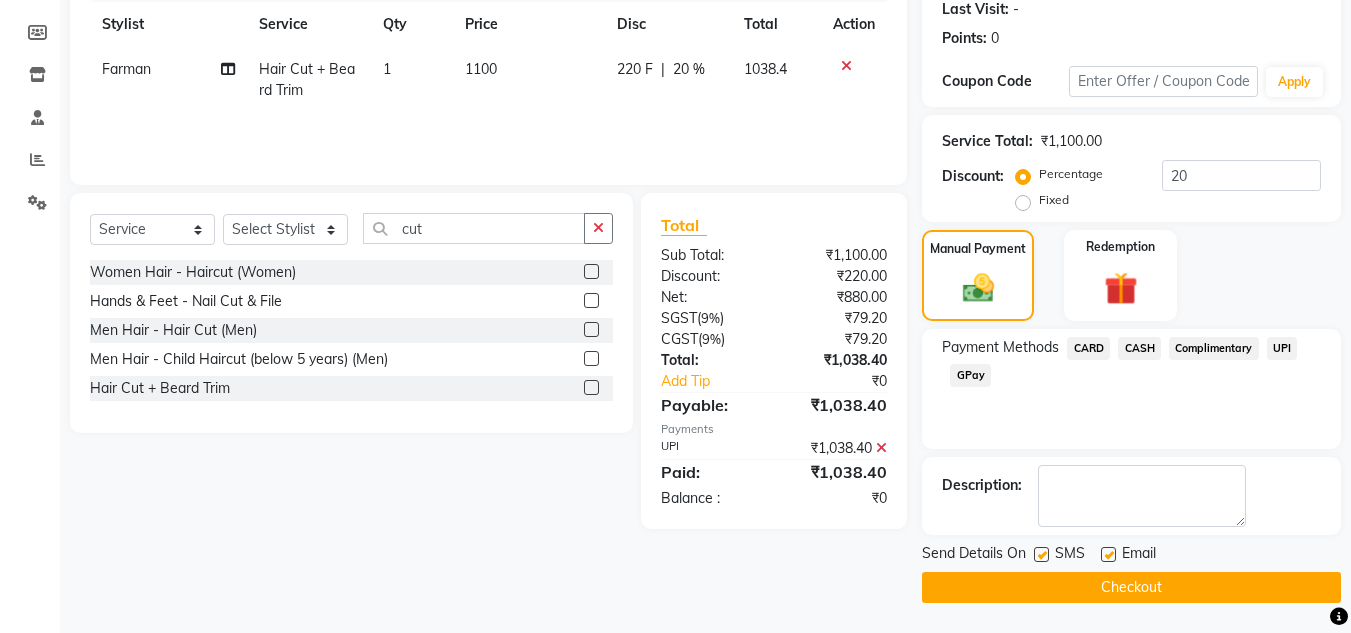 click on "Checkout" 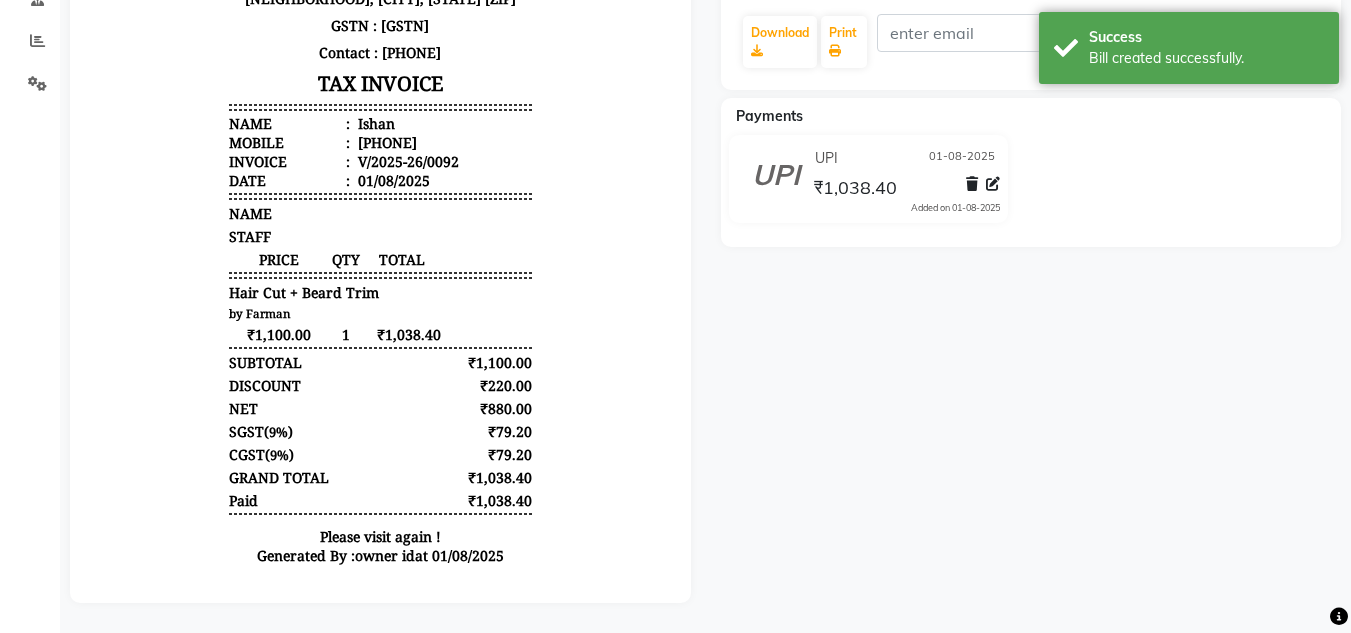 scroll, scrollTop: 0, scrollLeft: 0, axis: both 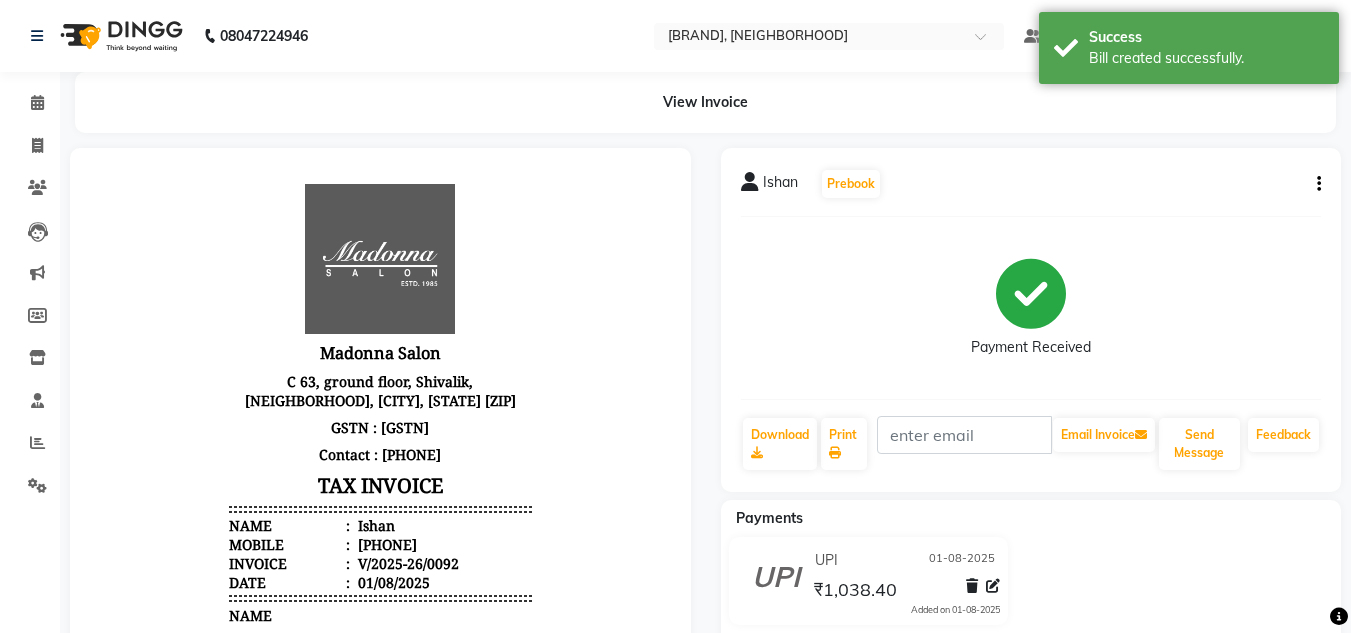 click 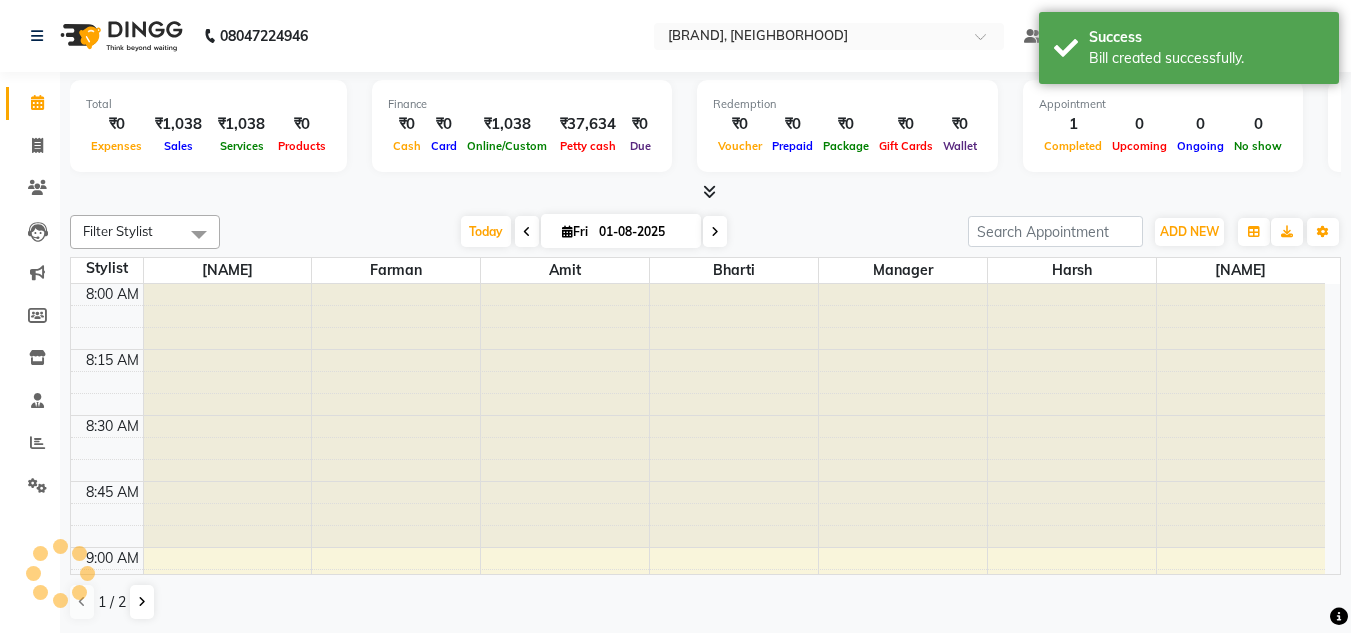 scroll, scrollTop: 0, scrollLeft: 0, axis: both 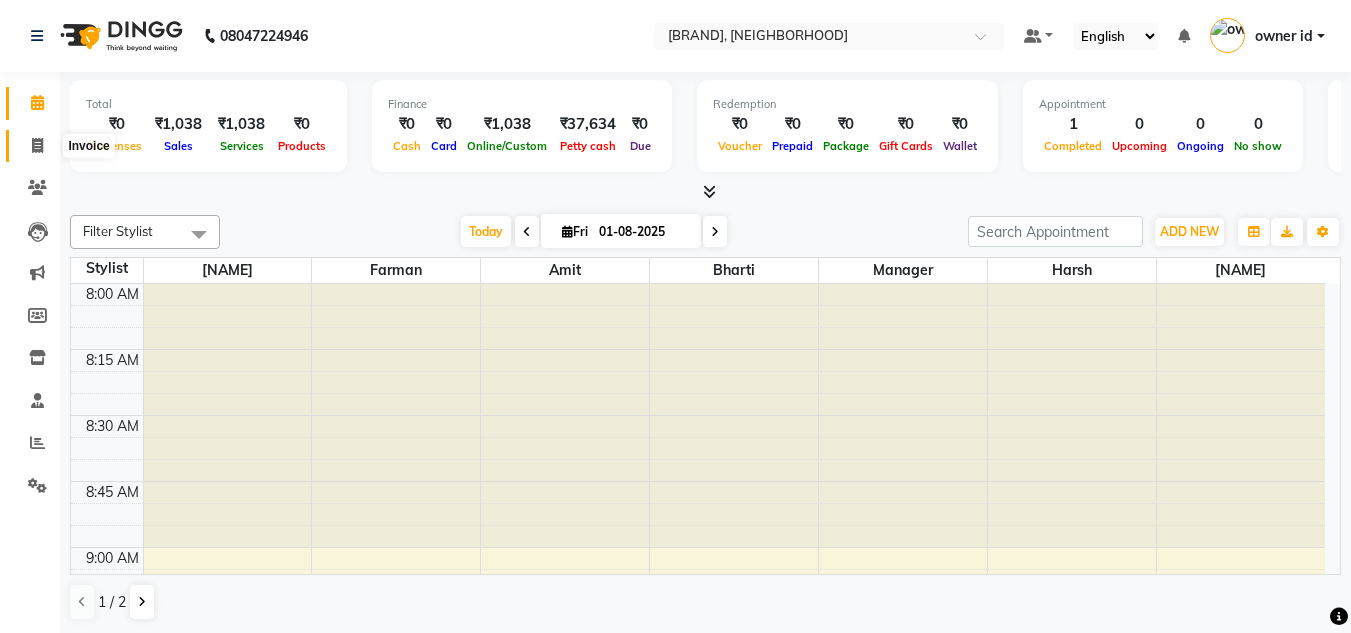 click 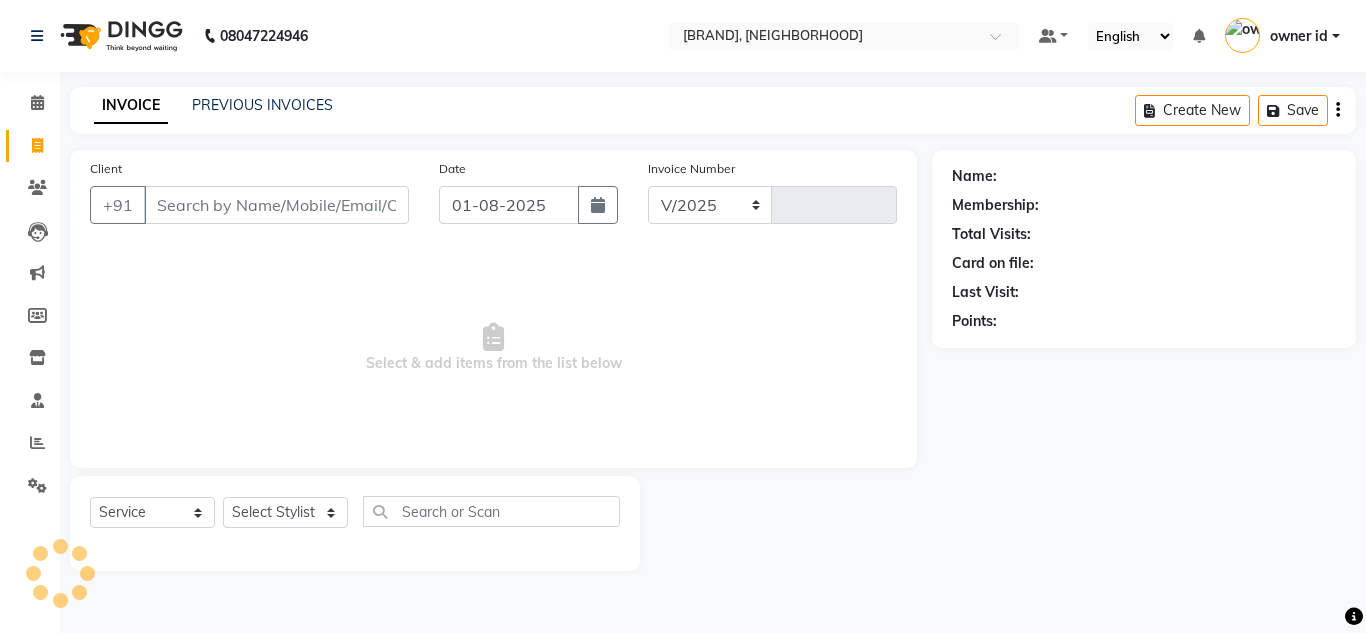 select on "8641" 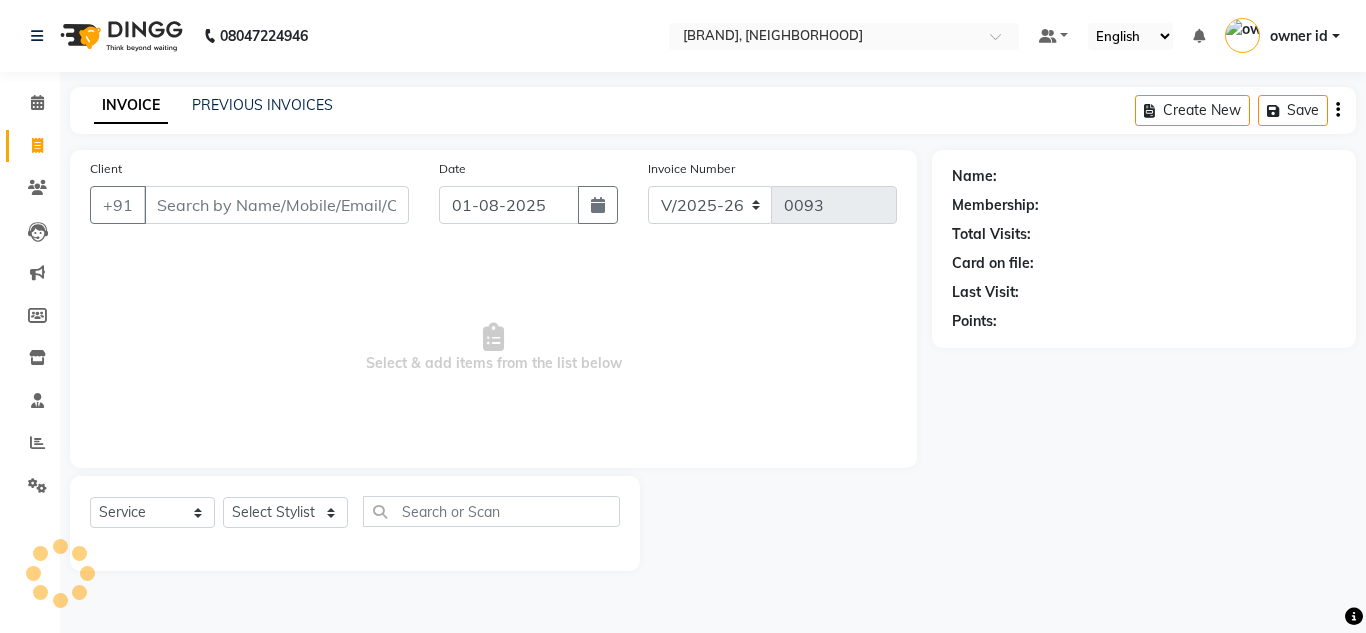 click on "Client" at bounding box center [276, 205] 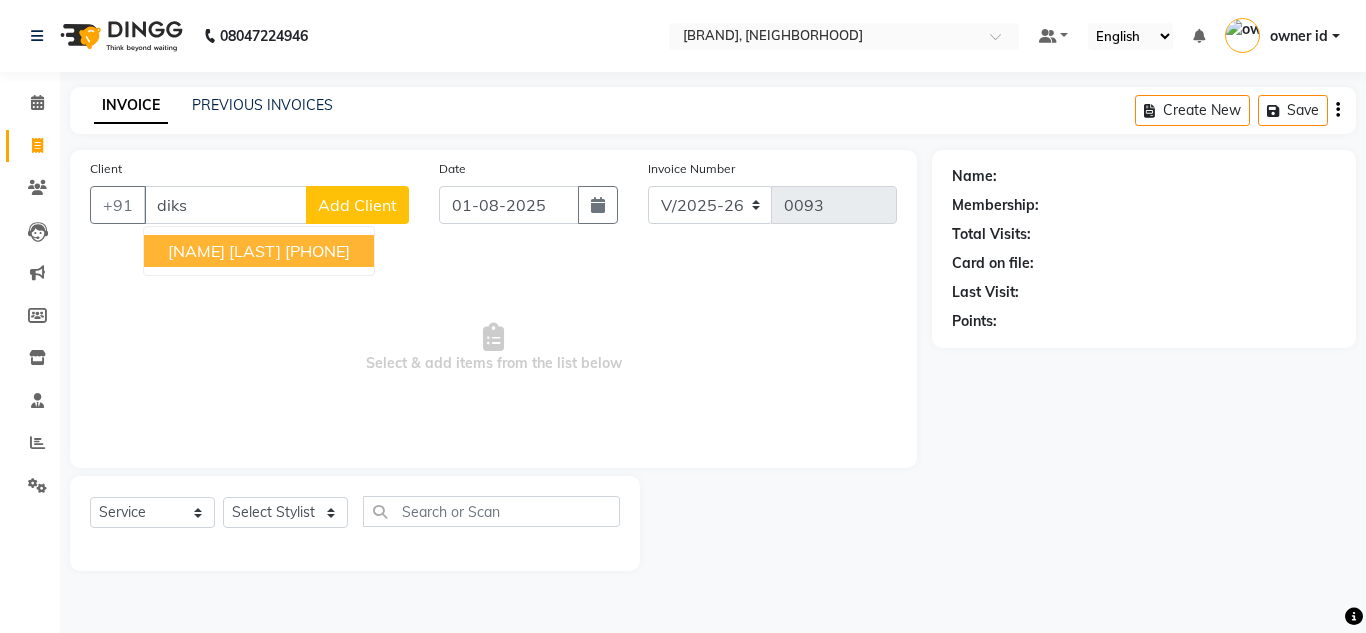 click on "Diksha Amit" at bounding box center [224, 251] 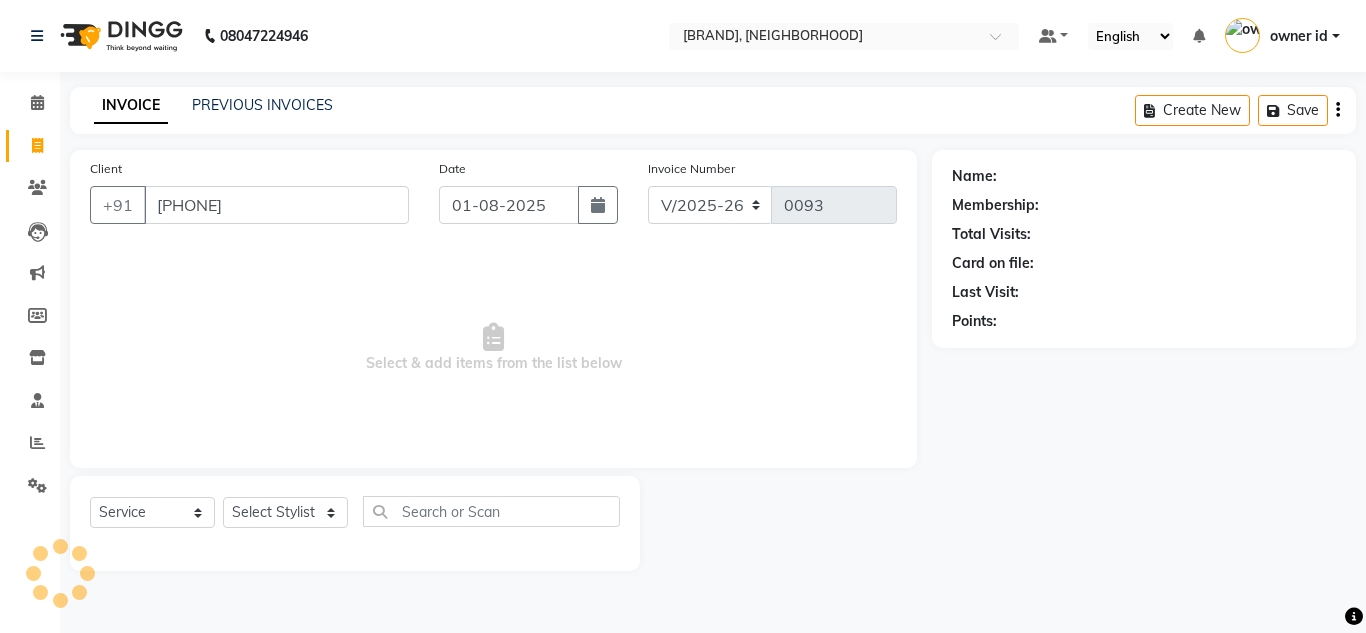 type on "9811019520" 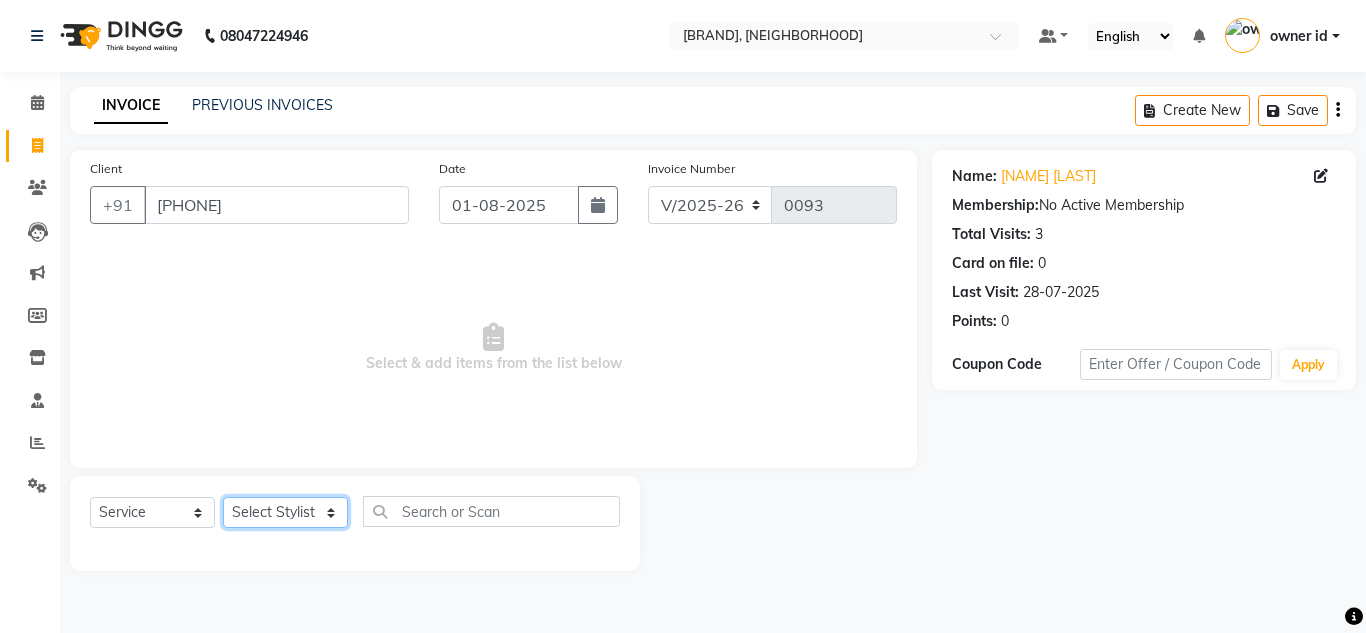 click on "Select Stylist [FIRST] [LAST] [FIRST] [FIRST] [FIRST] [FIRST] [FIRST] [FIRST] [FIRST] [FIRST] [FIRST] [FIRST] [FIRST] [FIRST] [FIRST]" 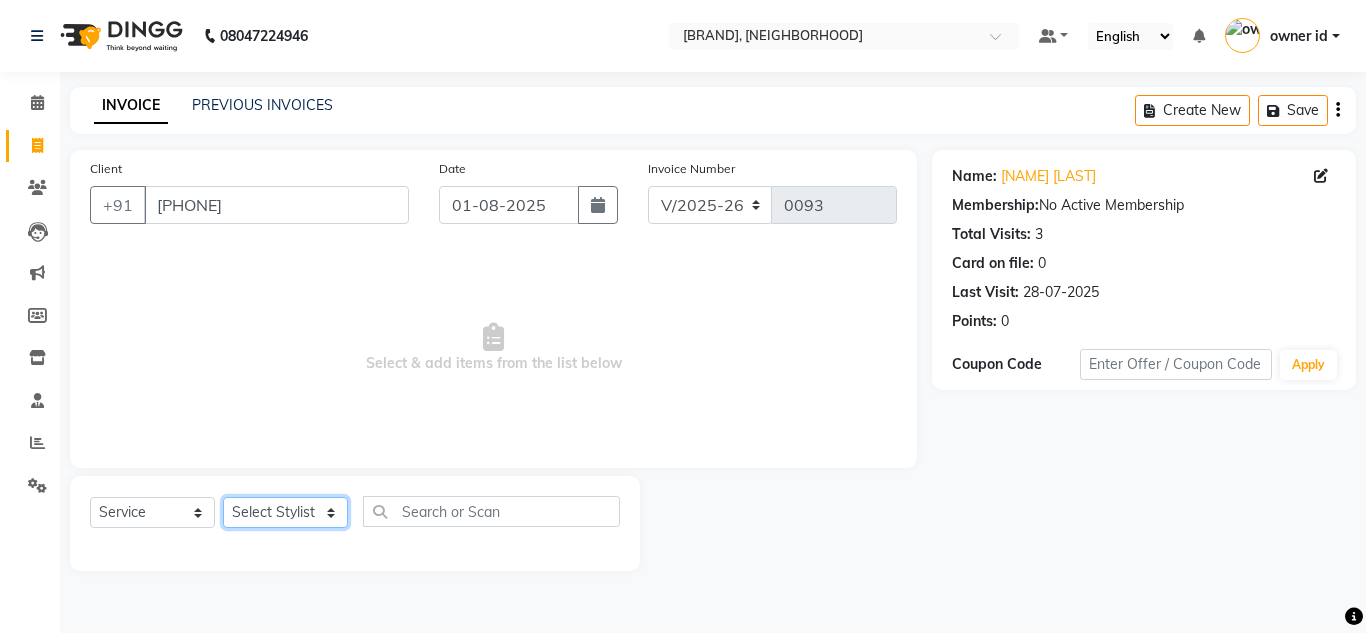 select on "86637" 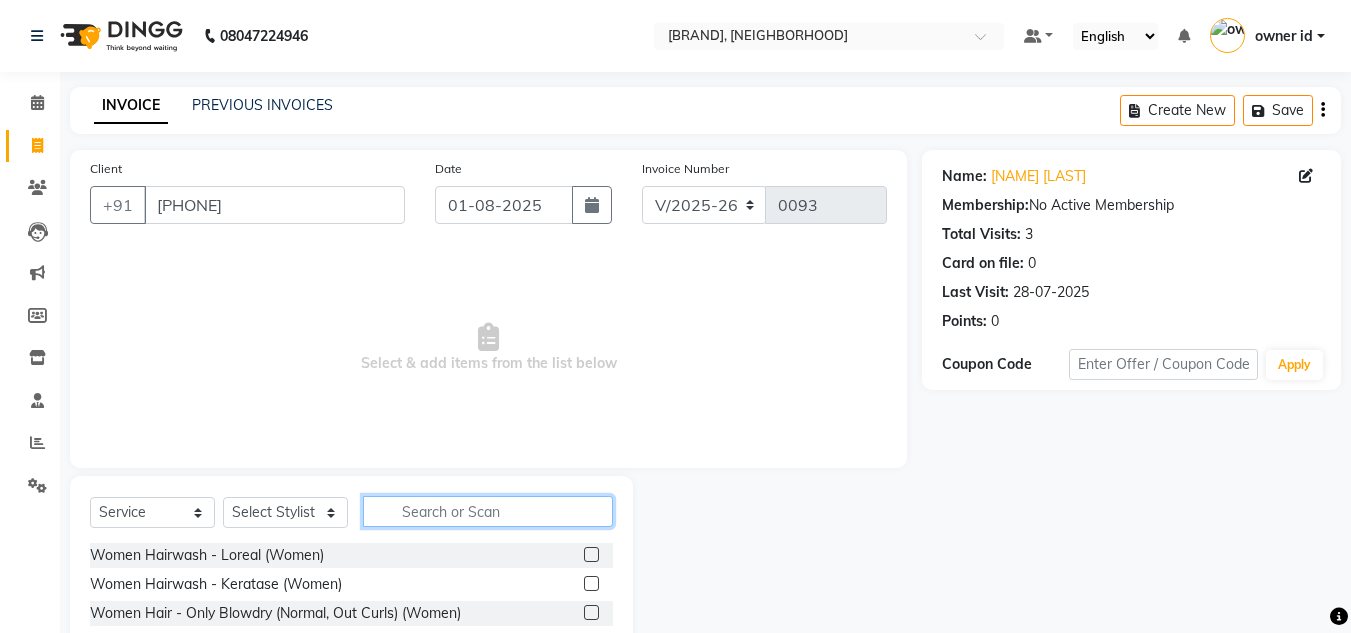 click 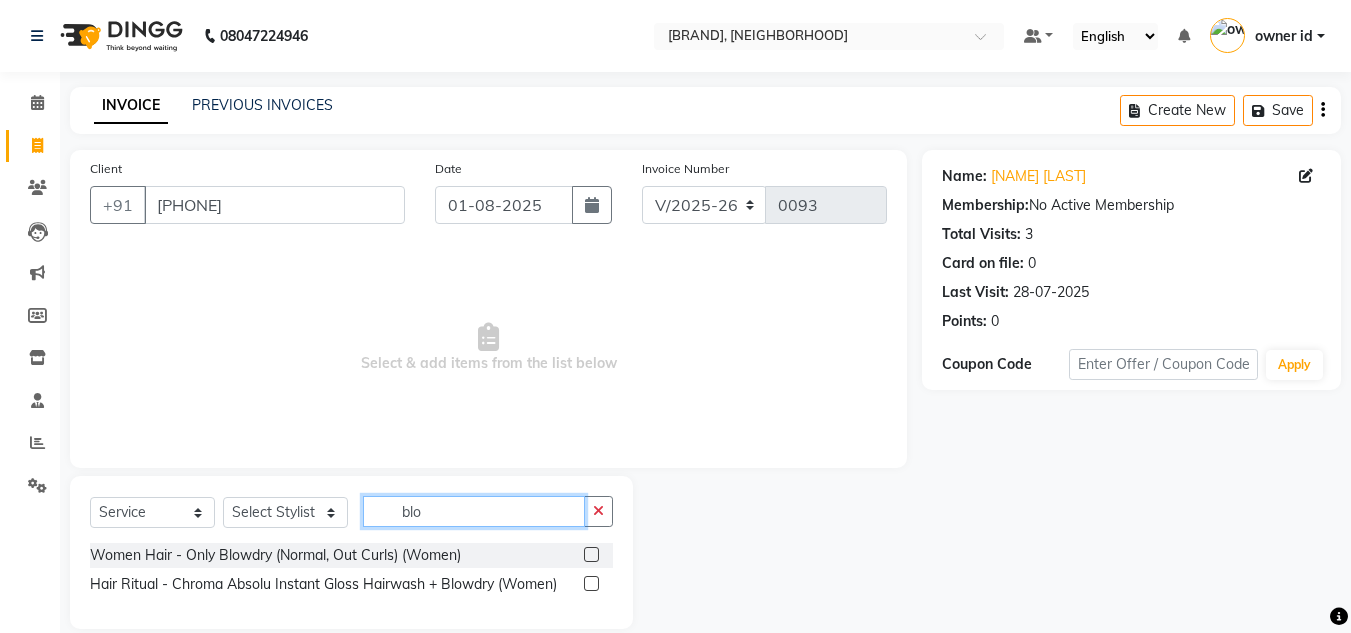 type on "blo" 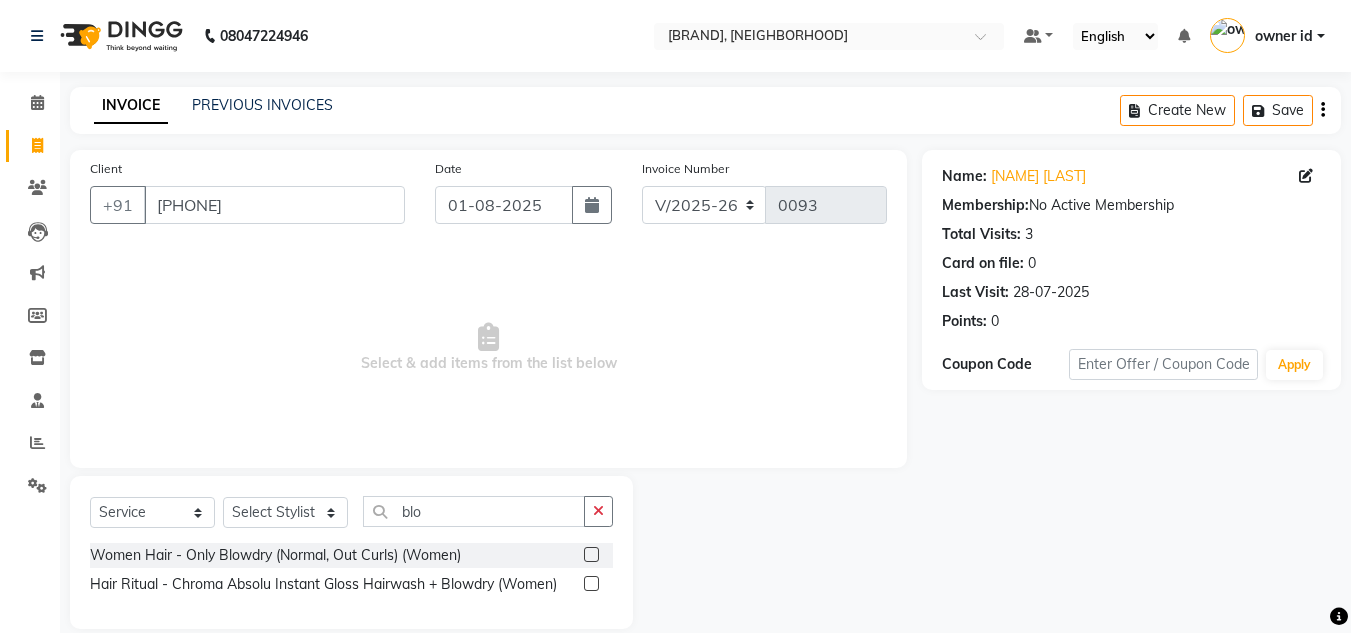 click 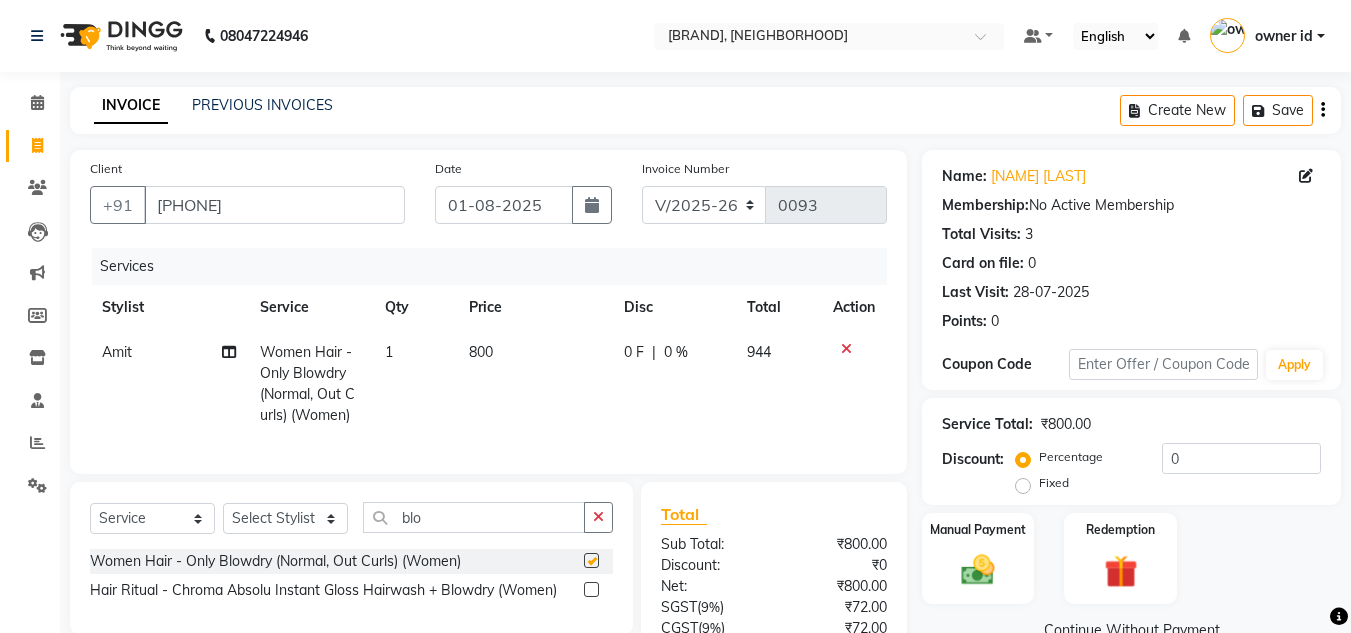 checkbox on "false" 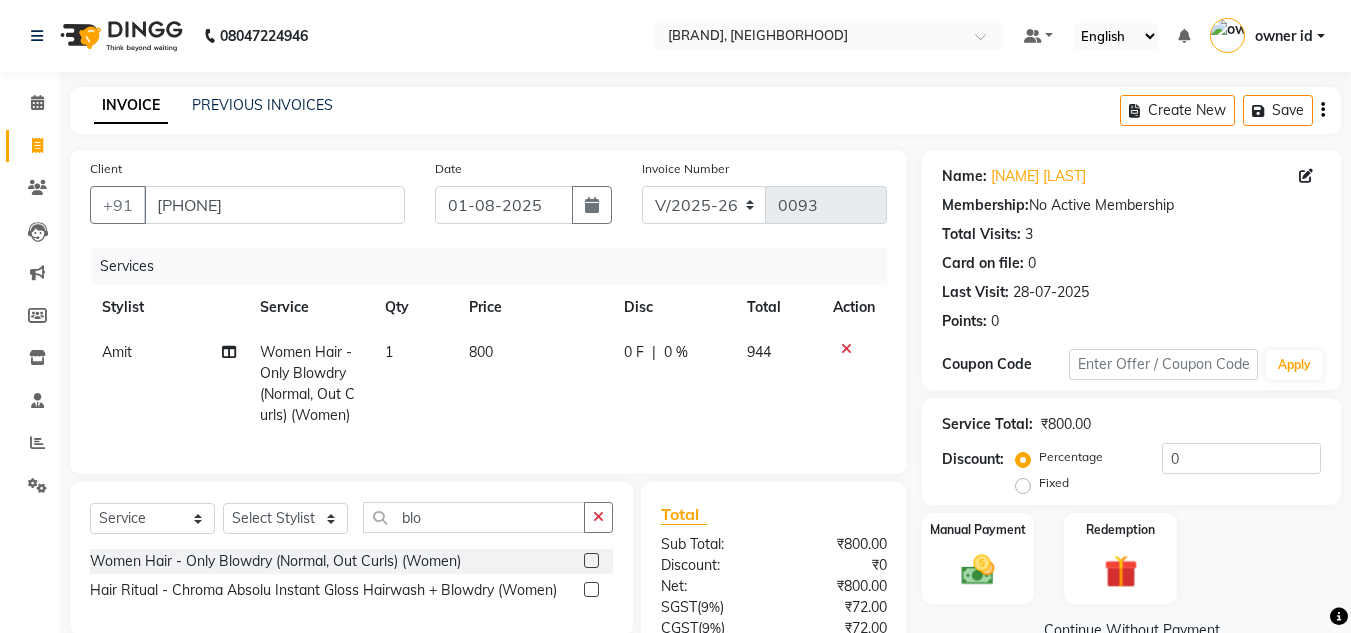 click on "800" 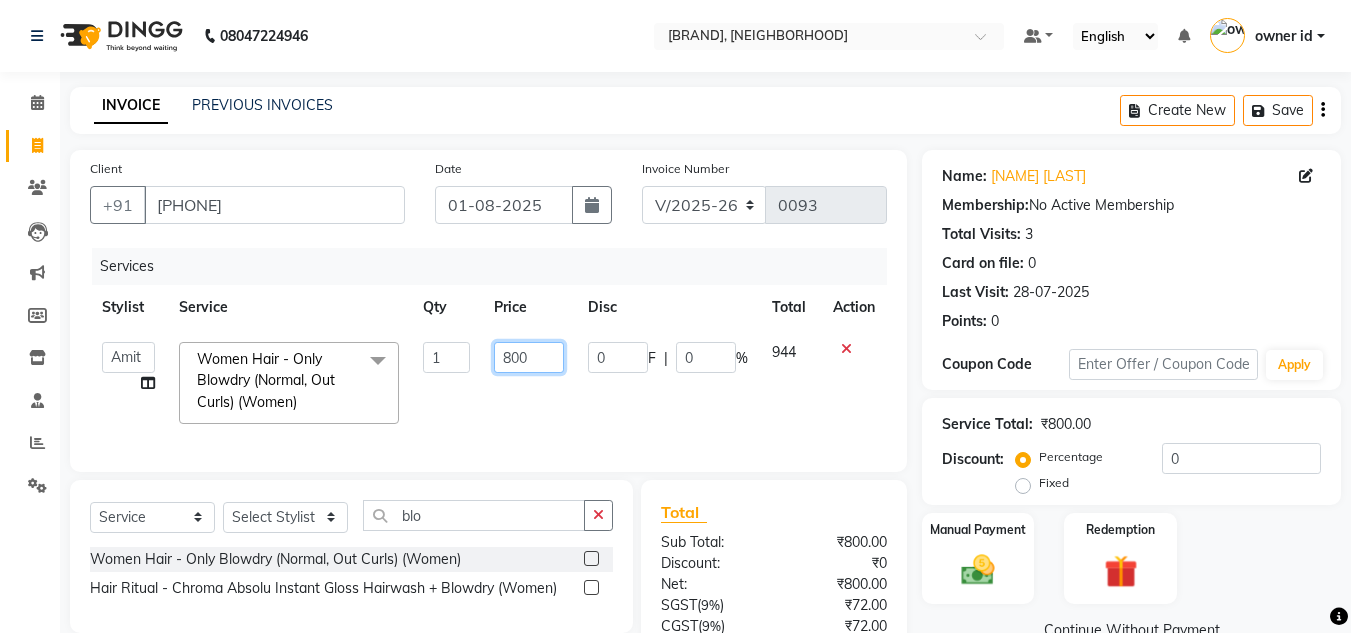 click on "800" 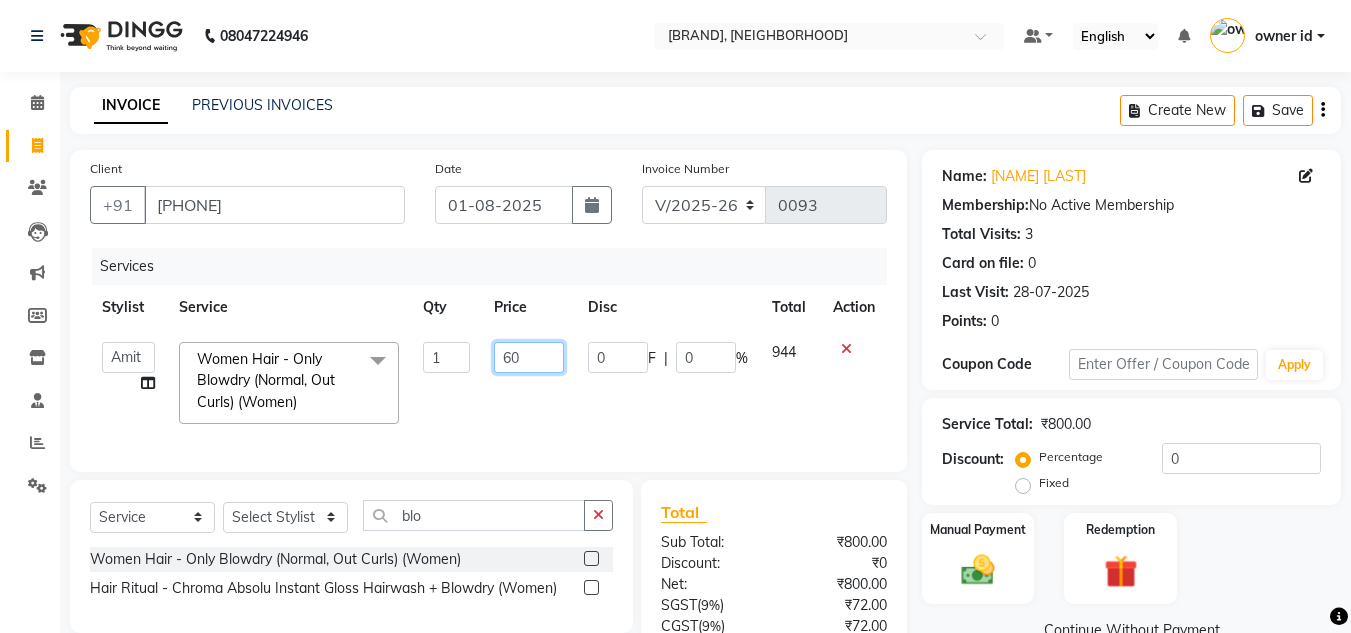 type on "600" 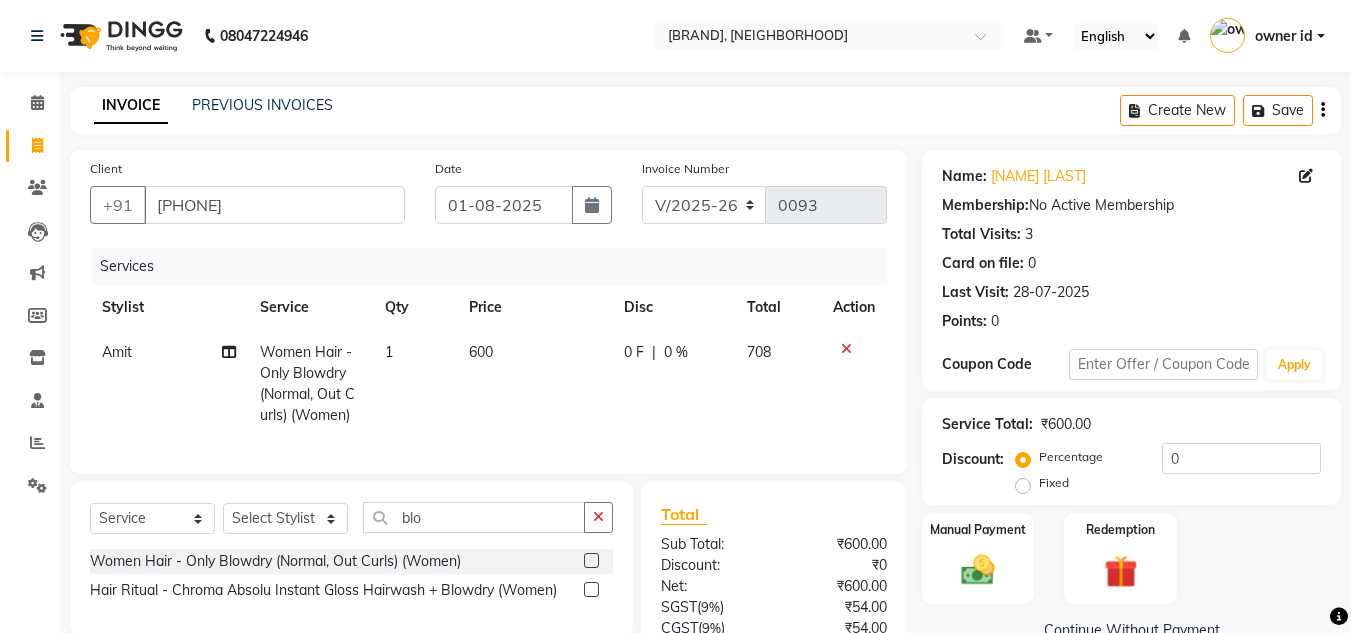 click on "Percentage   Fixed  0" 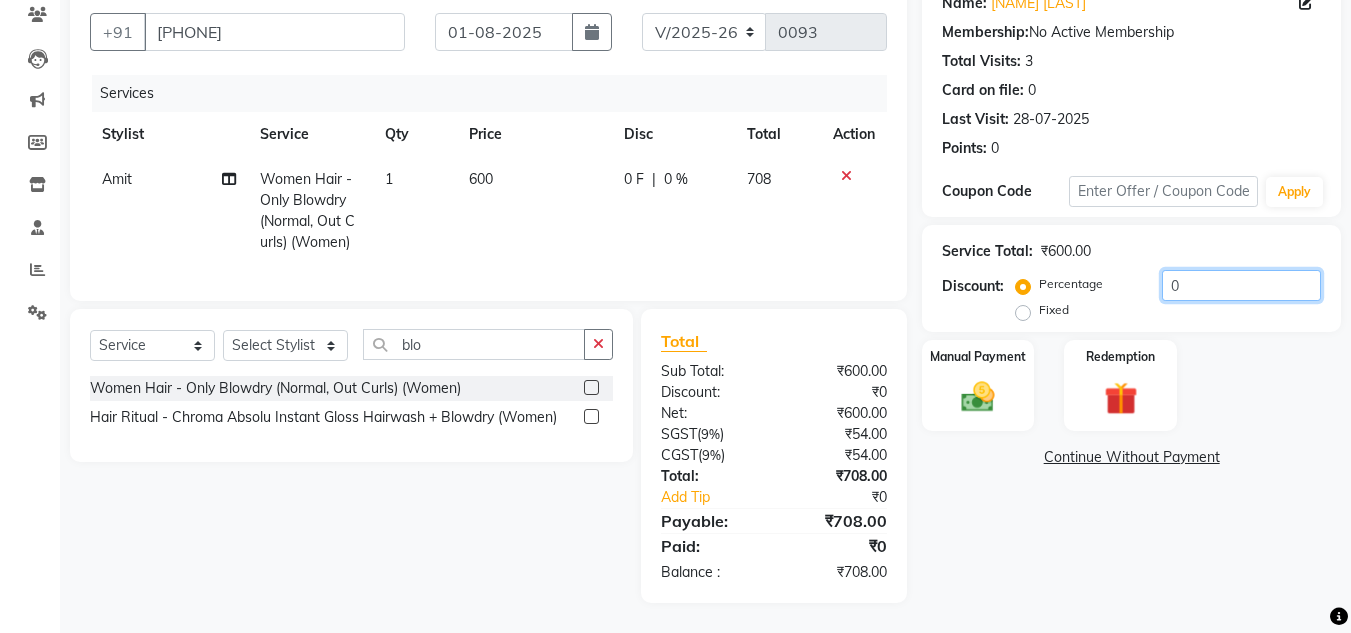 click on "0" 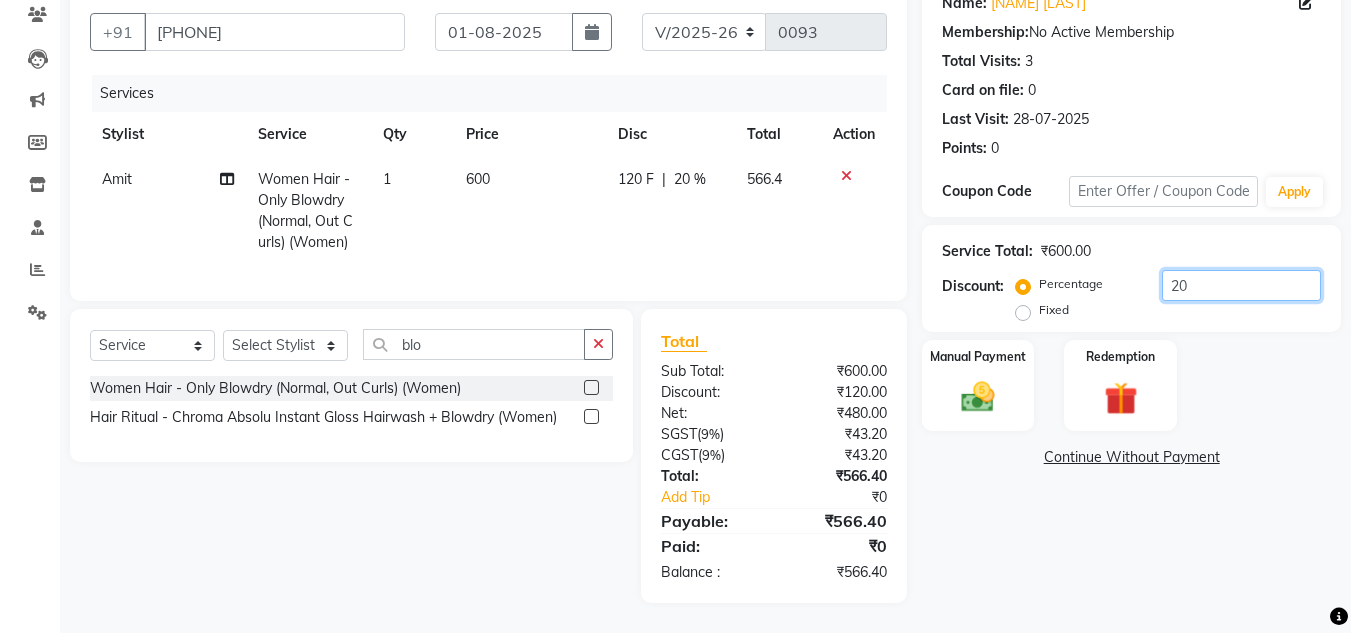 type on "20" 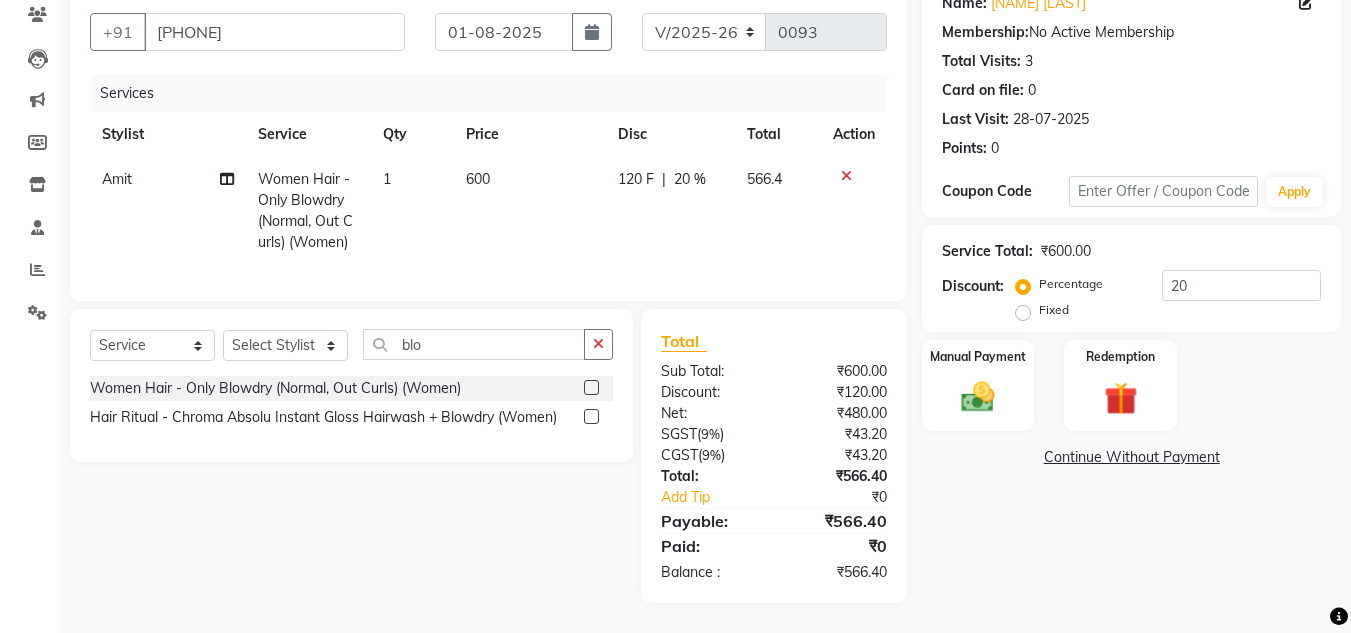 click on "Name: Diksha Amit Membership:  No Active Membership  Total Visits:  3 Card on file:  0 Last Visit:   28-07-2025 Points:   0  Coupon Code Apply Service Total:  ₹600.00  Discount:  Percentage   Fixed  20 Manual Payment Redemption  Continue Without Payment" 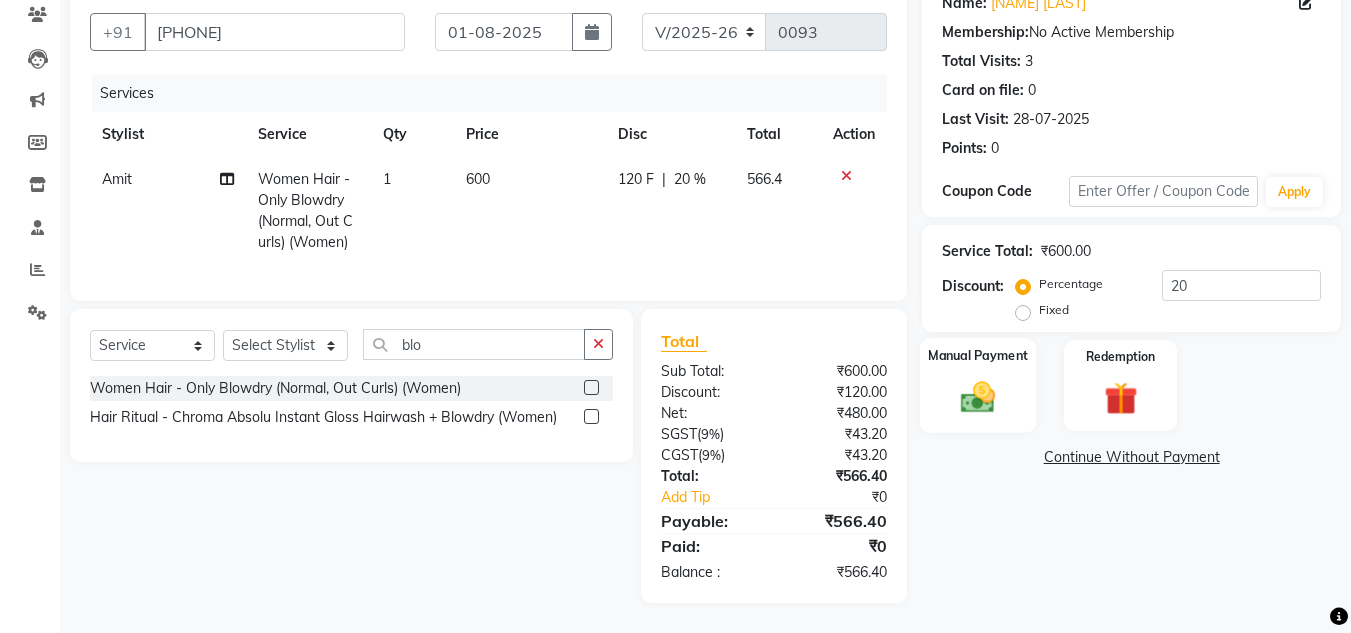 click 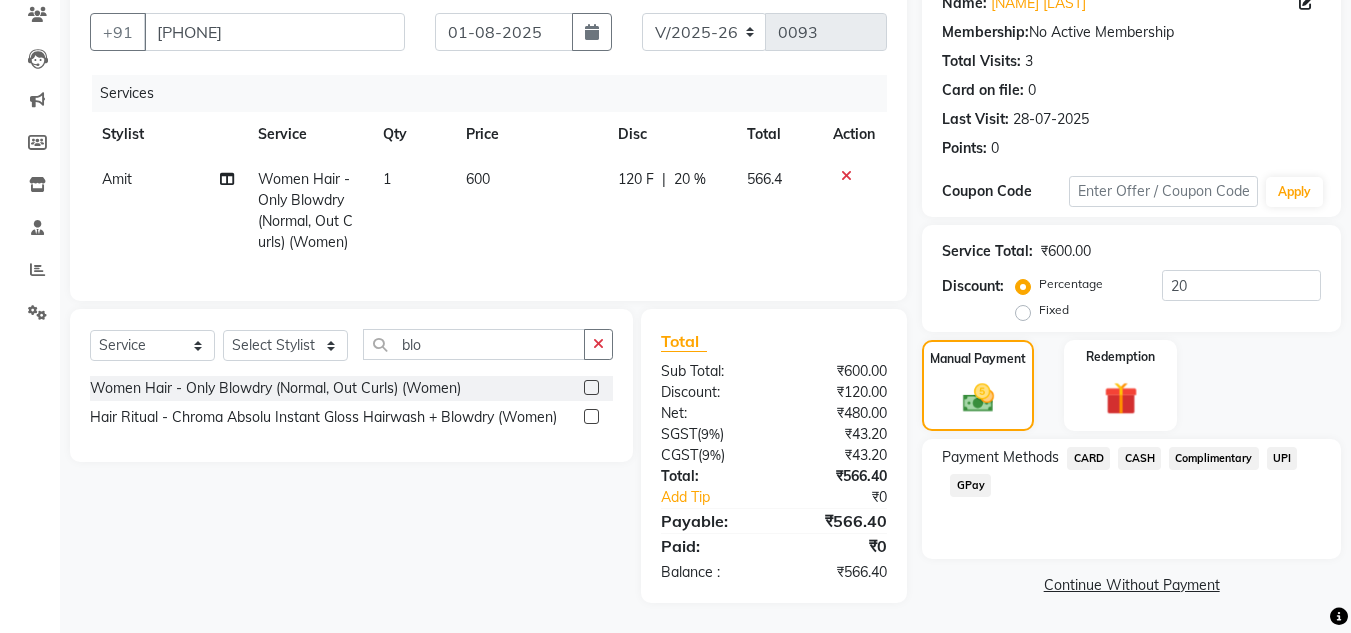click on "CASH" 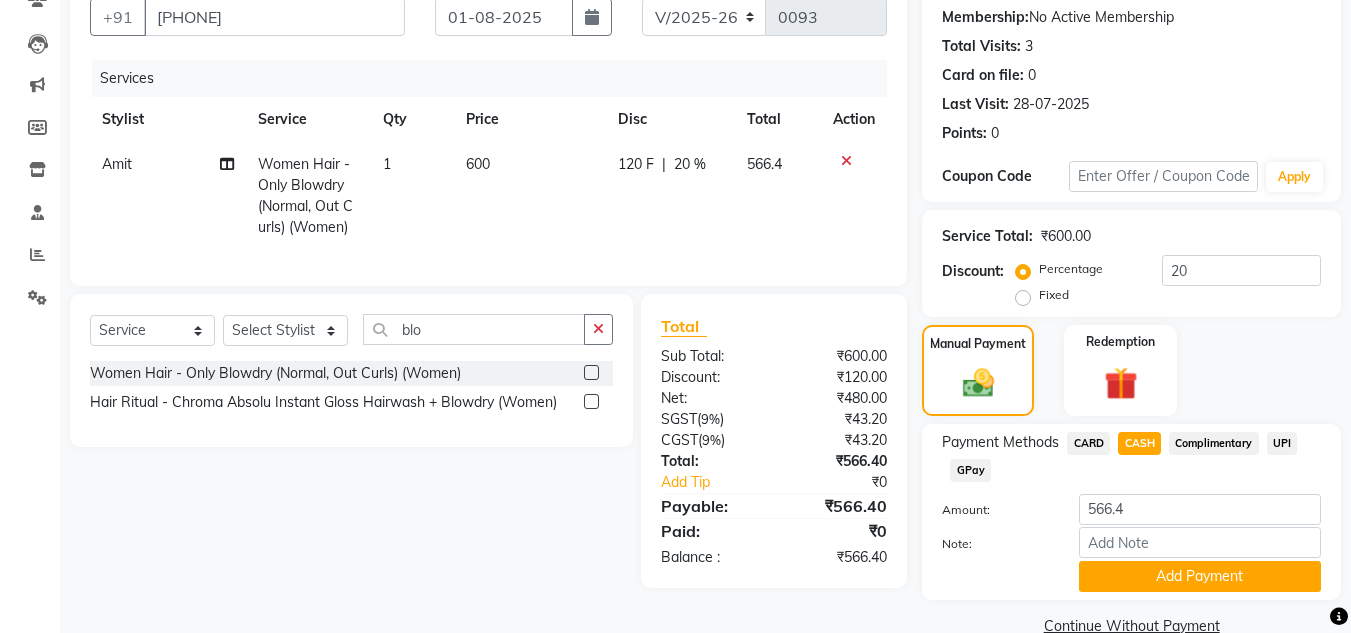 scroll, scrollTop: 226, scrollLeft: 0, axis: vertical 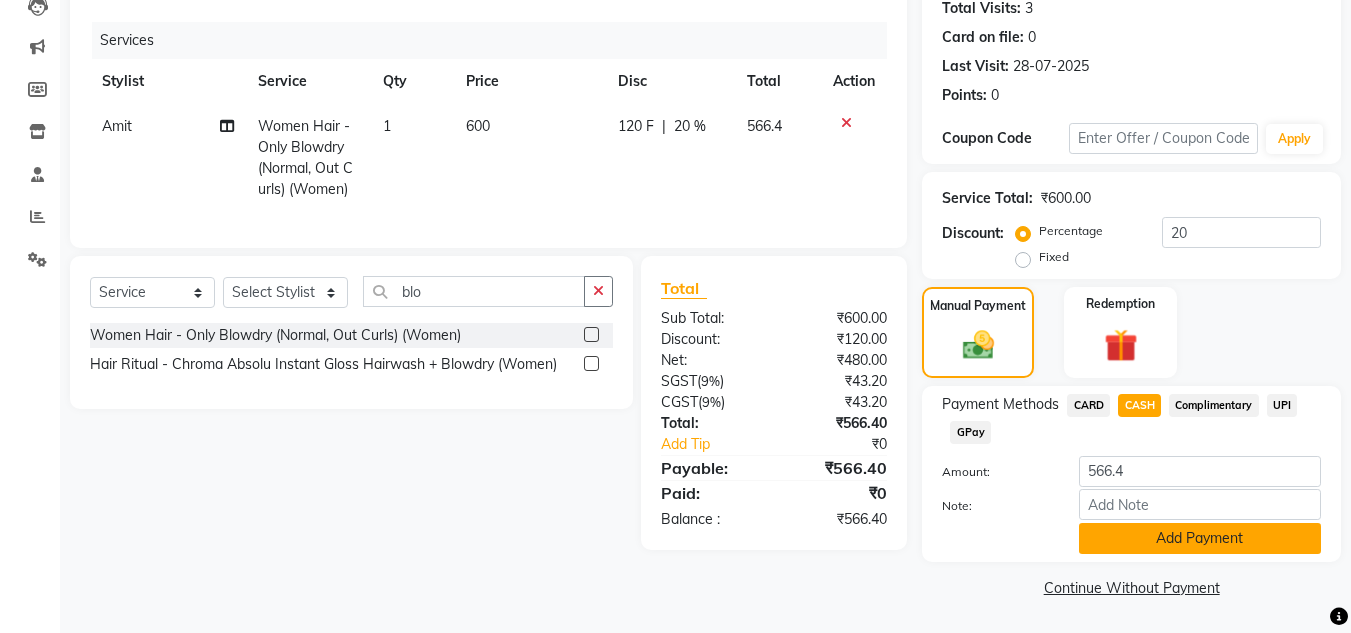 click on "Add Payment" 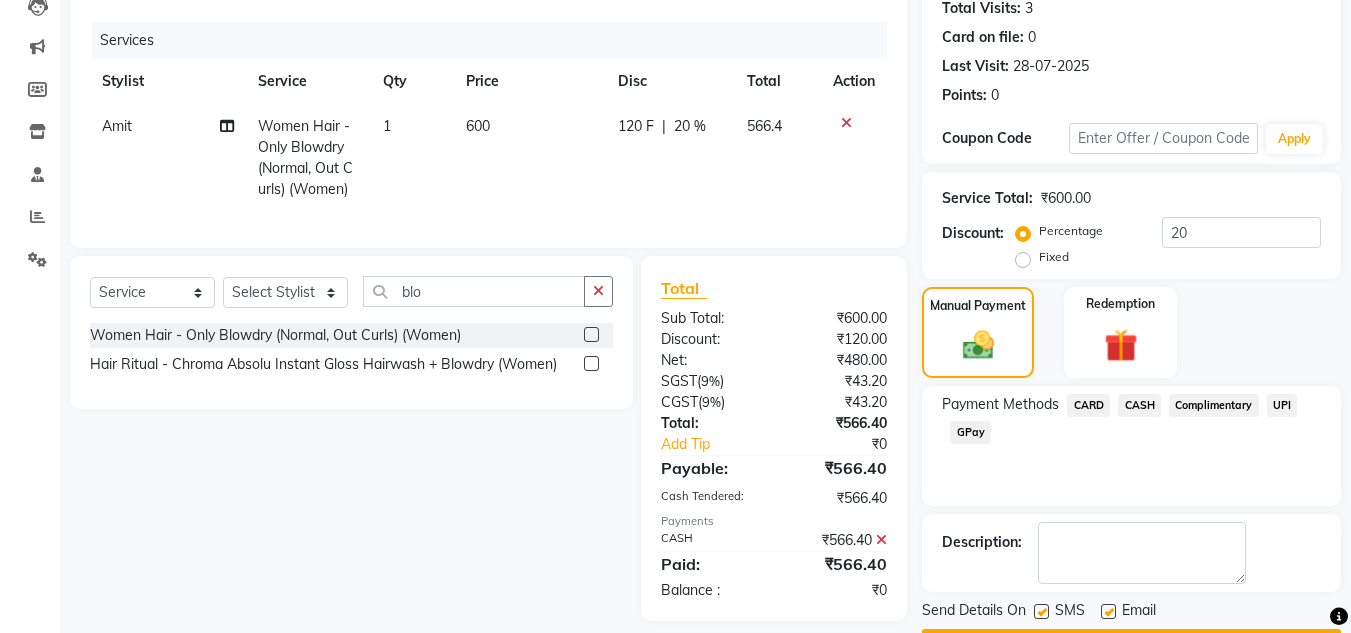 scroll, scrollTop: 283, scrollLeft: 0, axis: vertical 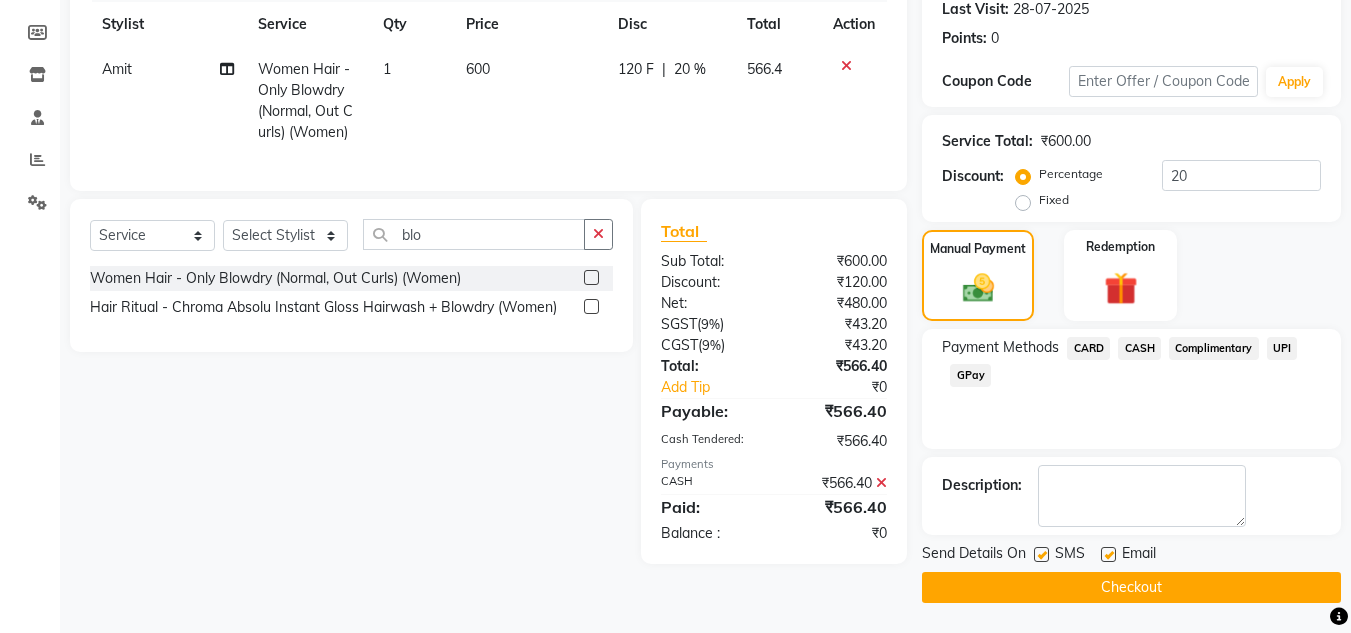 click on "Checkout" 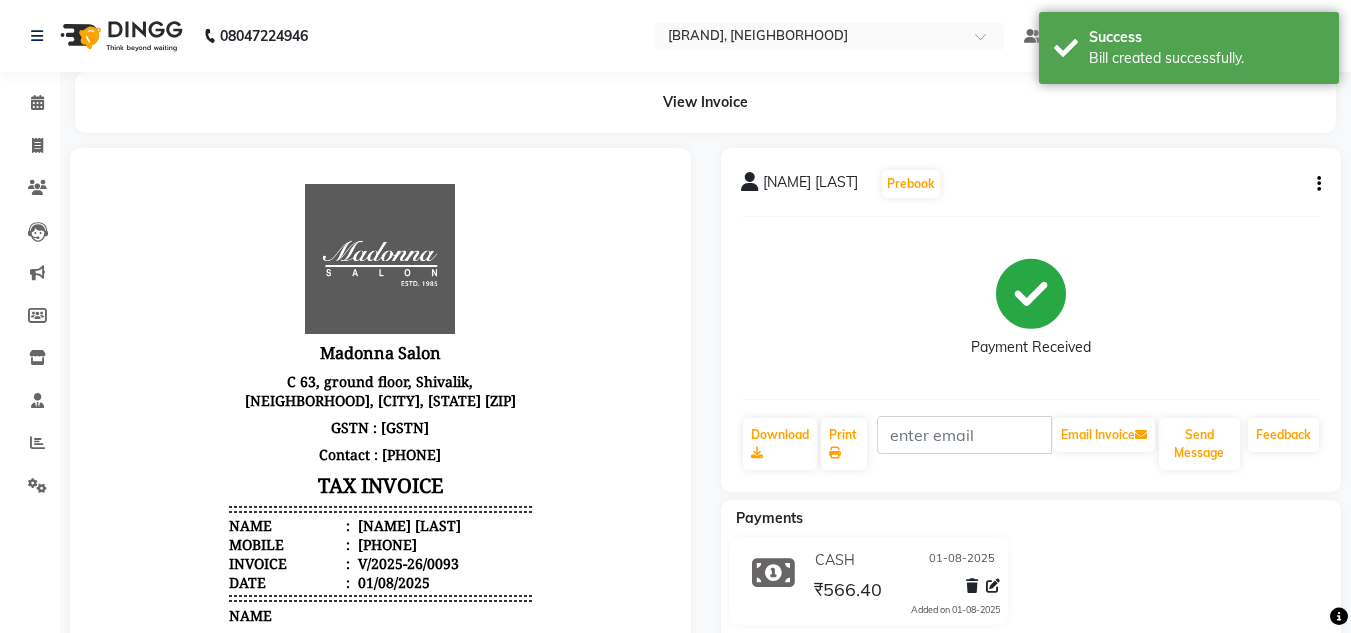 scroll, scrollTop: 0, scrollLeft: 0, axis: both 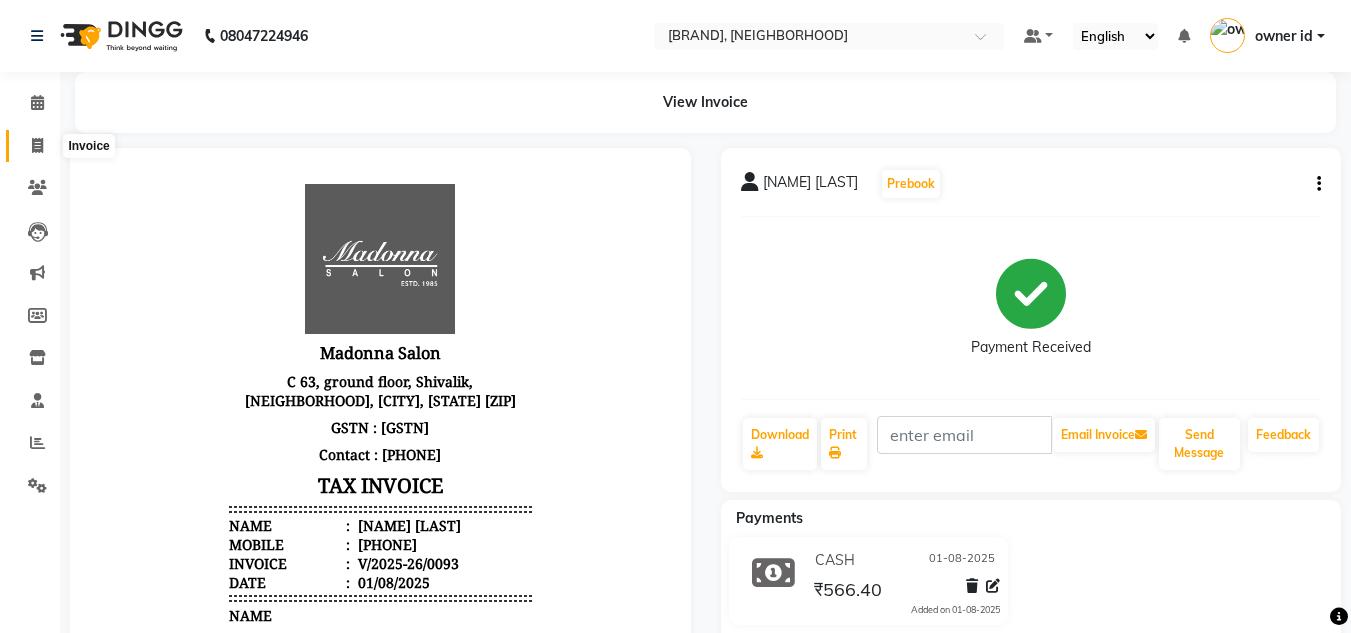 click 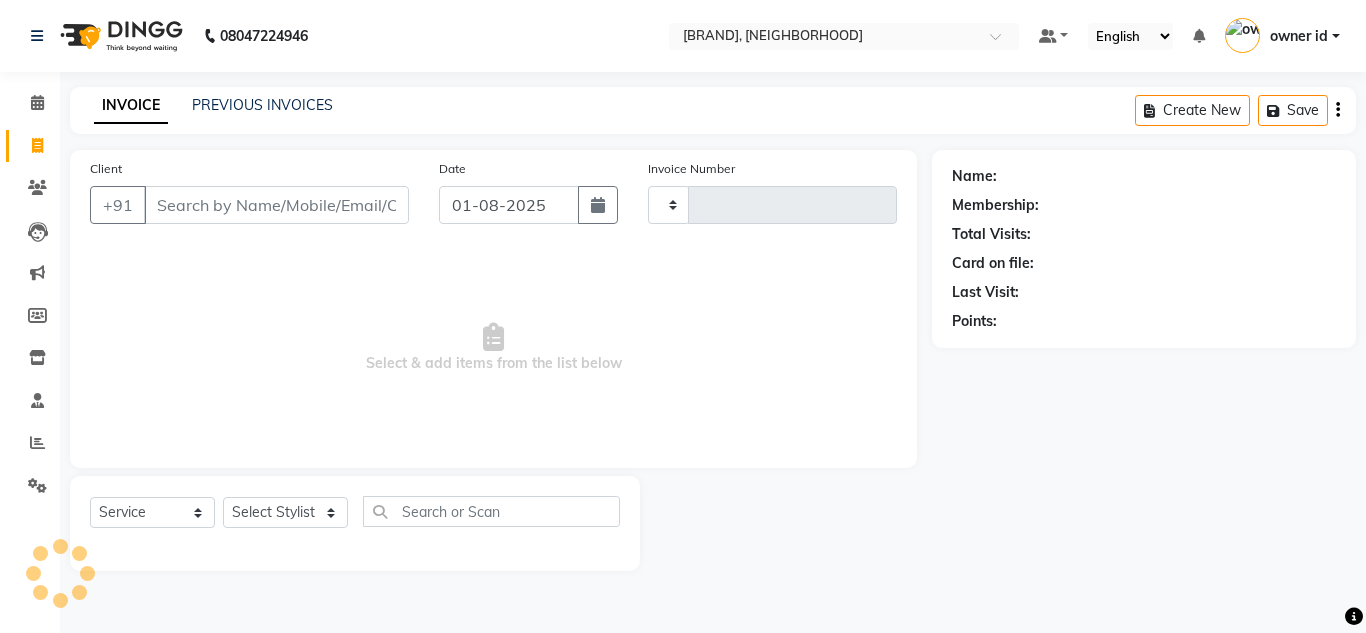 type on "0094" 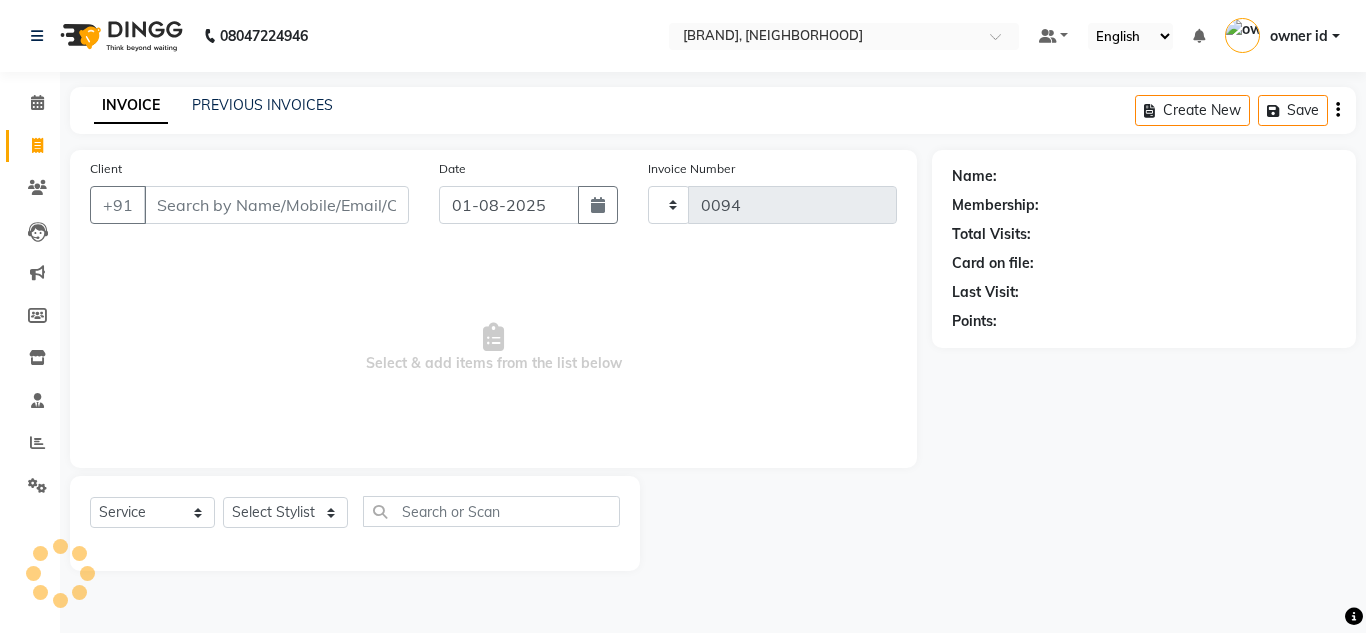 select on "8641" 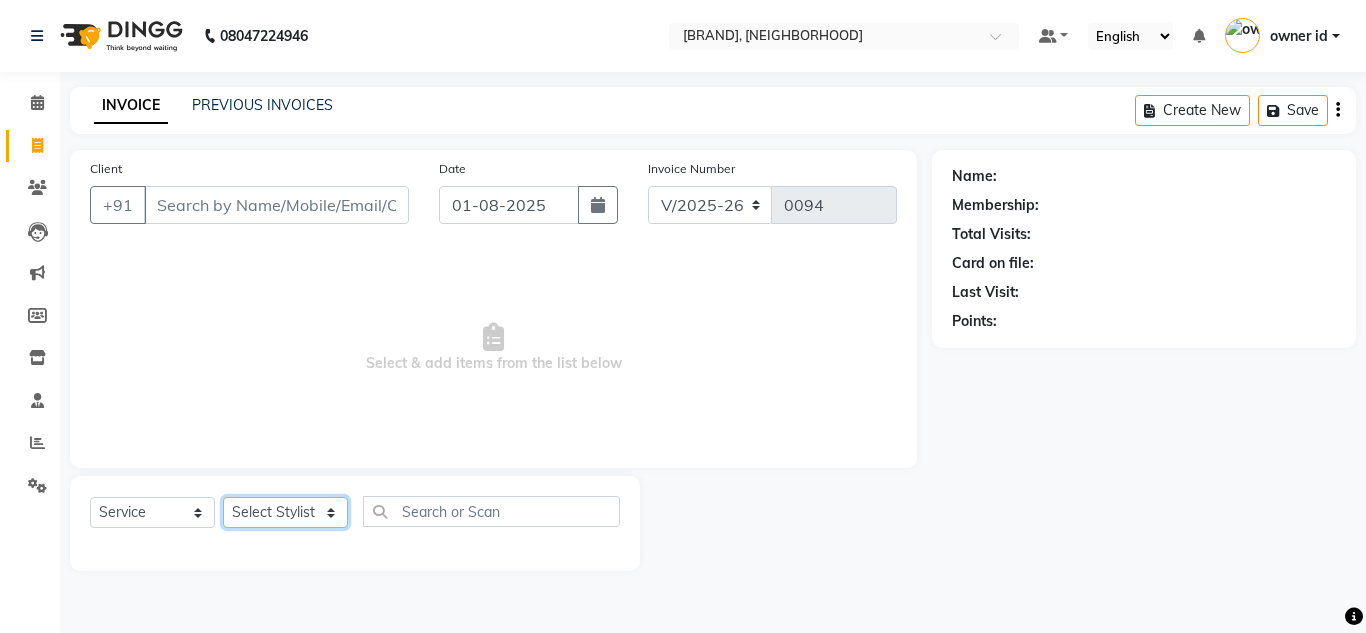 click on "Select Stylist" 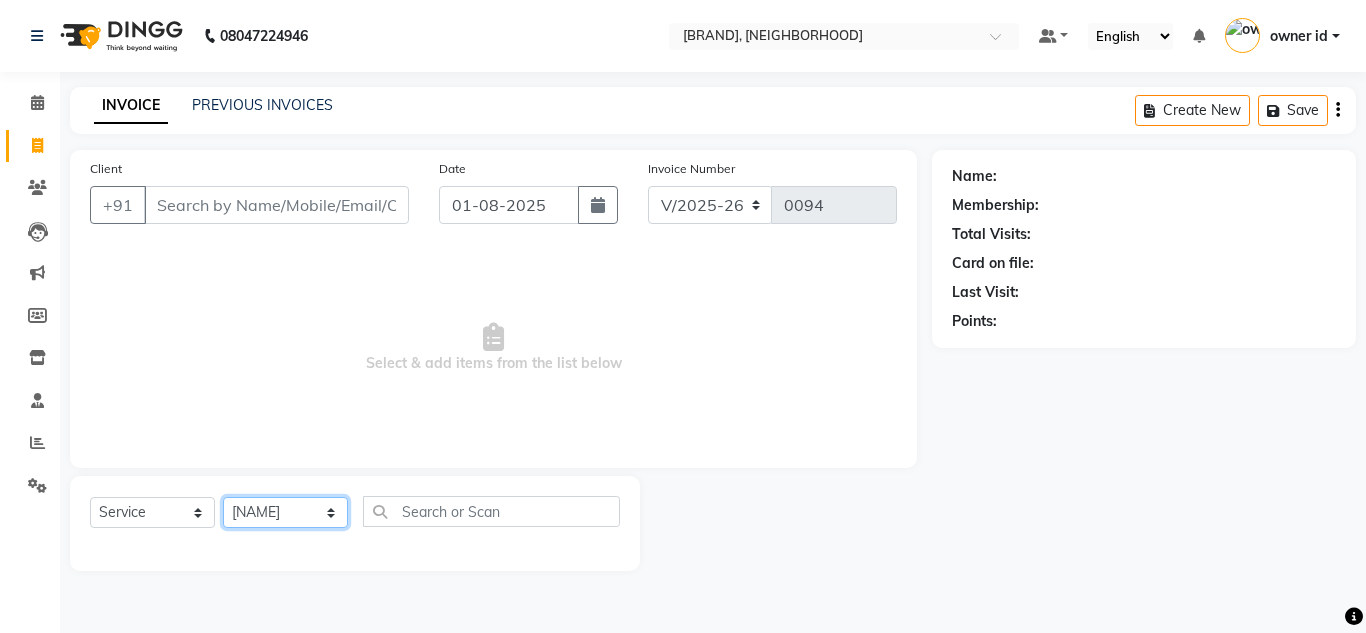 click on "Select Stylist [FIRST] [LAST] [FIRST] [FIRST] [FIRST] [FIRST] [FIRST] [FIRST] [FIRST] [FIRST] [FIRST] [FIRST] [FIRST] [FIRST] [FIRST]" 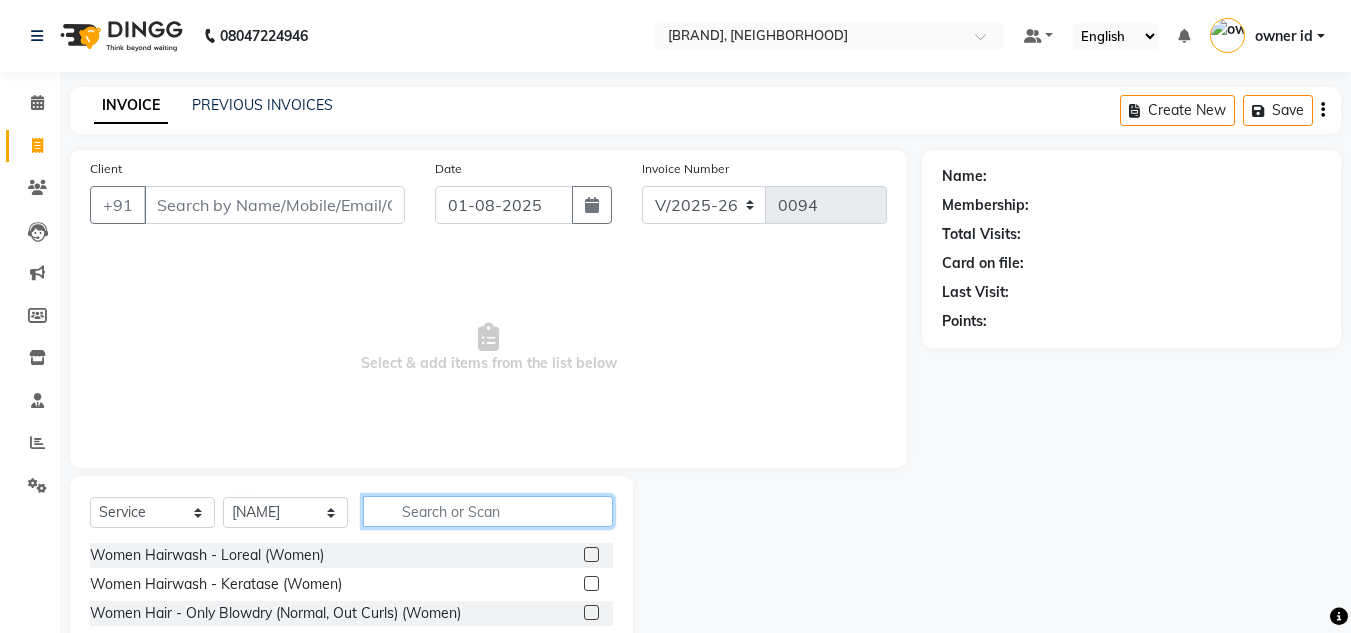 click 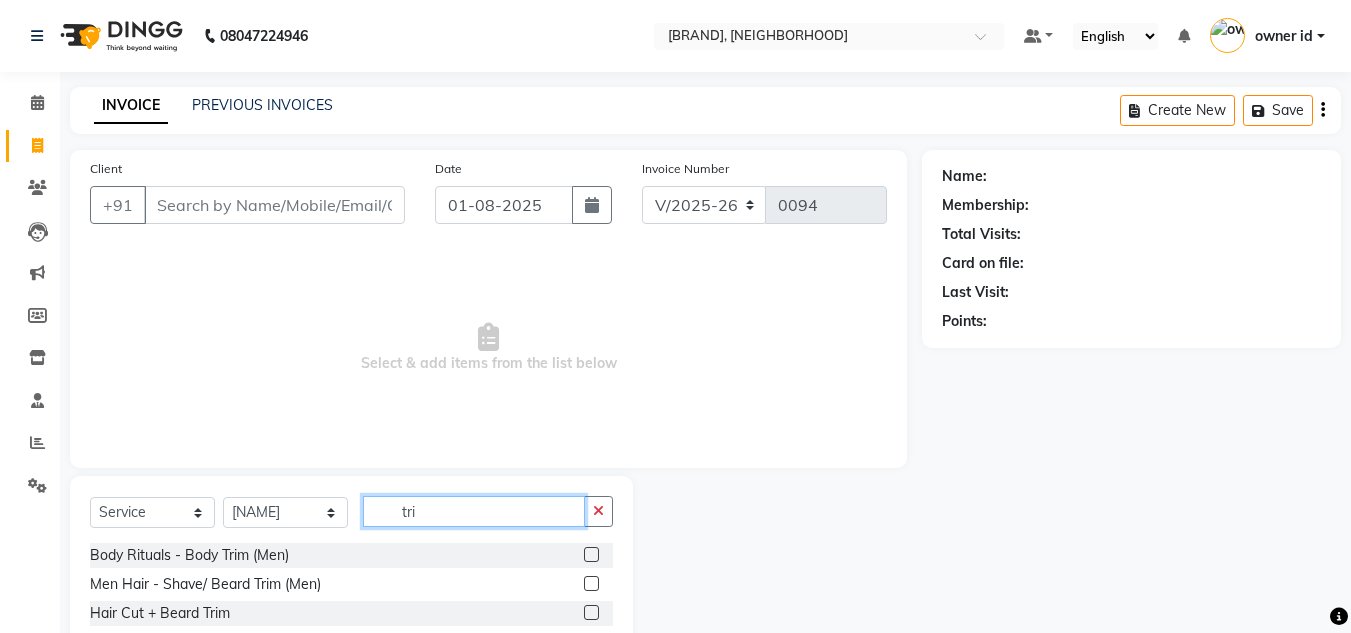 type on "trim" 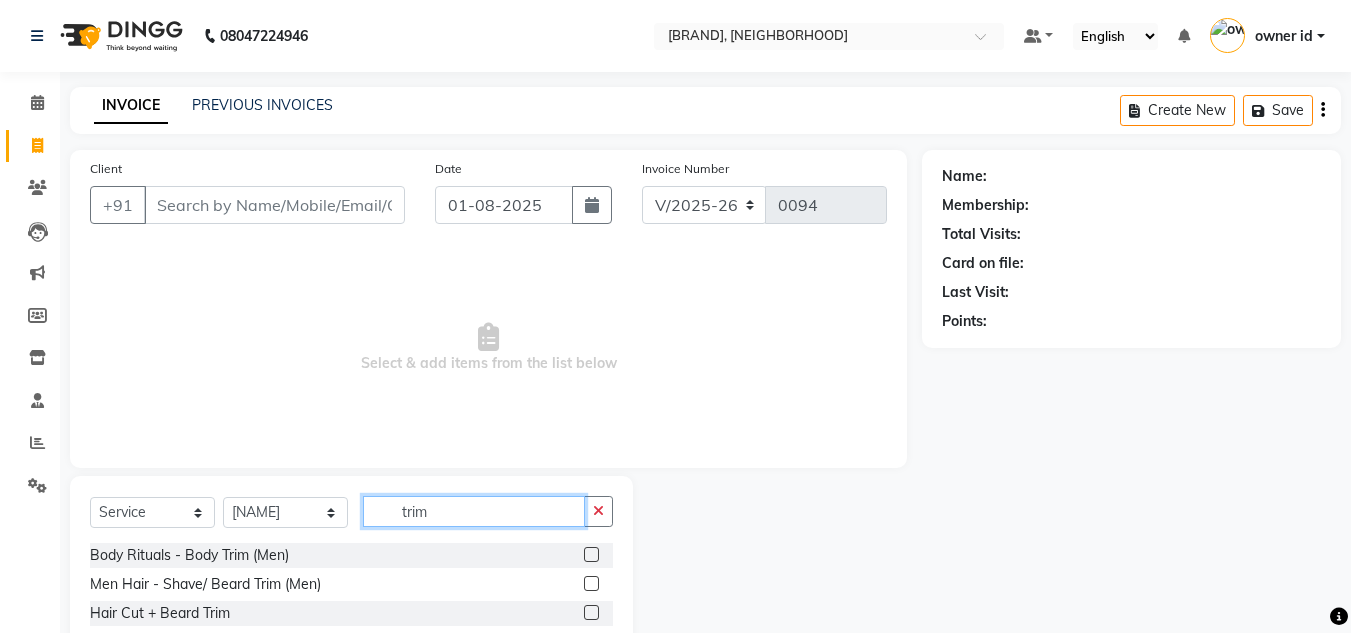 scroll, scrollTop: 55, scrollLeft: 0, axis: vertical 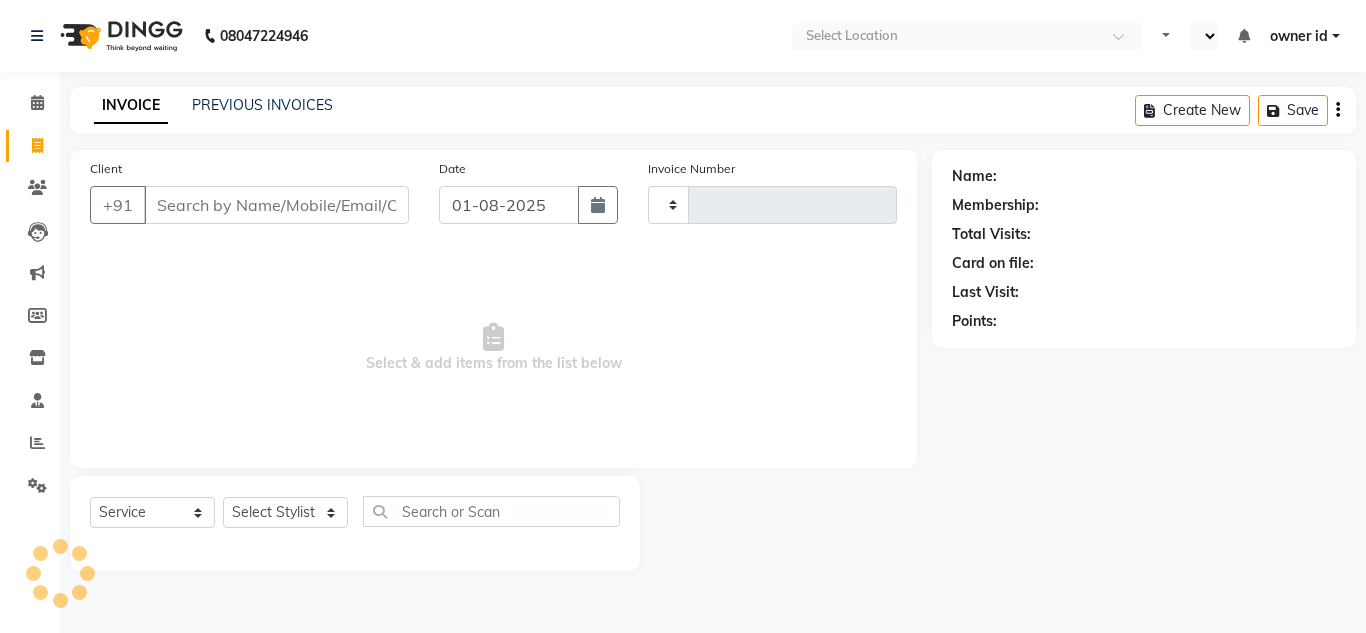 select on "service" 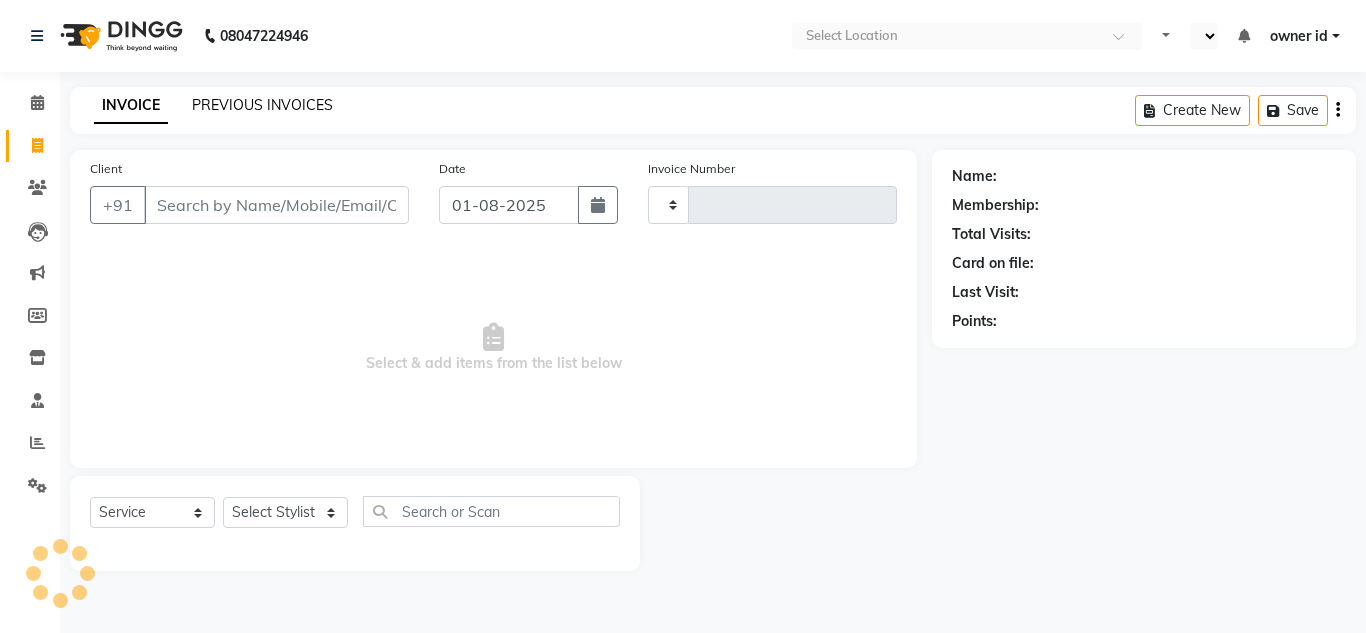 scroll, scrollTop: 0, scrollLeft: 0, axis: both 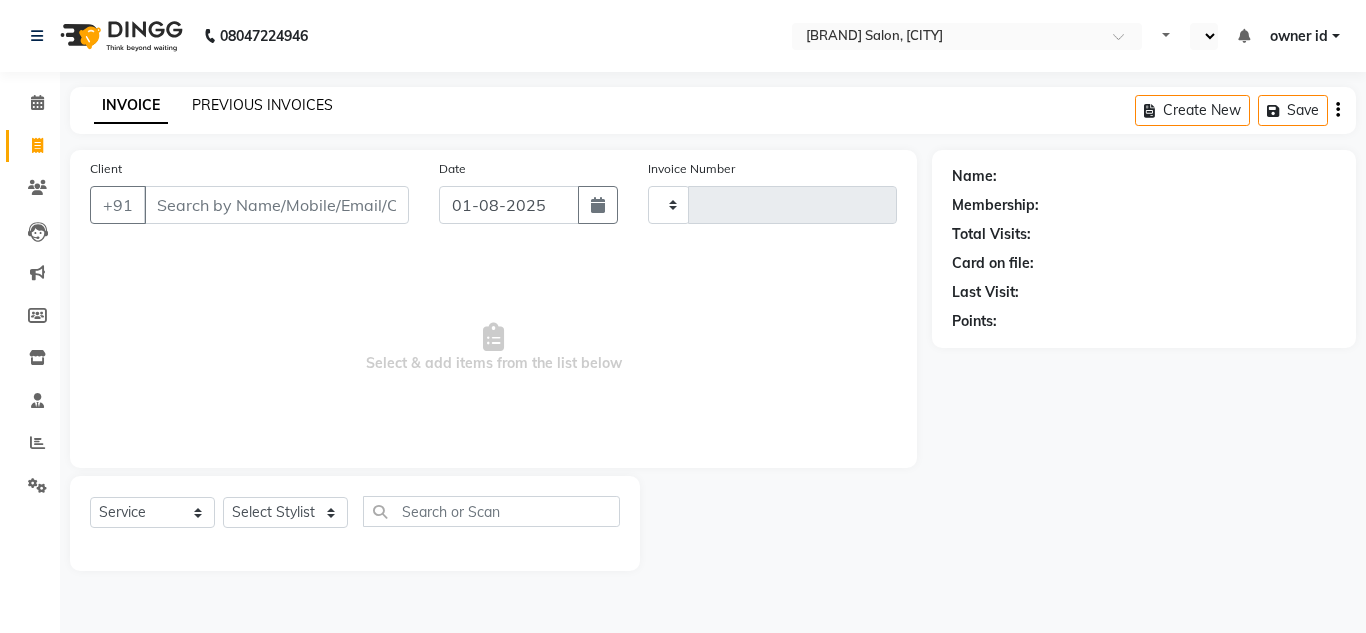 type on "0094" 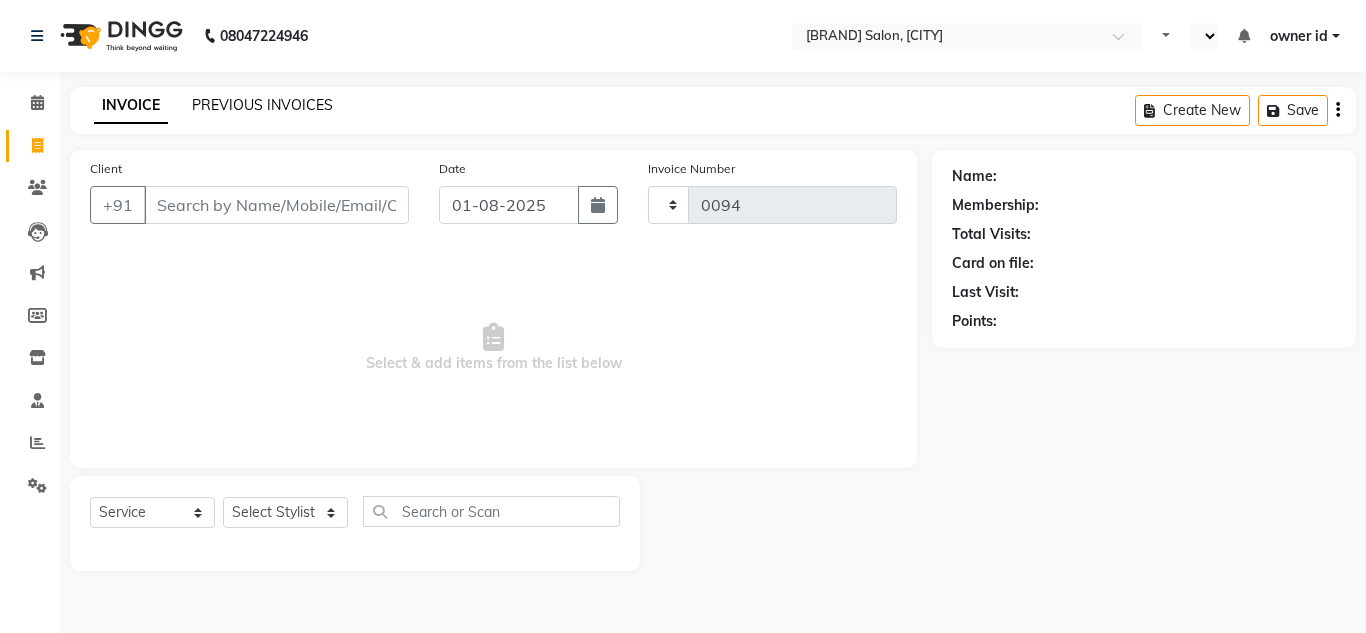 select on "en" 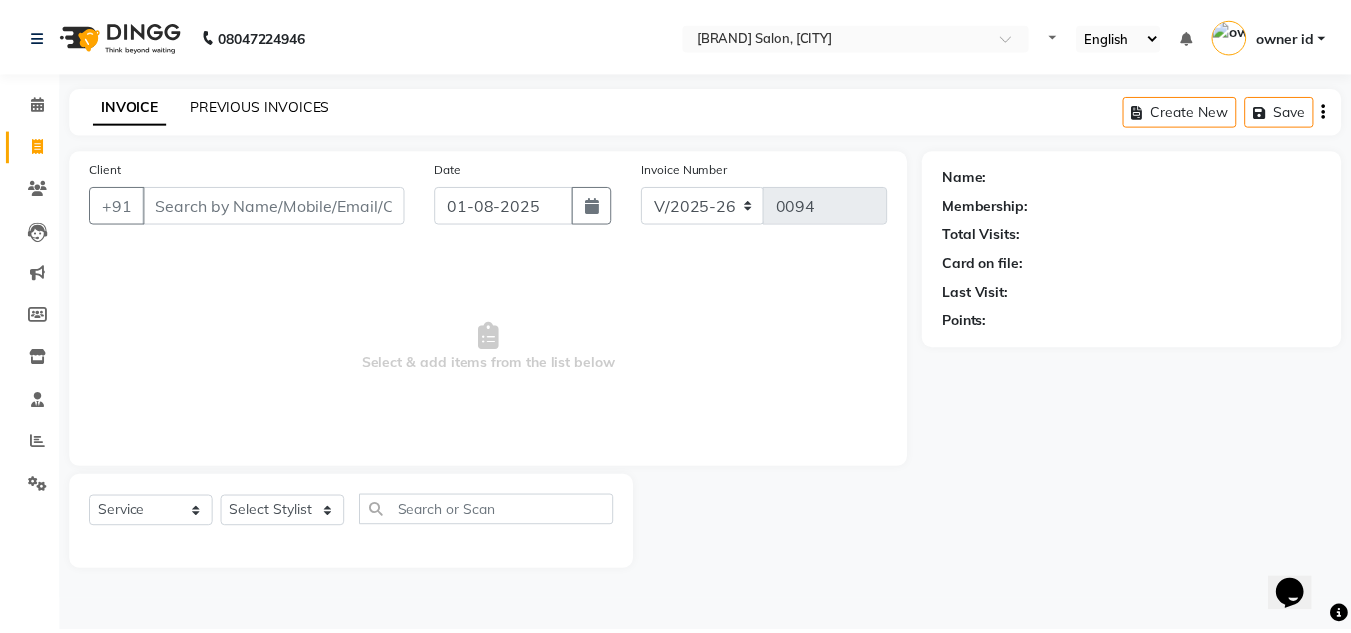 scroll, scrollTop: 0, scrollLeft: 0, axis: both 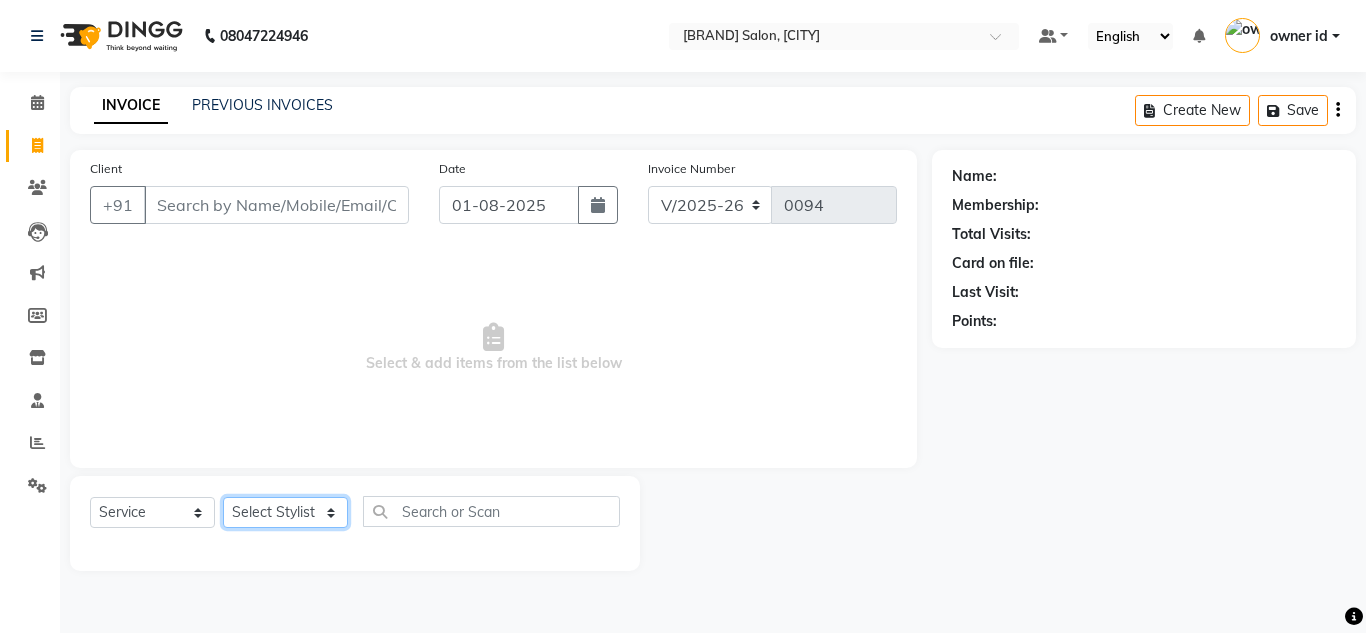 click on "Select Stylist [FIRST] [LAST] [FIRST] [LAST] [FIRST] [LAST] [FIRST] [LAST] [FIRST] [LAST] [FIRST] [LAST] [FIRST] [LAST] [FIRST] [LAST] [FIRST] [LAST] [FIRST] [LAST] [FIRST] [LAST] [FIRST] [LAST]" 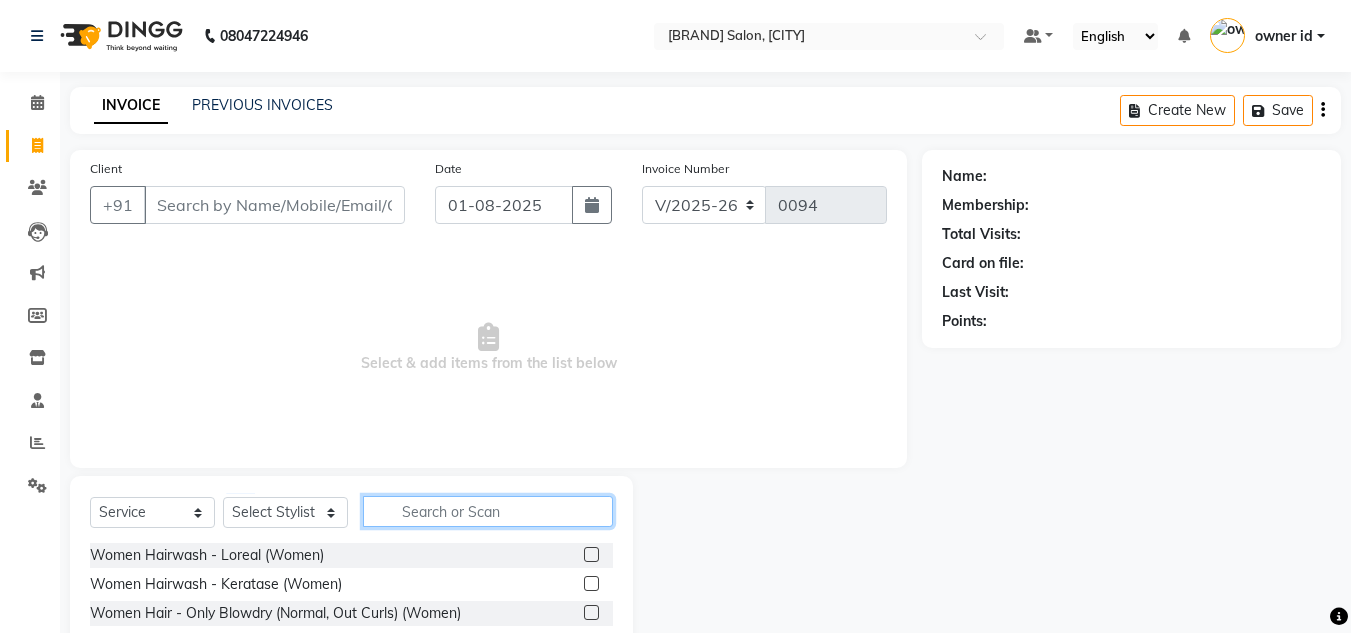 click 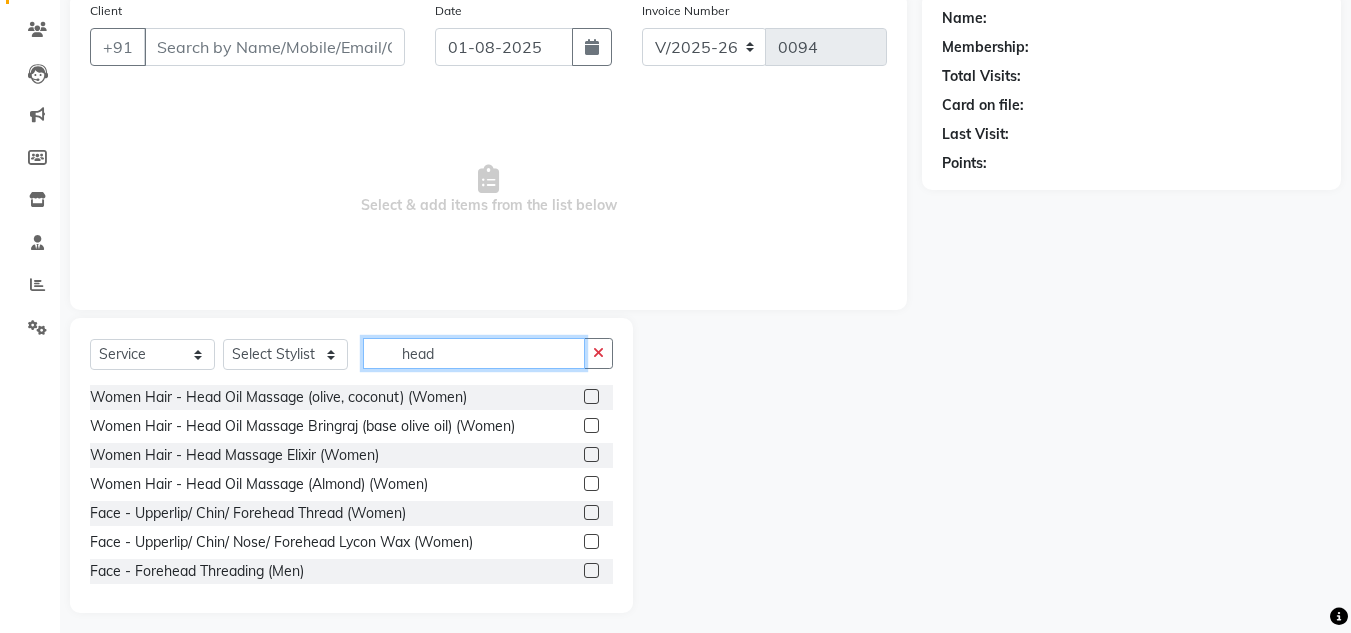 scroll, scrollTop: 159, scrollLeft: 0, axis: vertical 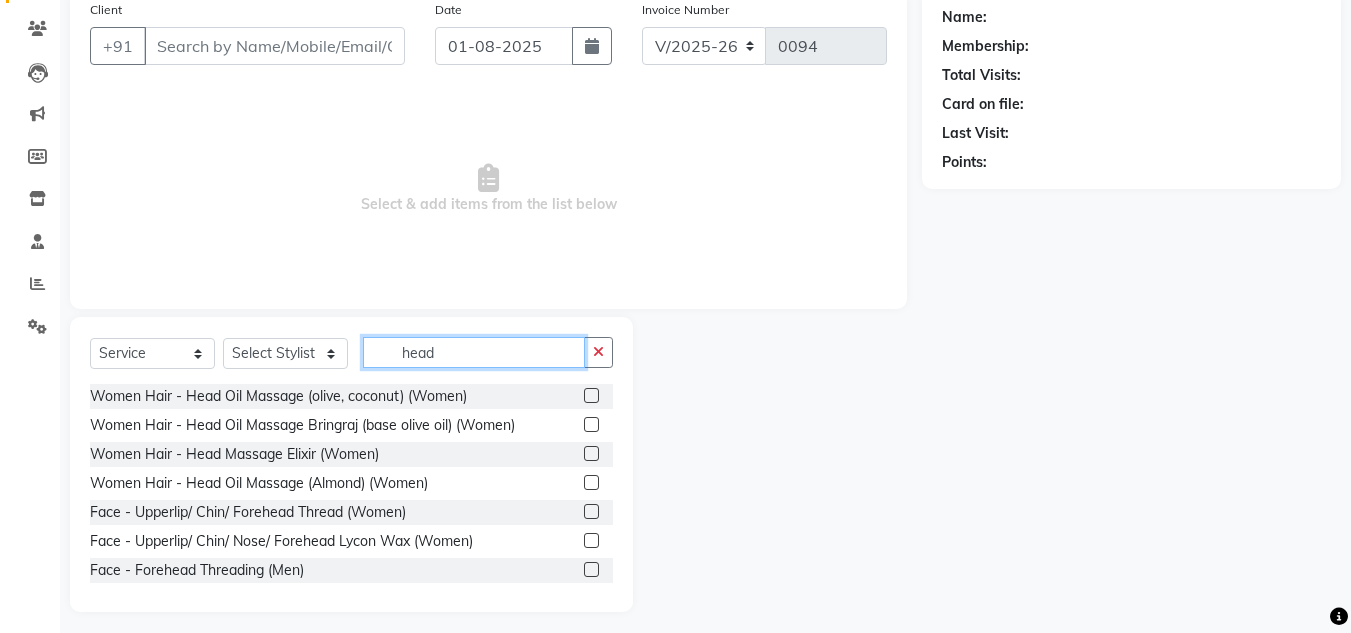 type on "head" 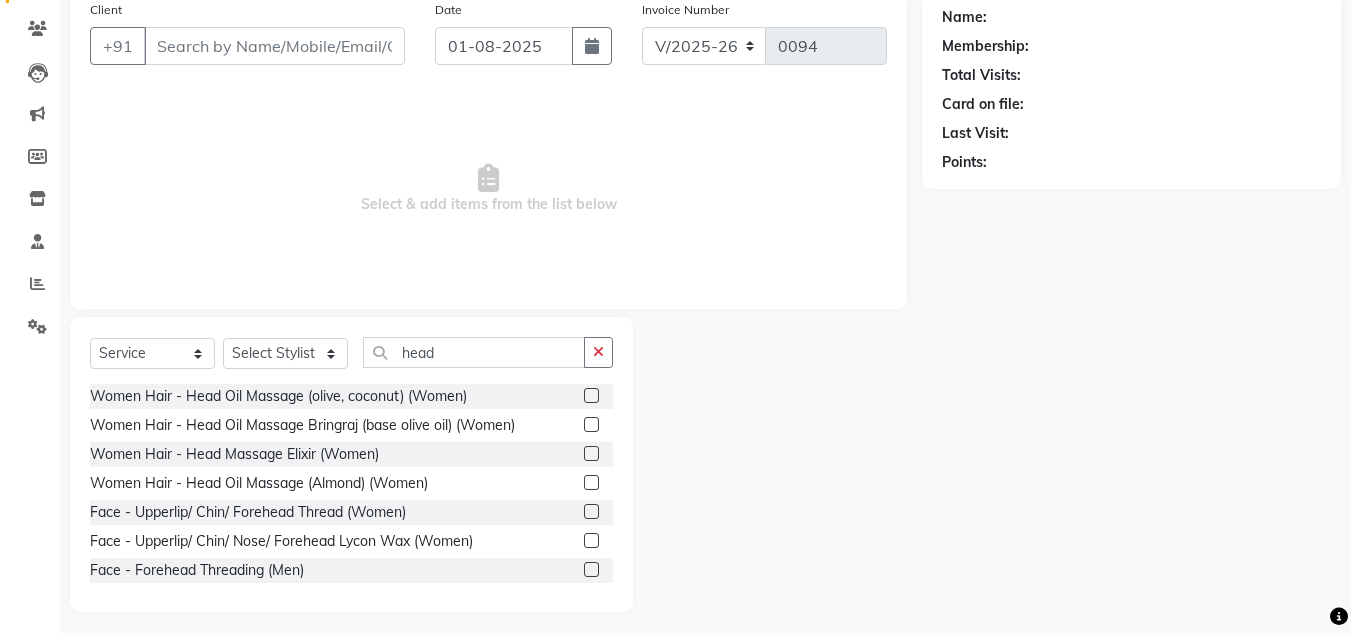 click 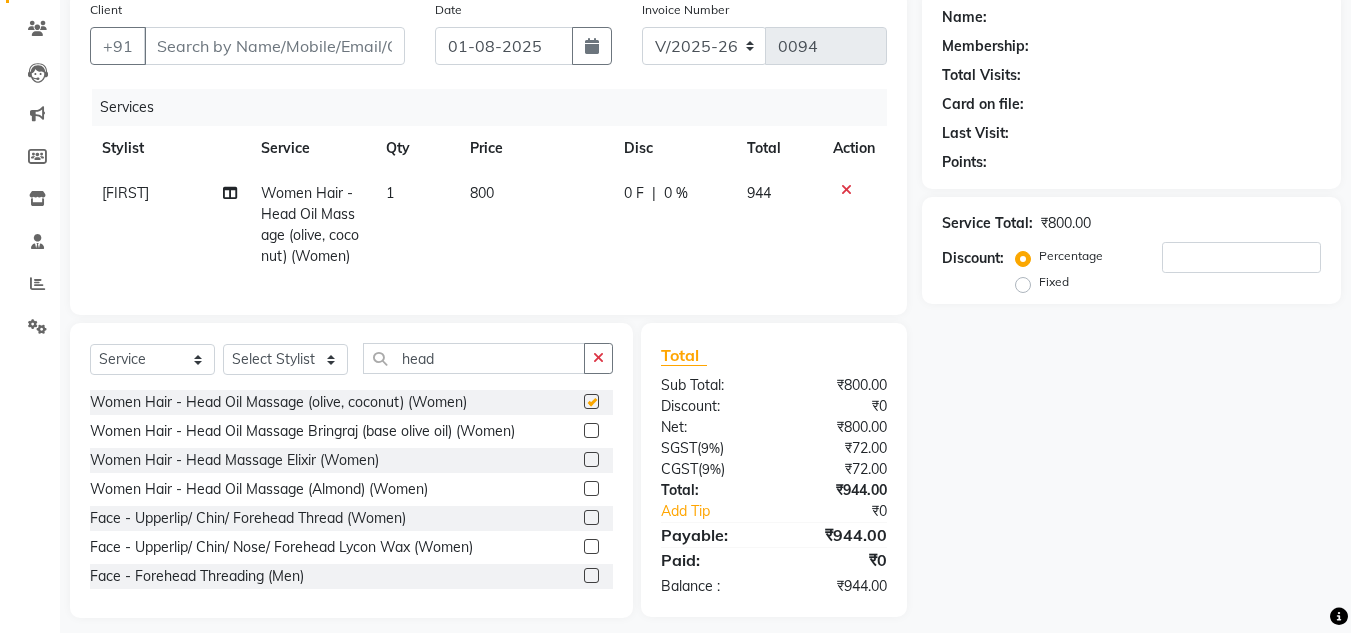 checkbox on "false" 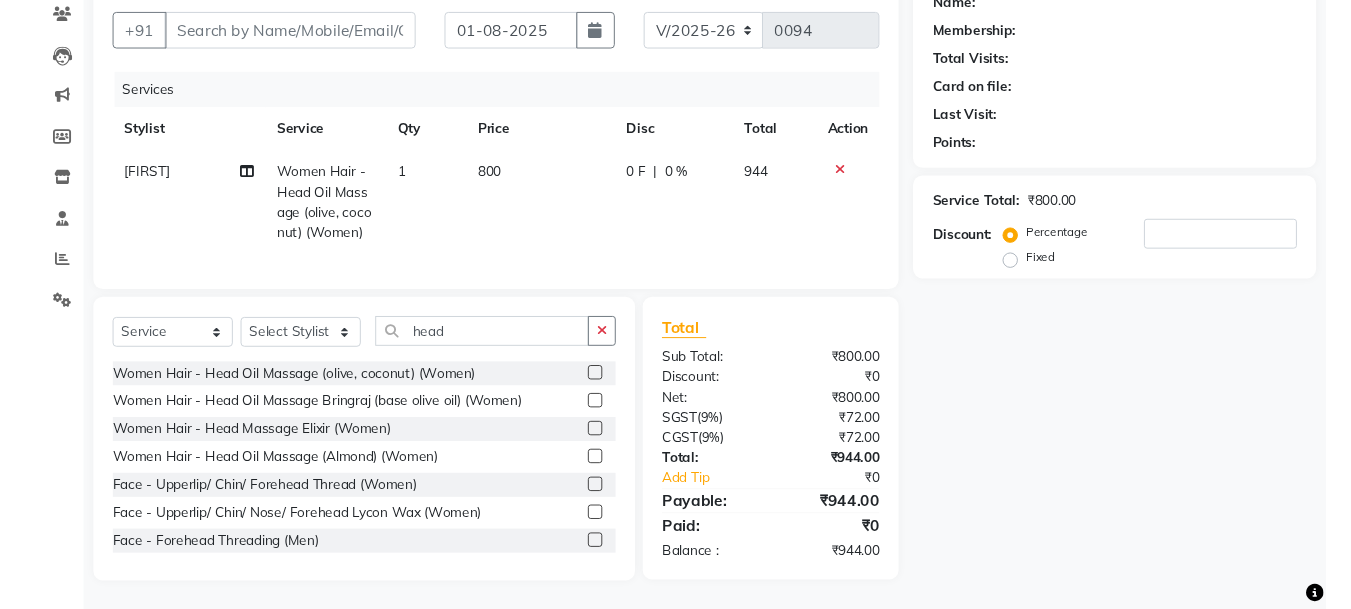 scroll, scrollTop: 188, scrollLeft: 0, axis: vertical 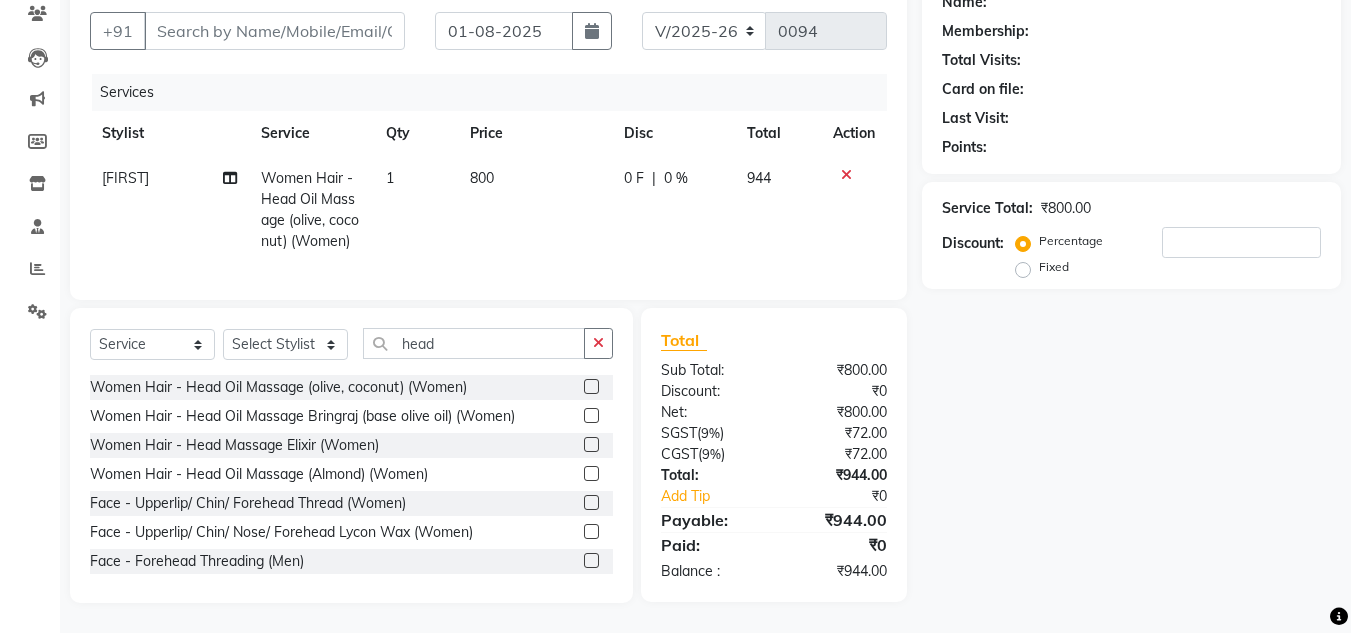 click 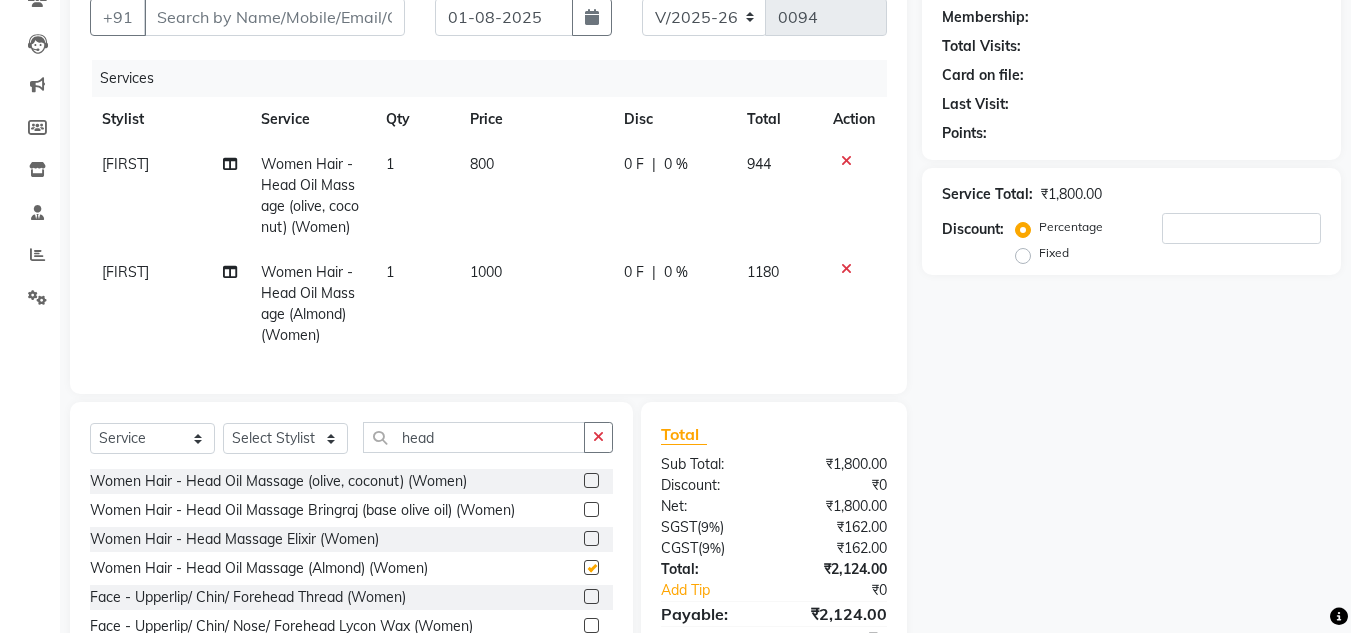 checkbox on "false" 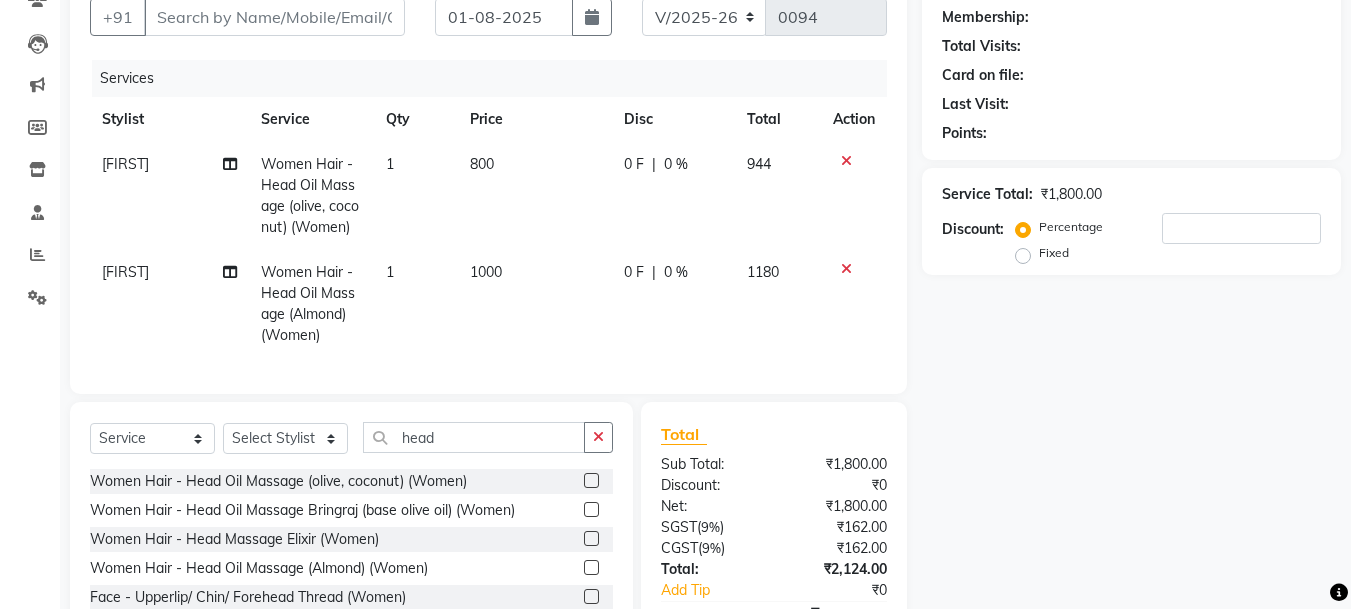 click 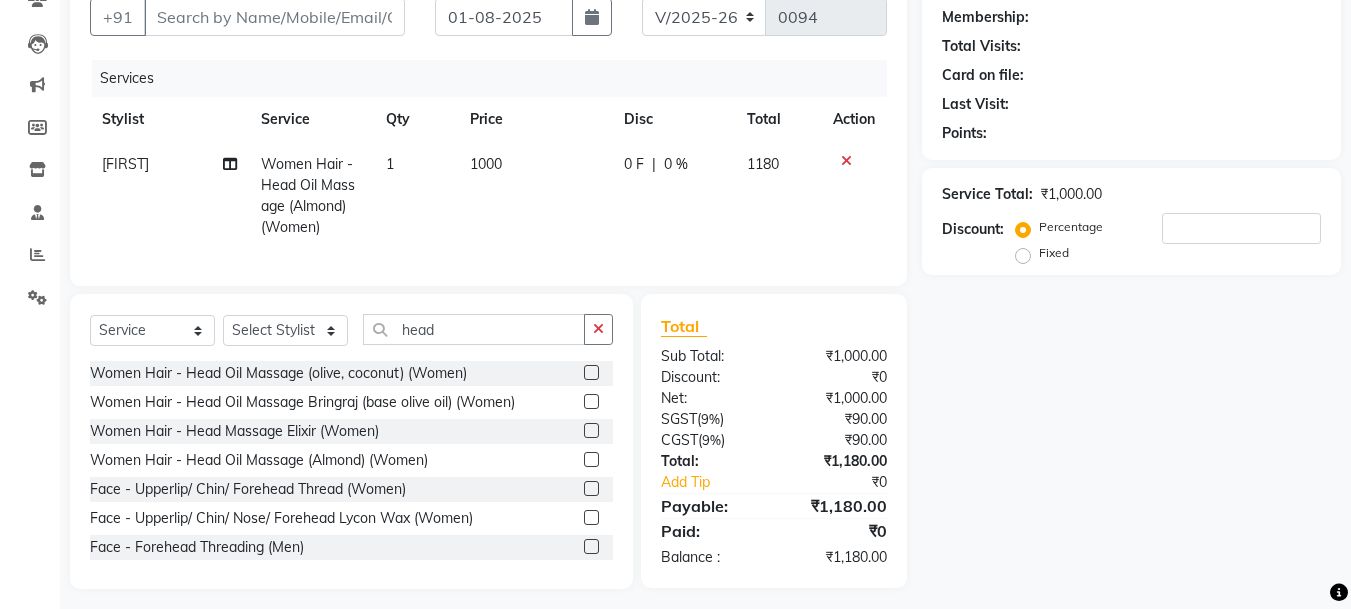 click 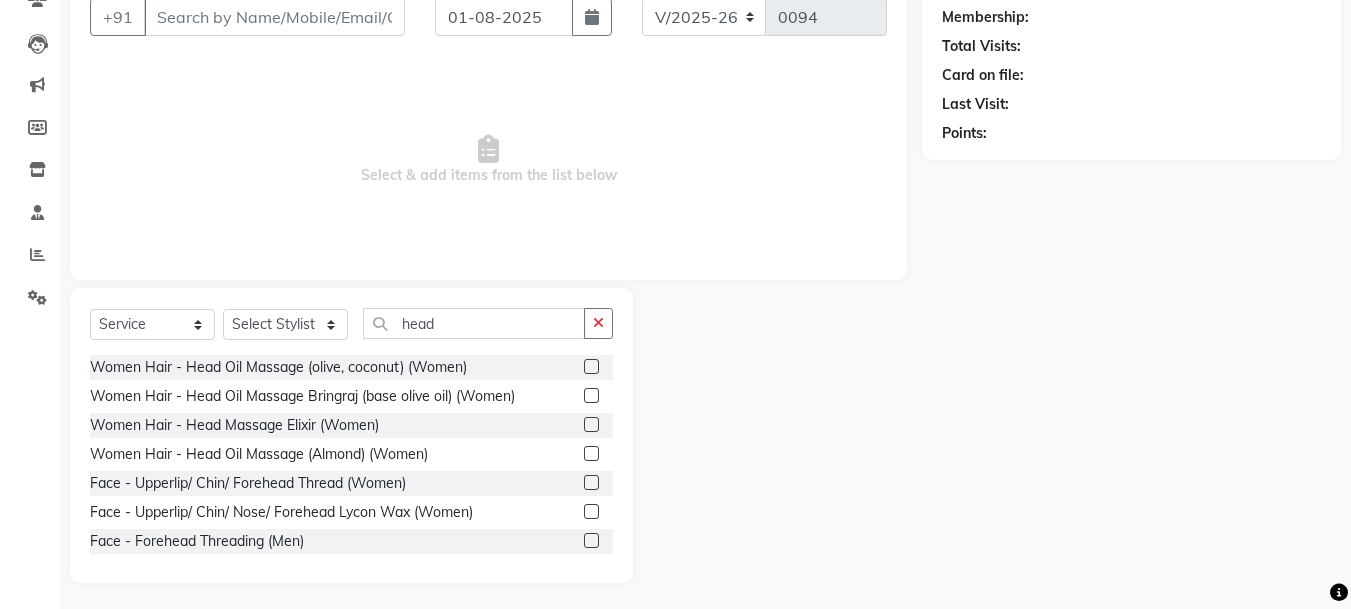 scroll, scrollTop: 0, scrollLeft: 0, axis: both 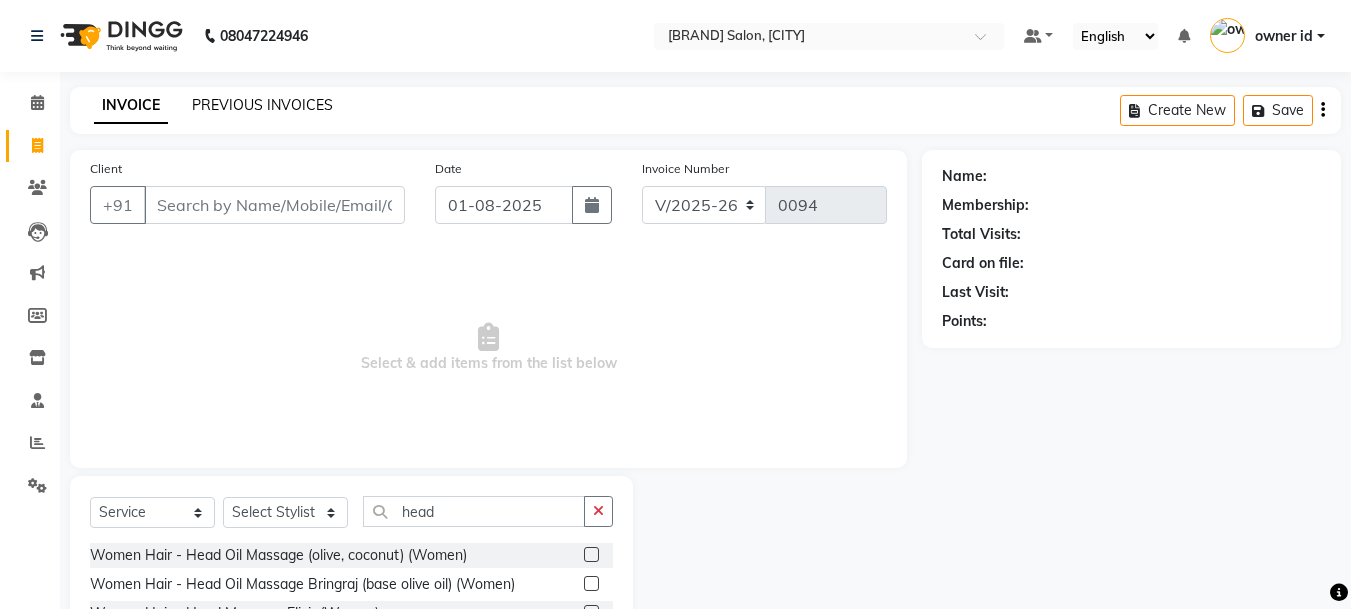 click on "PREVIOUS INVOICES" 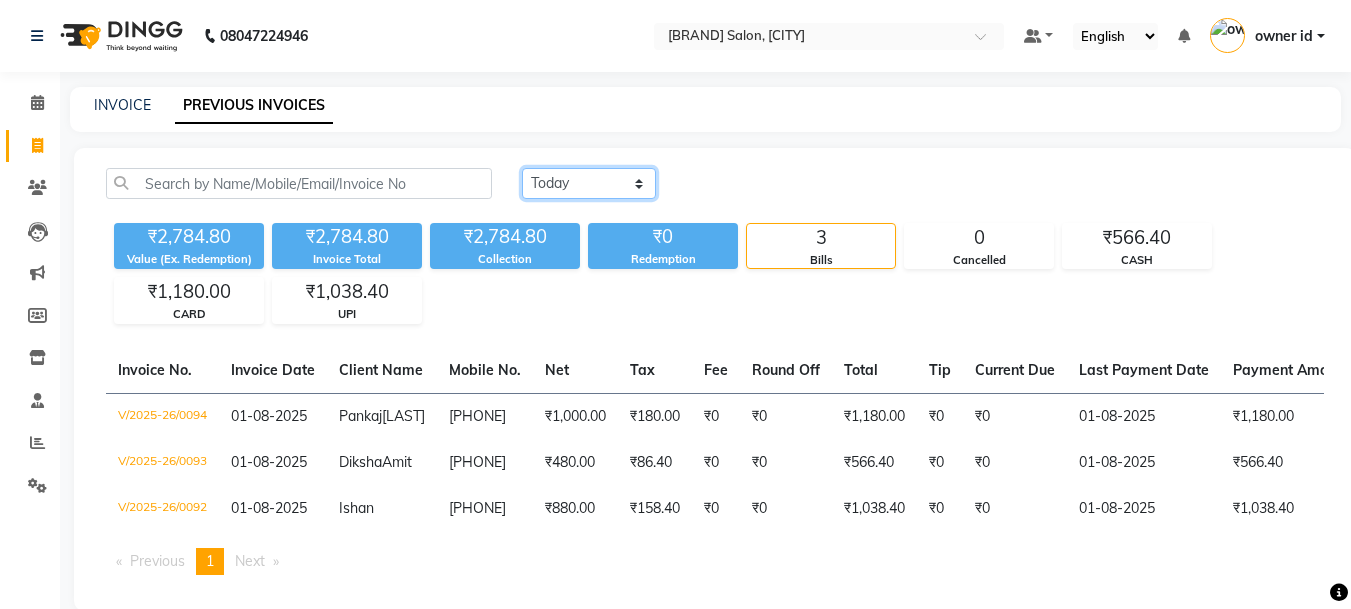 click on "Today Yesterday Custom Range" 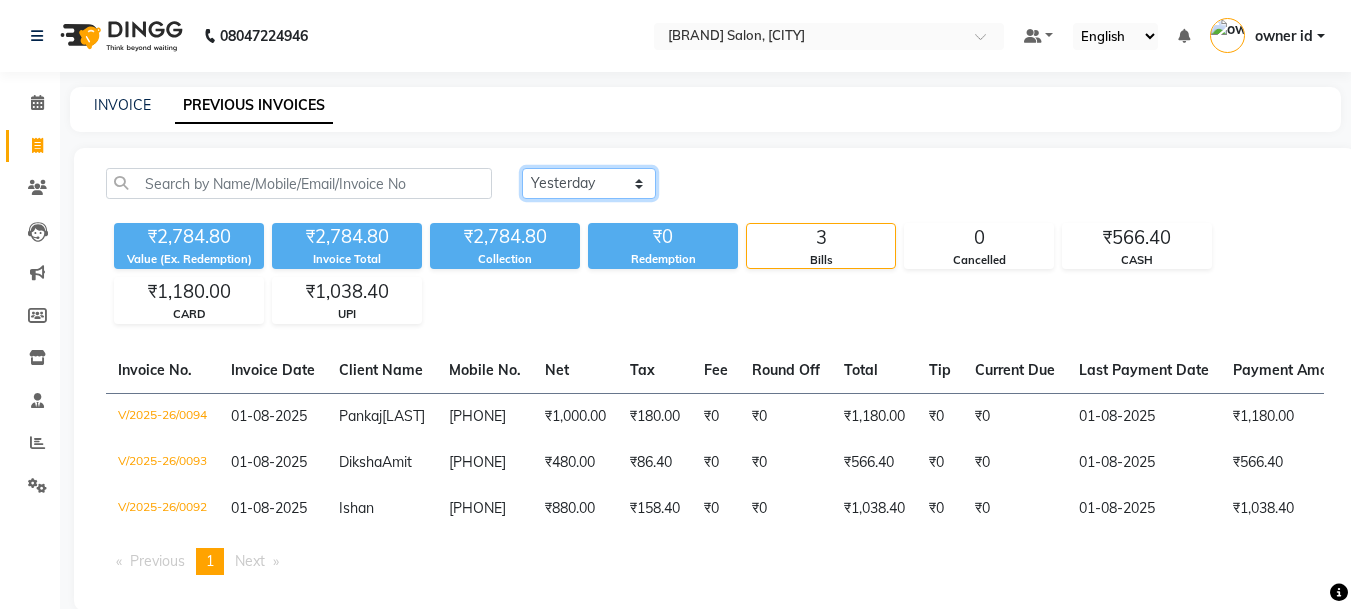 click on "Today Yesterday Custom Range" 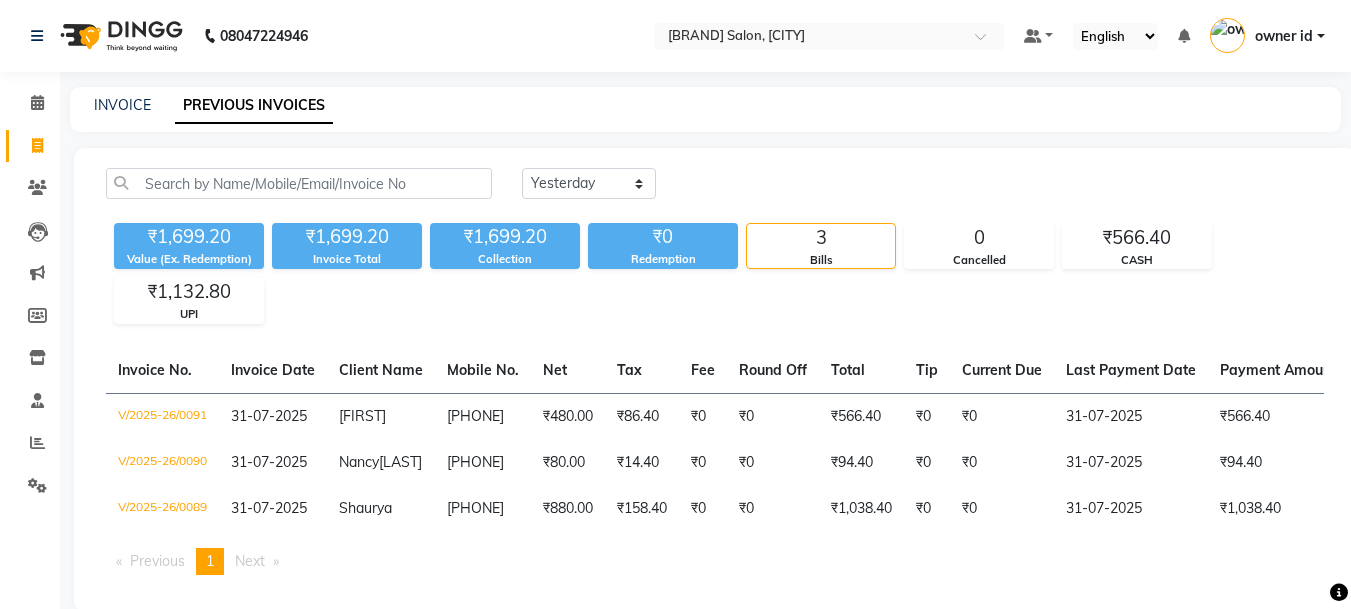 click 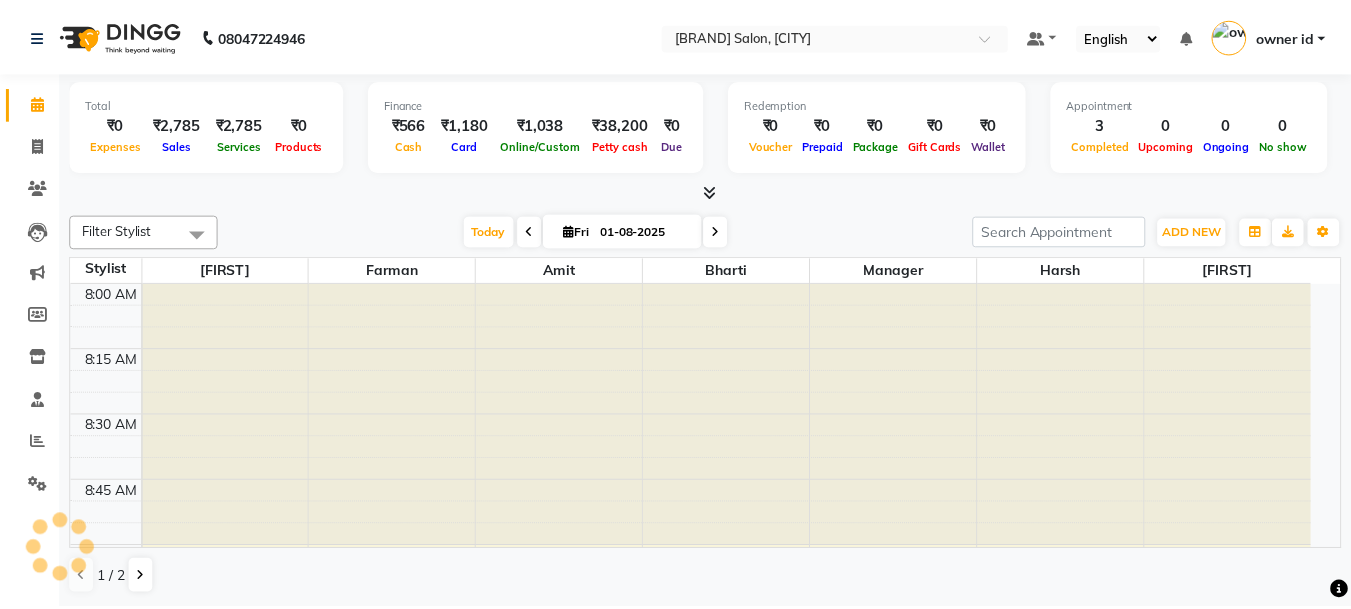 scroll, scrollTop: 0, scrollLeft: 0, axis: both 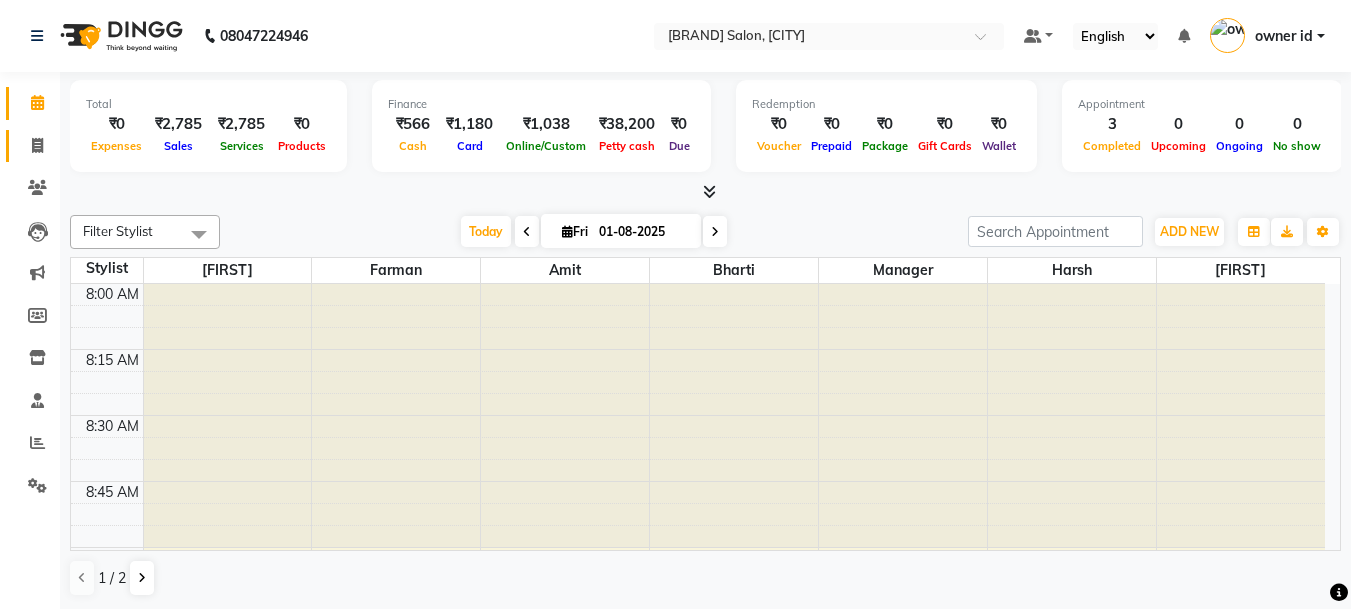 click on "Invoice" 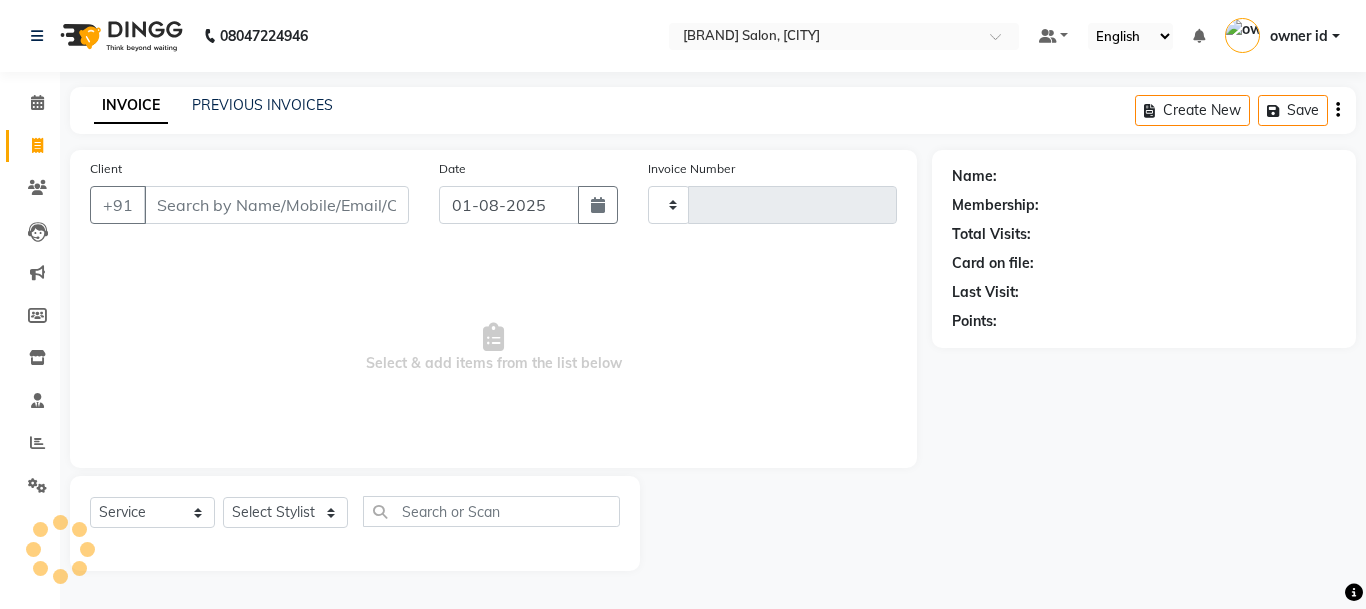 type on "0096" 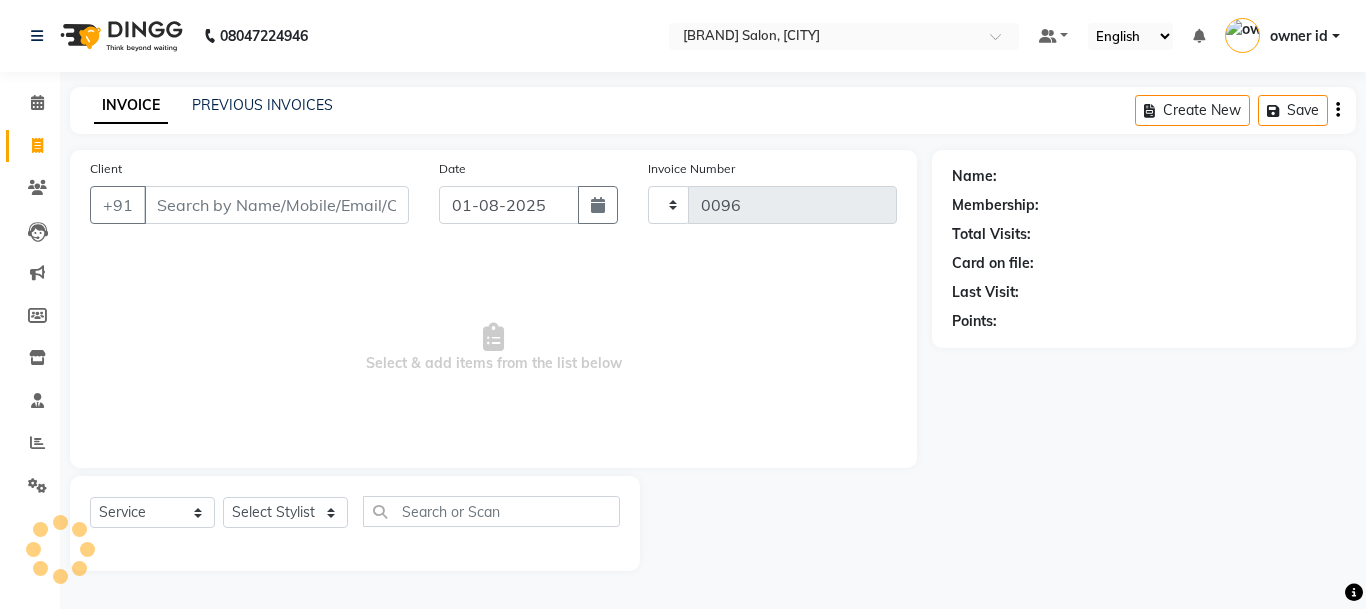 select on "8641" 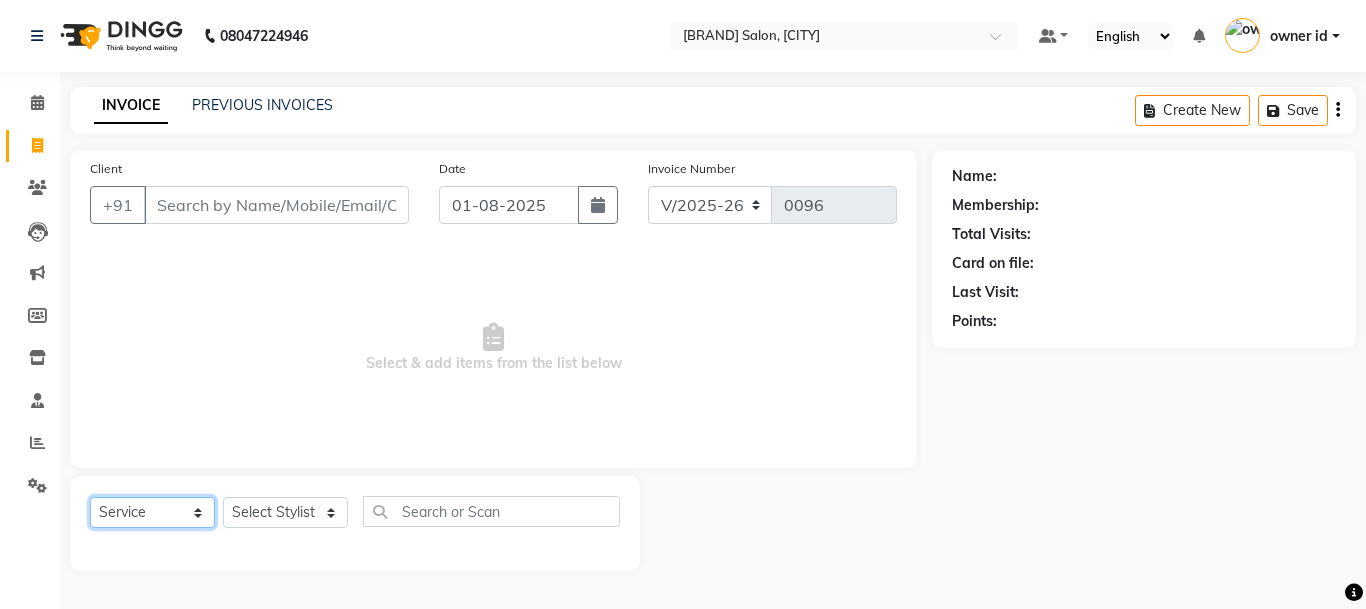 click on "Select  Service  Product  Membership  Package Voucher Prepaid Gift Card" 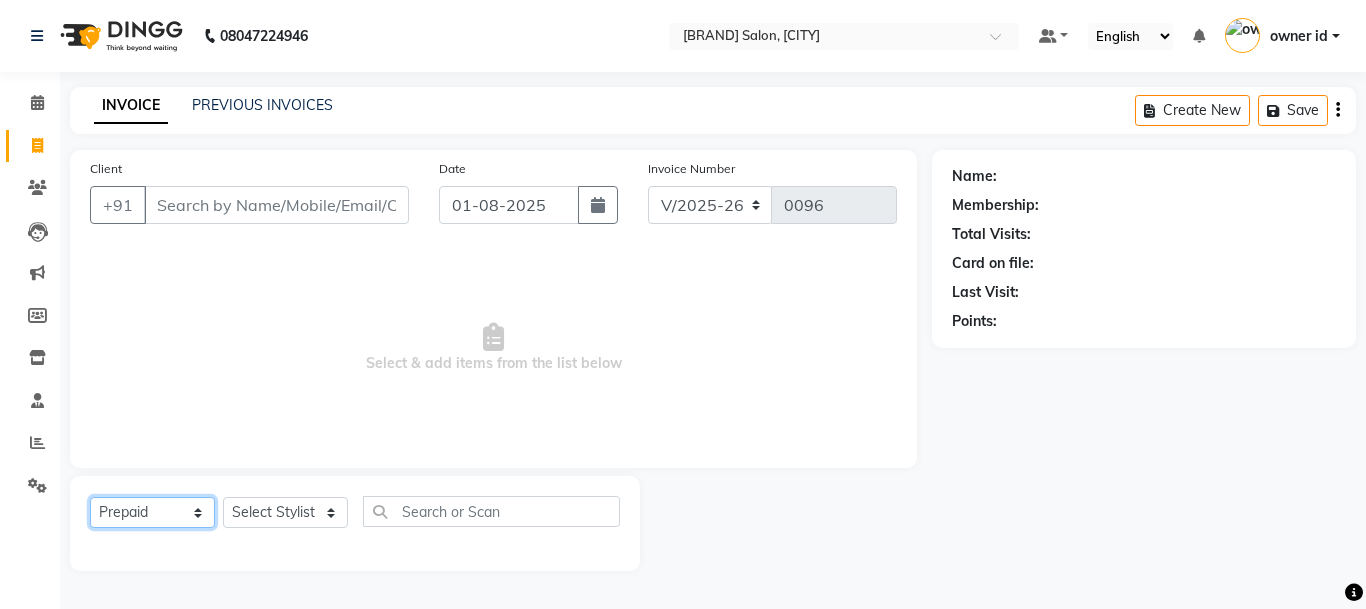 click on "Select  Service  Product  Membership  Package Voucher Prepaid Gift Card" 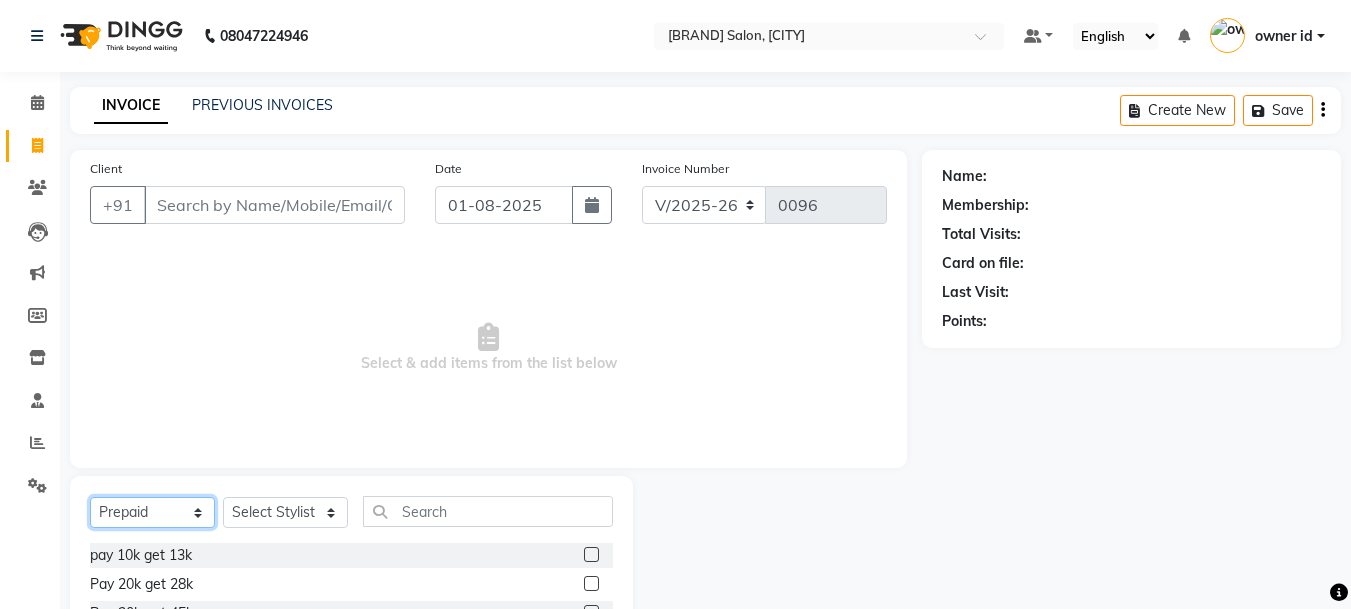 click on "Select  Service  Product  Membership  Package Voucher Prepaid Gift Card" 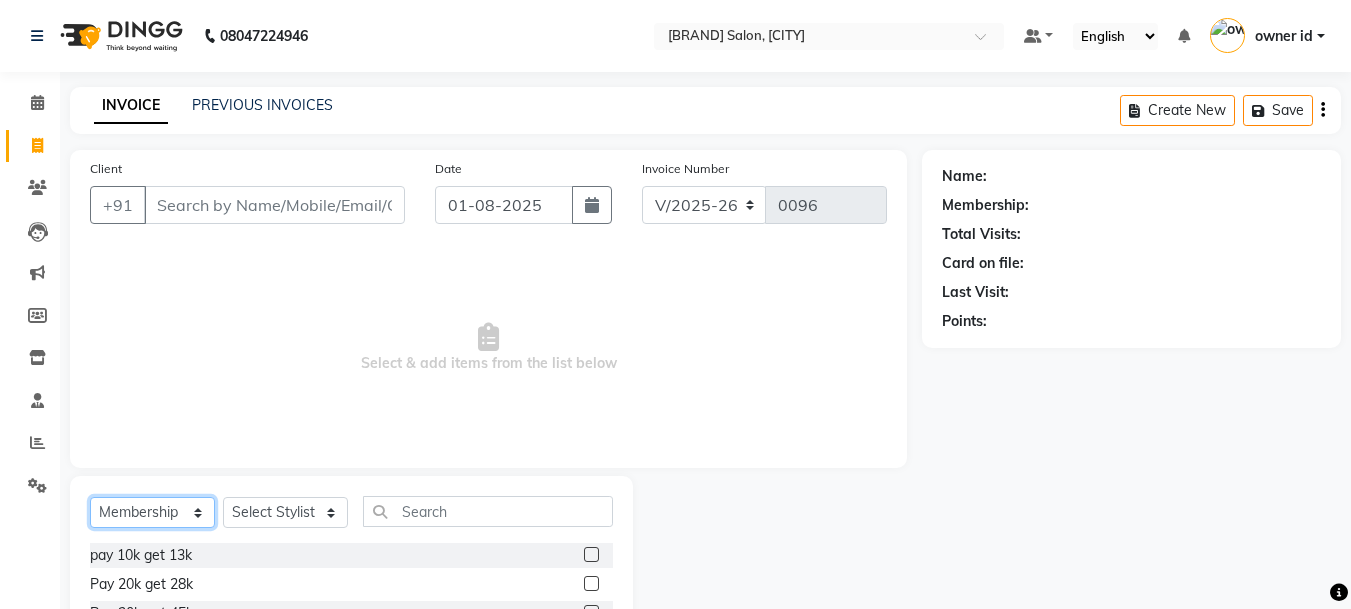click on "Select  Service  Product  Membership  Package Voucher Prepaid Gift Card" 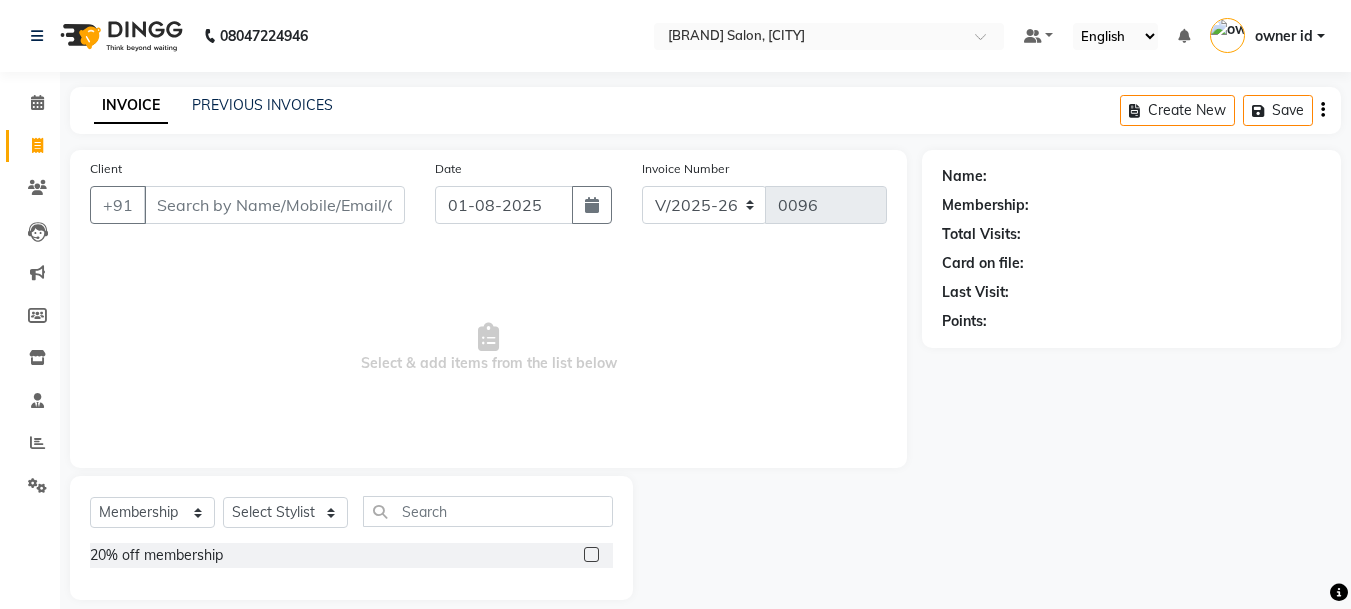 click 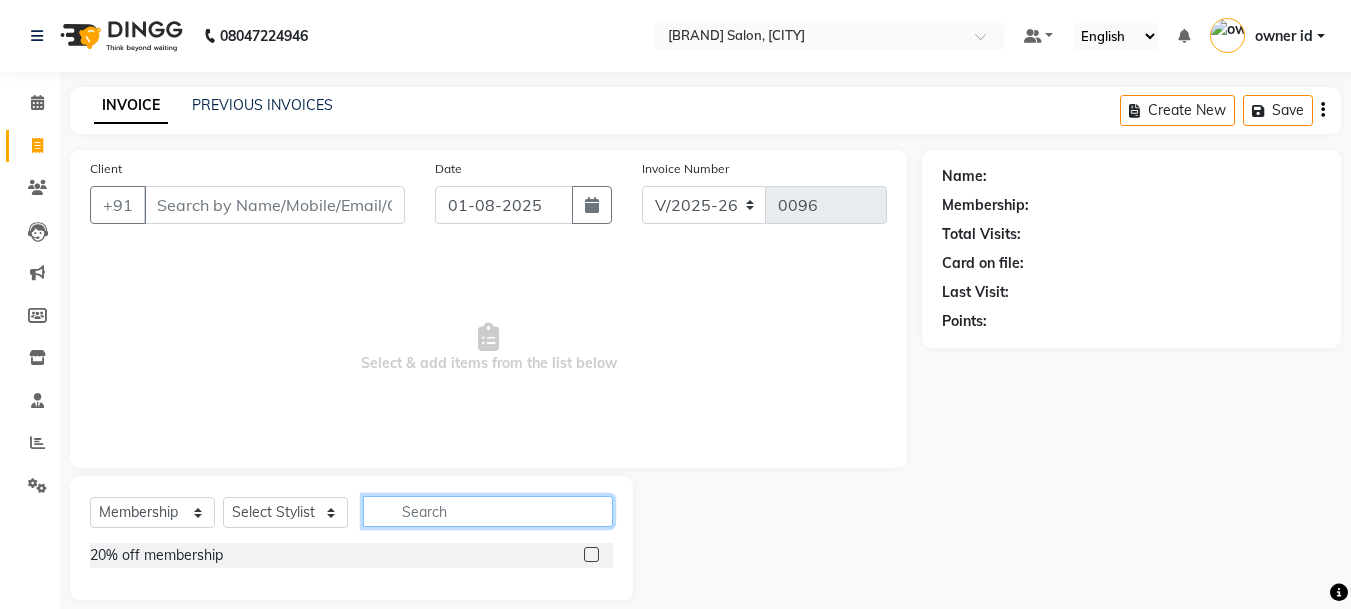 click 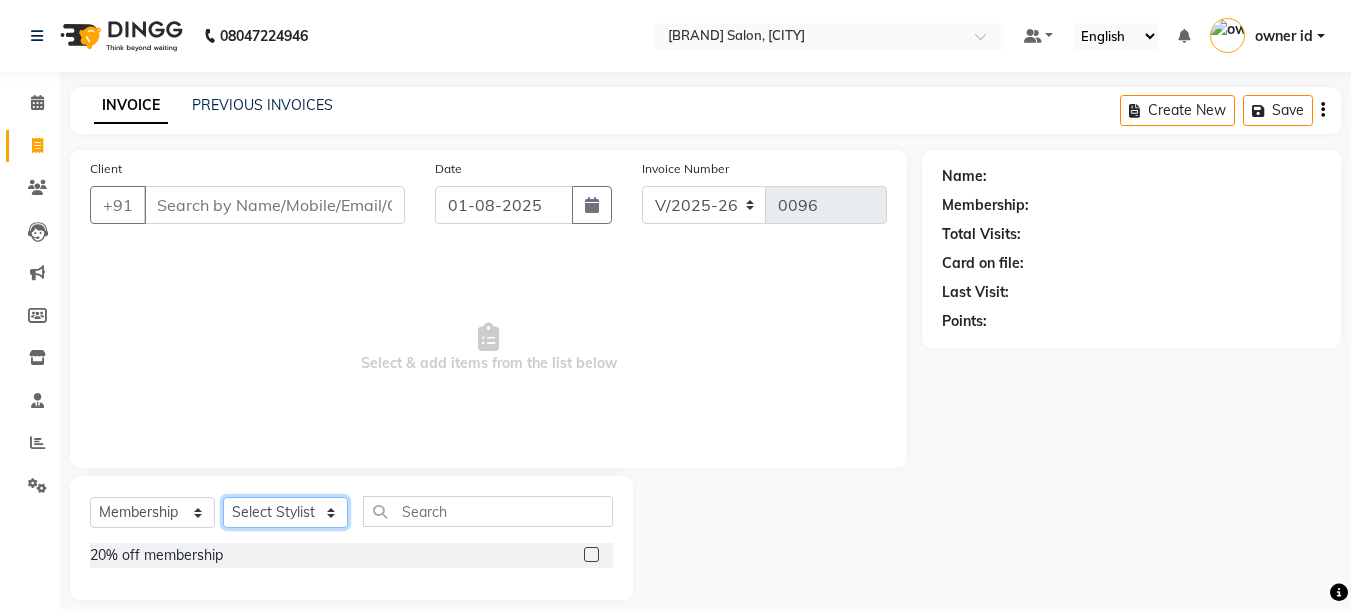 click on "Select Stylist [FIRST] [LAST] [FIRST] [FIRST] [FIRST] [FIRST] [FIRST] [FIRST] [FIRST] [FIRST] [FIRST] [FIRST] [FIRST] [FIRST] [FIRST]" 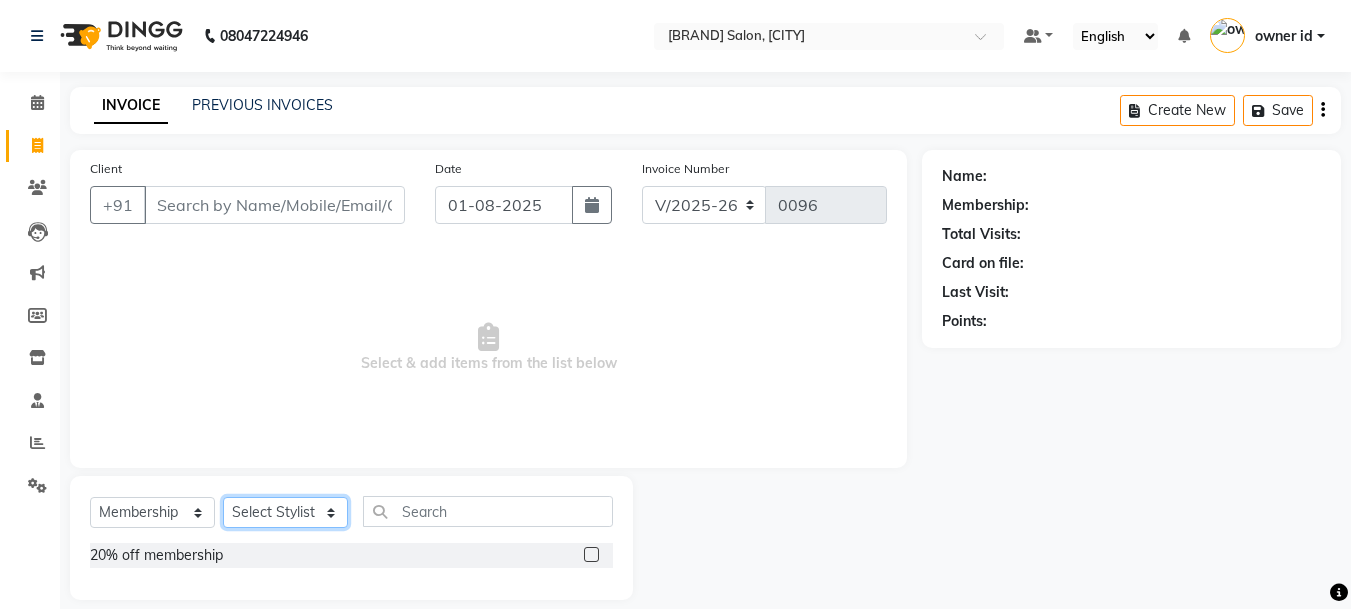 select on "86632" 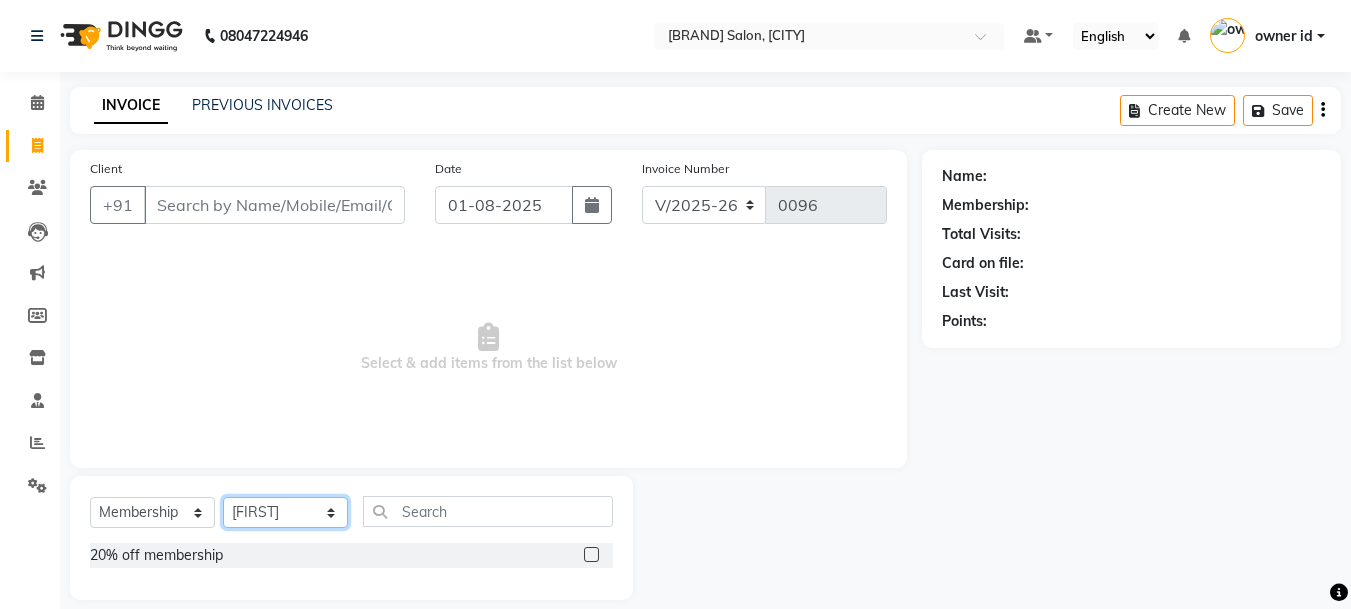 click on "Select Stylist [FIRST] [LAST] [FIRST] [FIRST] [FIRST] [FIRST] [FIRST] [FIRST] [FIRST] [FIRST] [FIRST] [FIRST] [FIRST] [FIRST] [FIRST]" 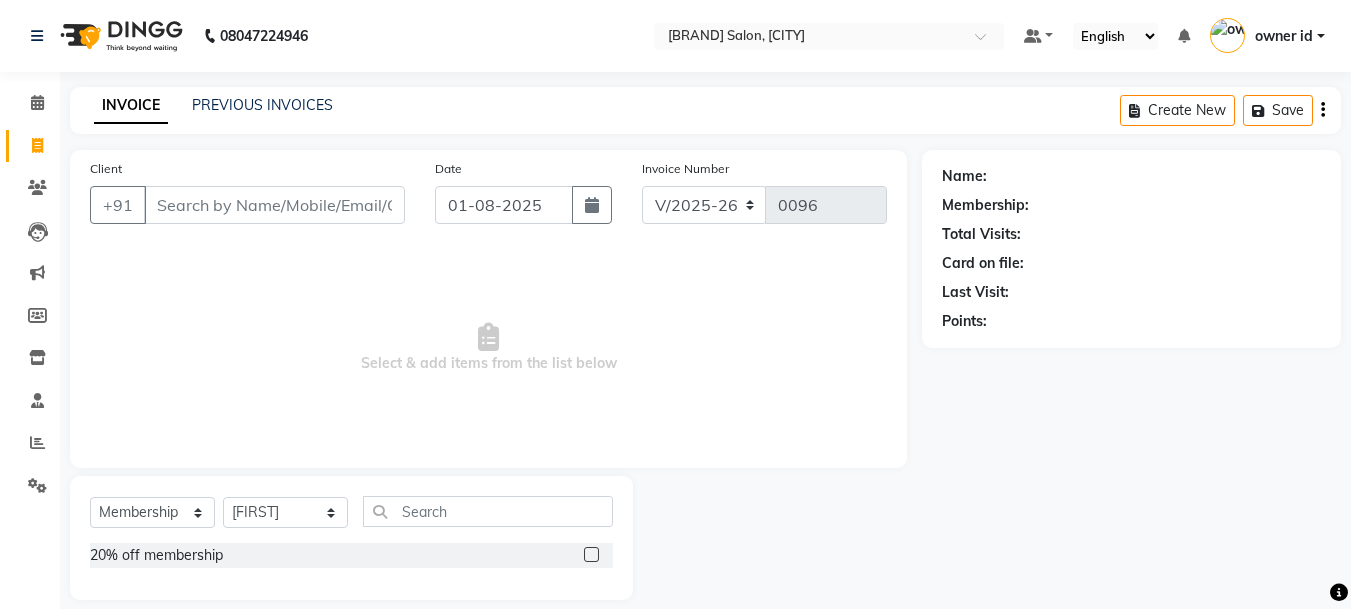 click 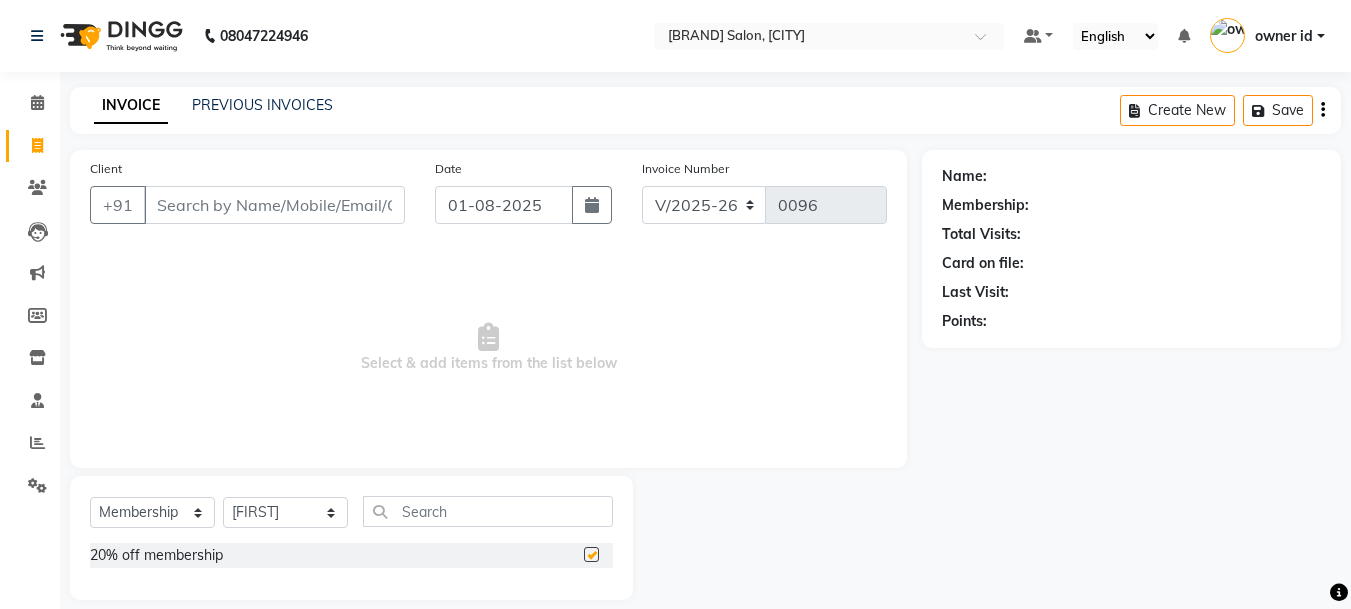 select on "select" 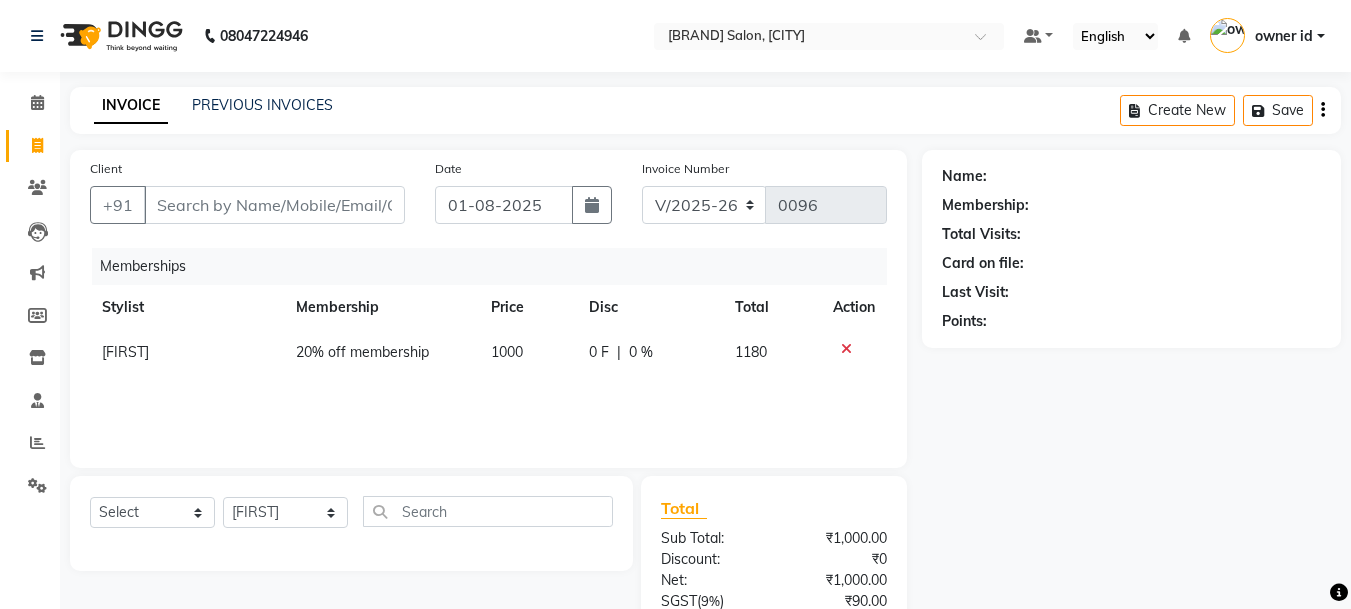 click 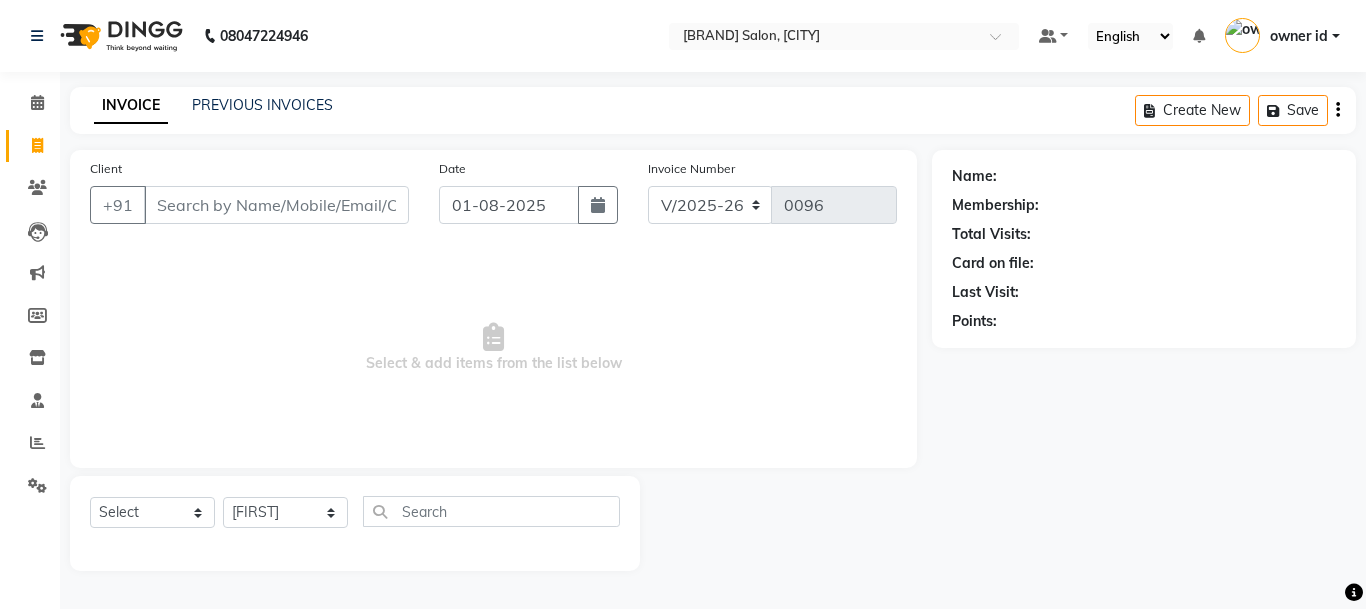 click 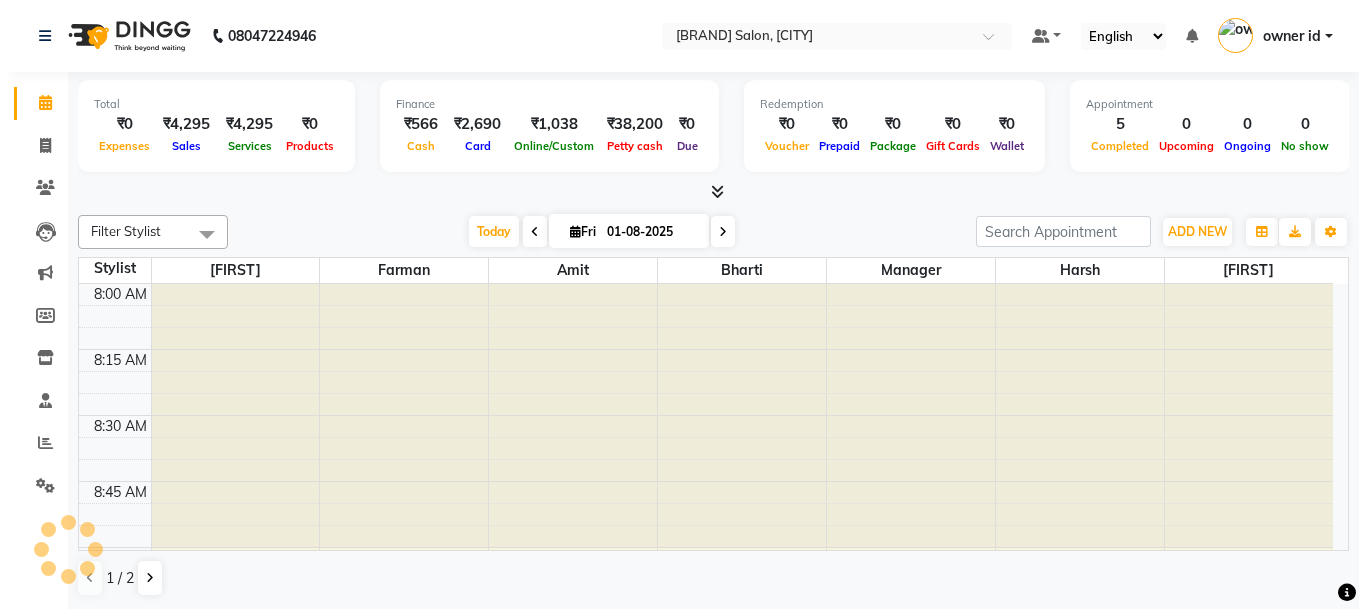 scroll, scrollTop: 0, scrollLeft: 0, axis: both 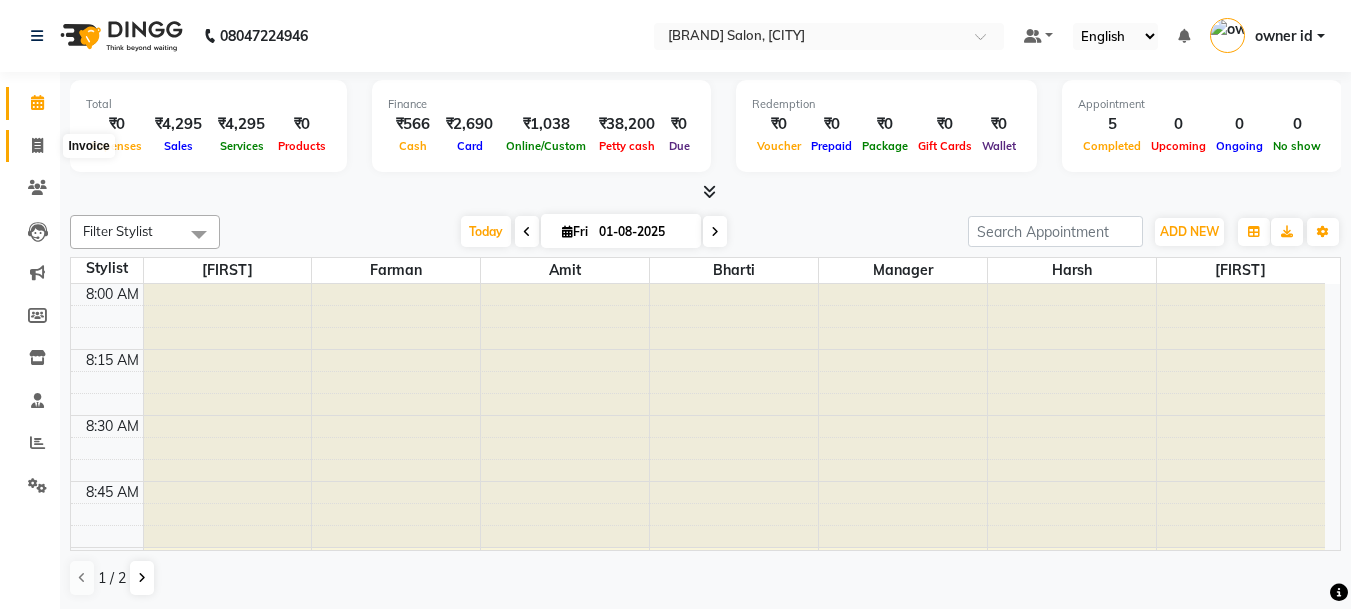 click 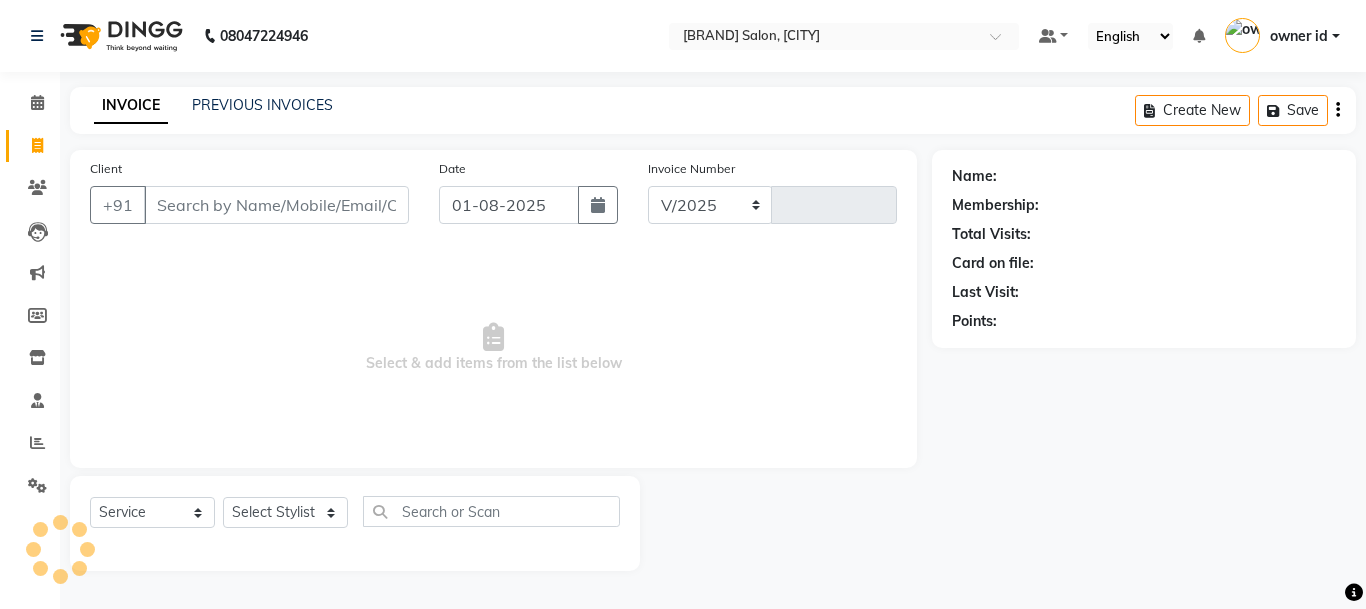 select on "8641" 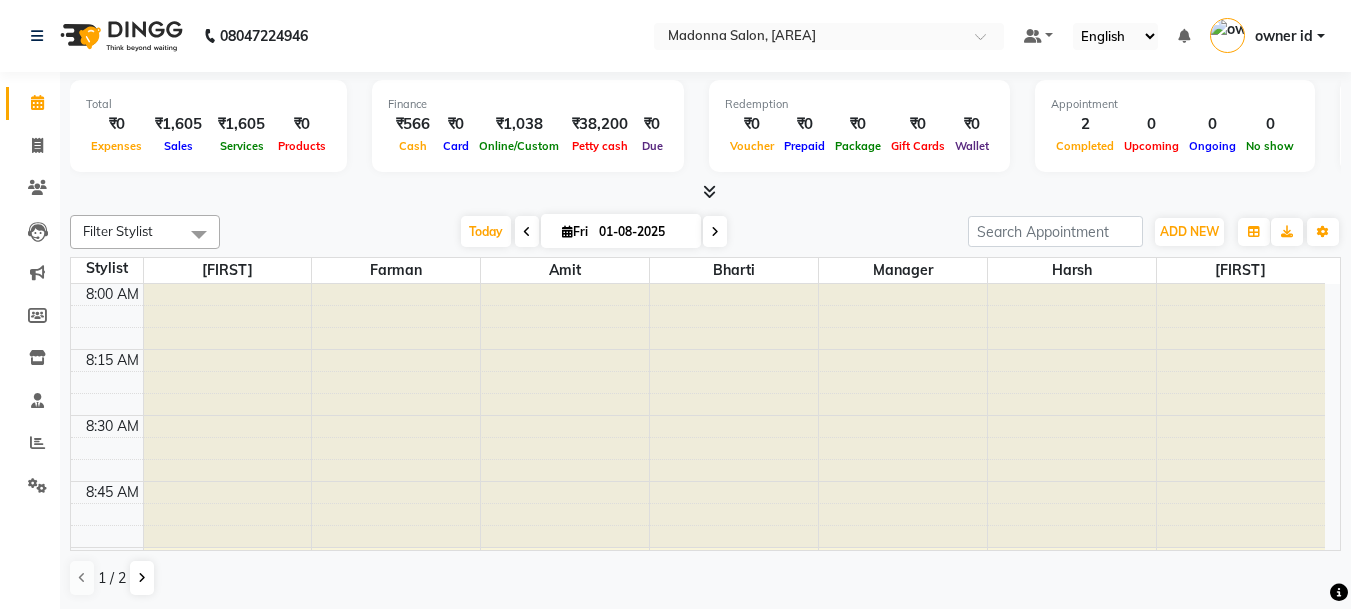 scroll, scrollTop: 0, scrollLeft: 0, axis: both 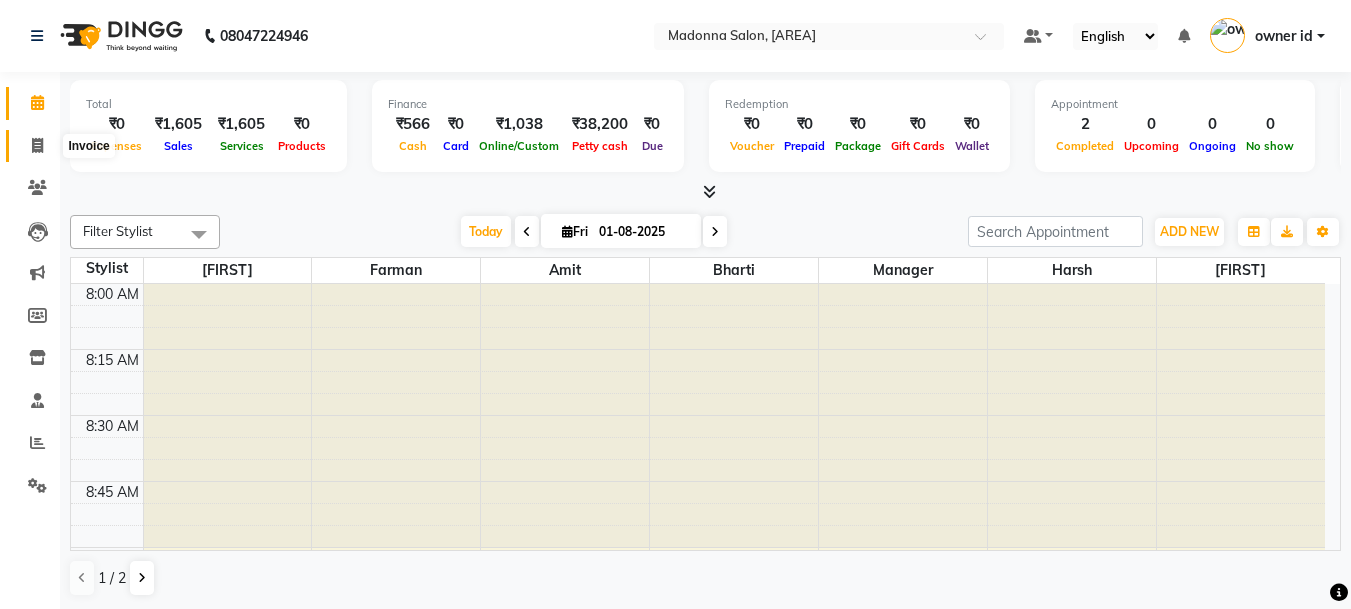 click 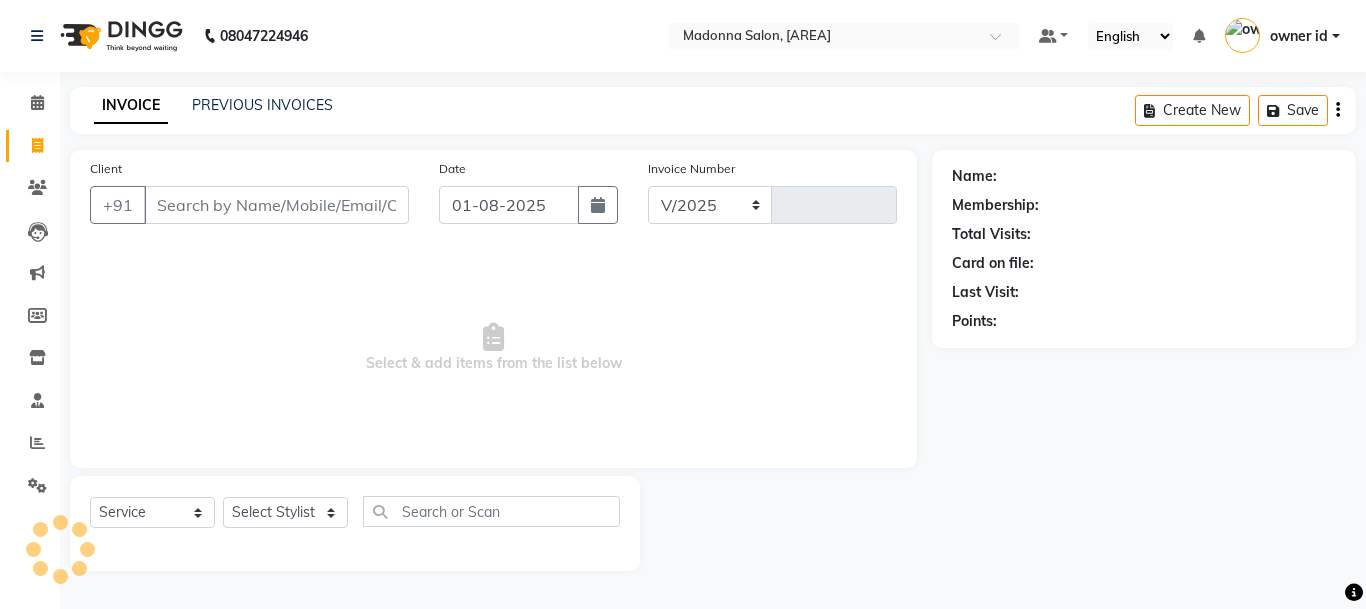 select on "8641" 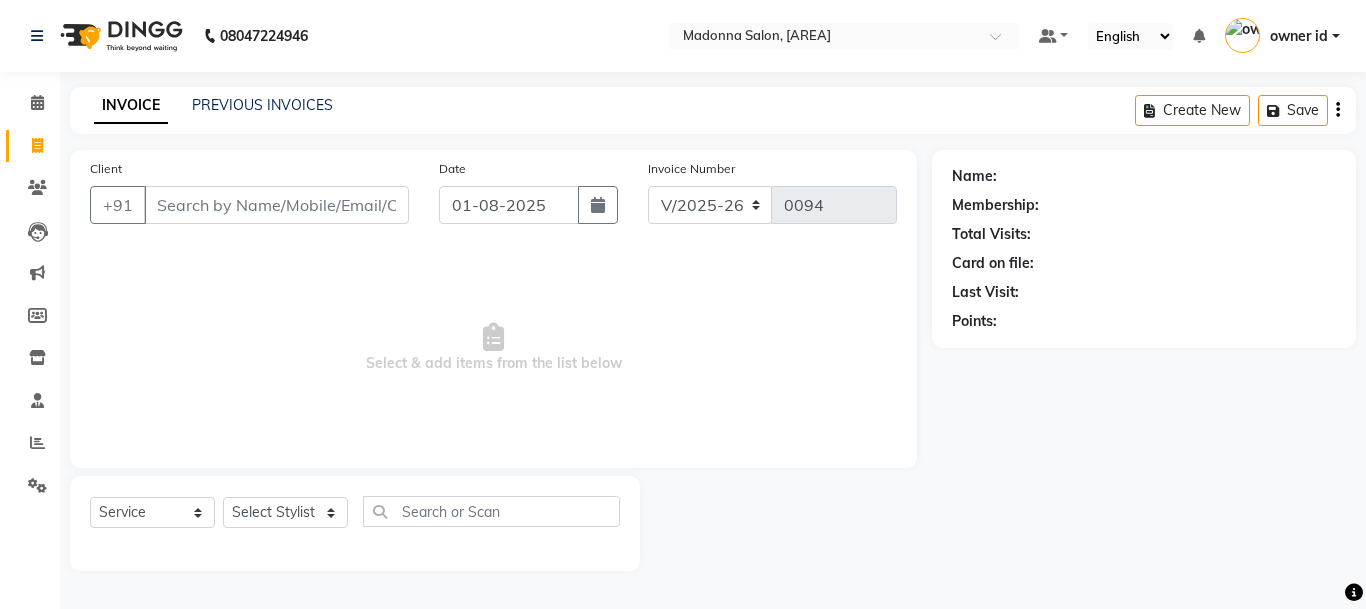 click on "Client" at bounding box center (276, 205) 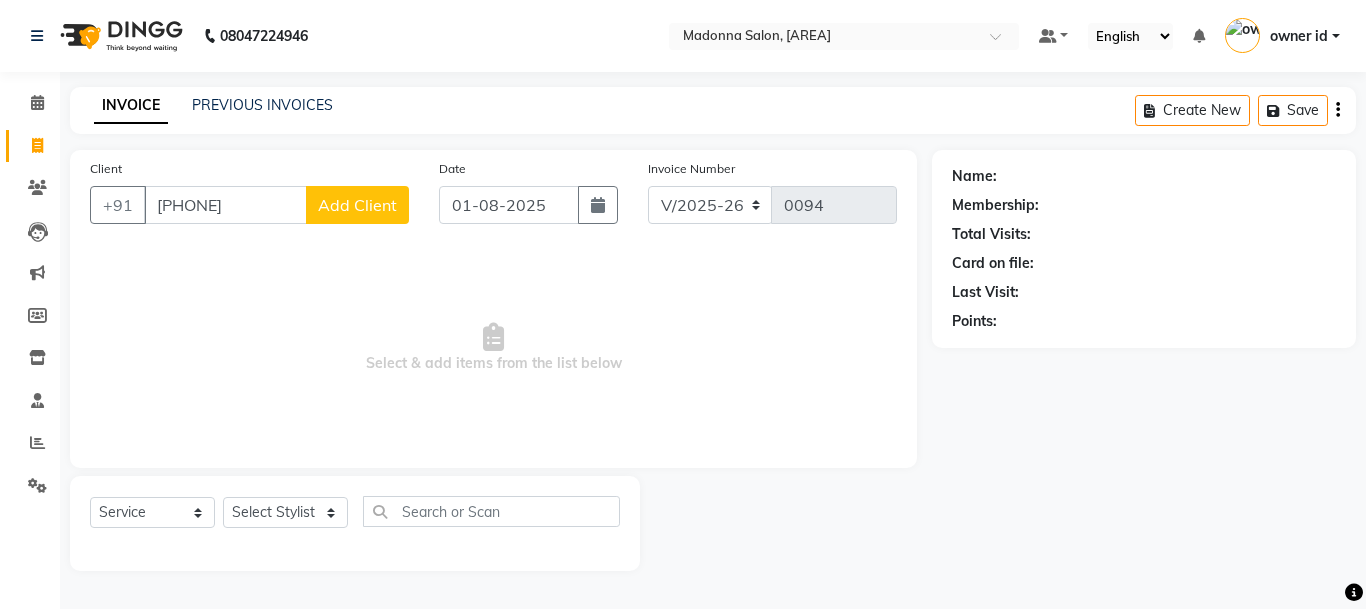 type on "[PHONE]" 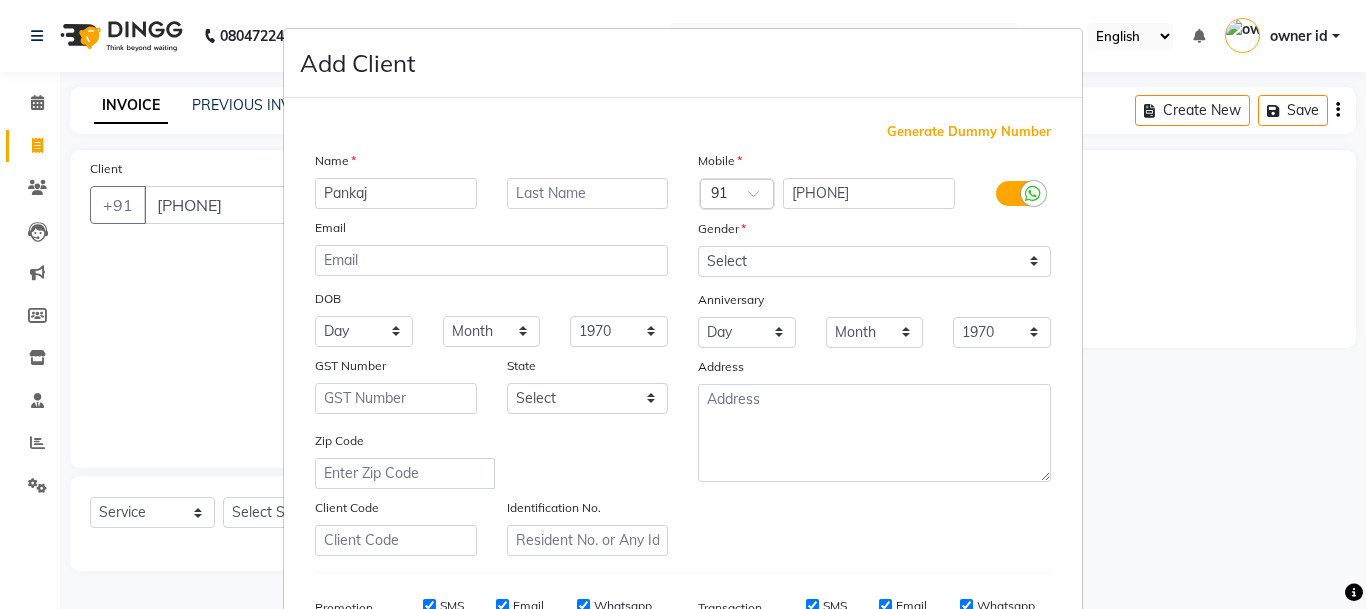 type on "Pankaj" 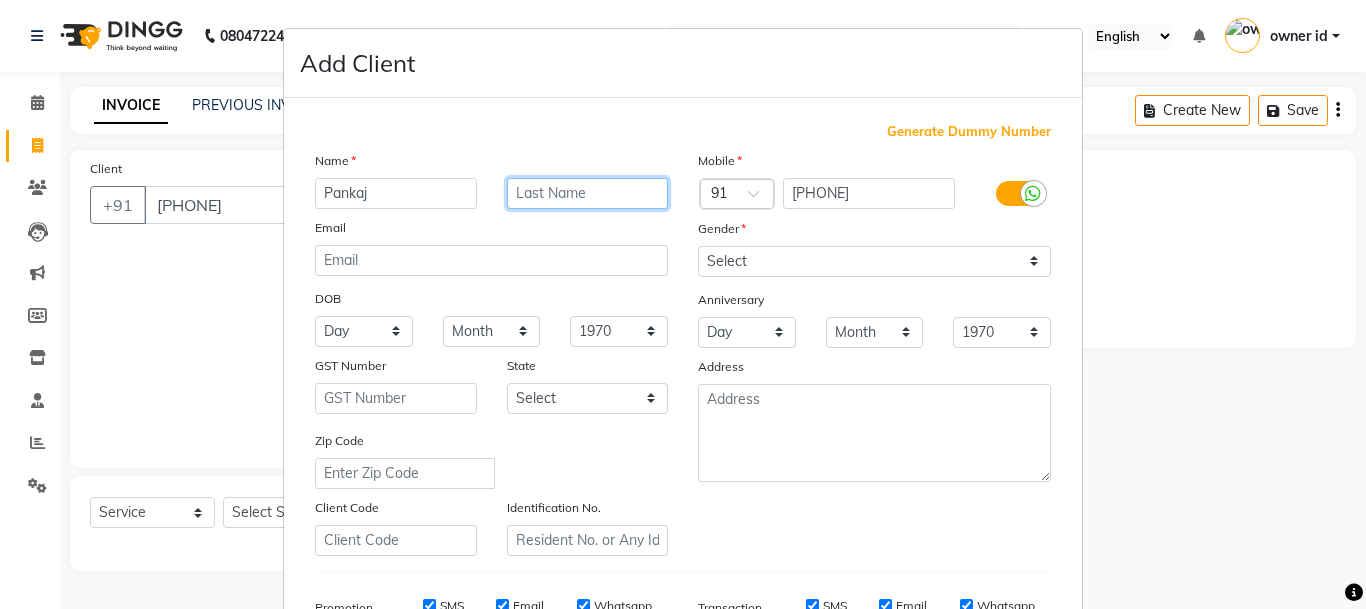 click at bounding box center [588, 193] 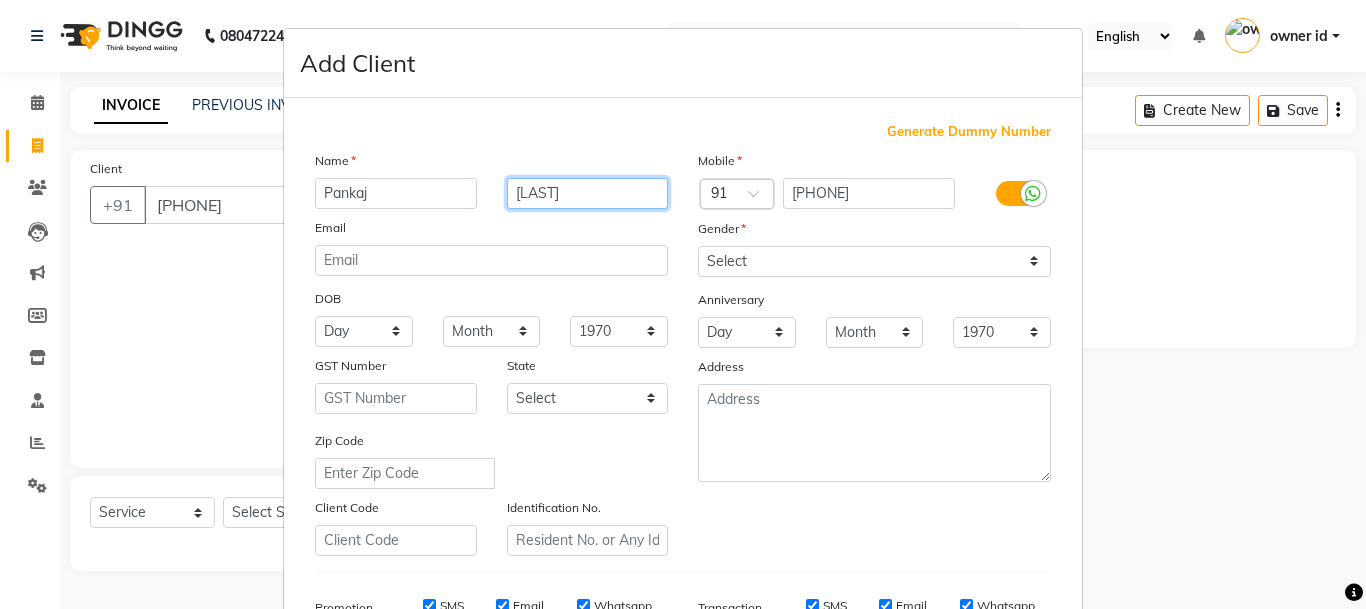 type on "[LAST]" 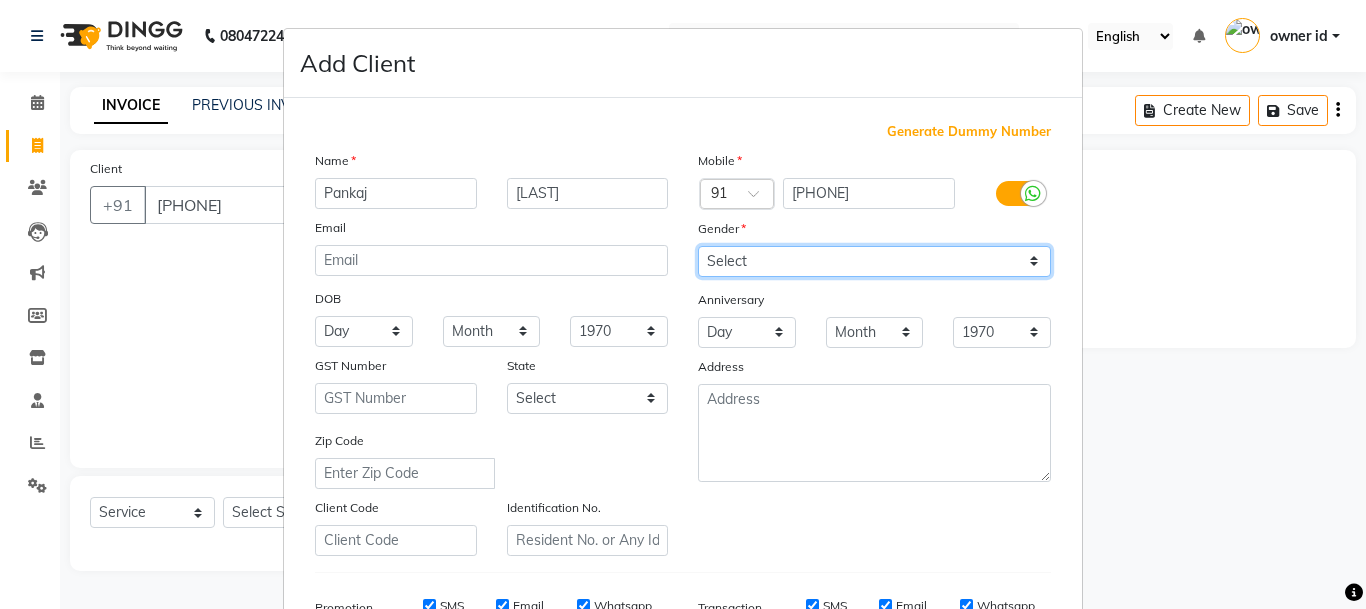 click on "Select Male Female Other Prefer Not To Say" at bounding box center [874, 261] 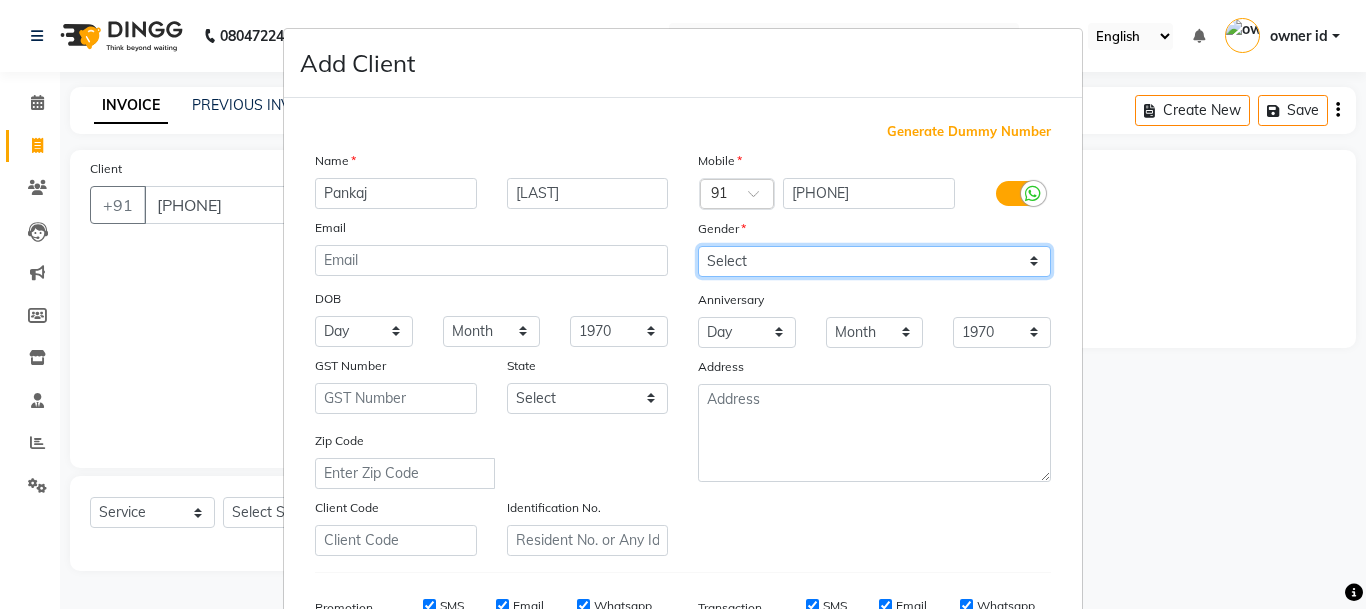 select on "male" 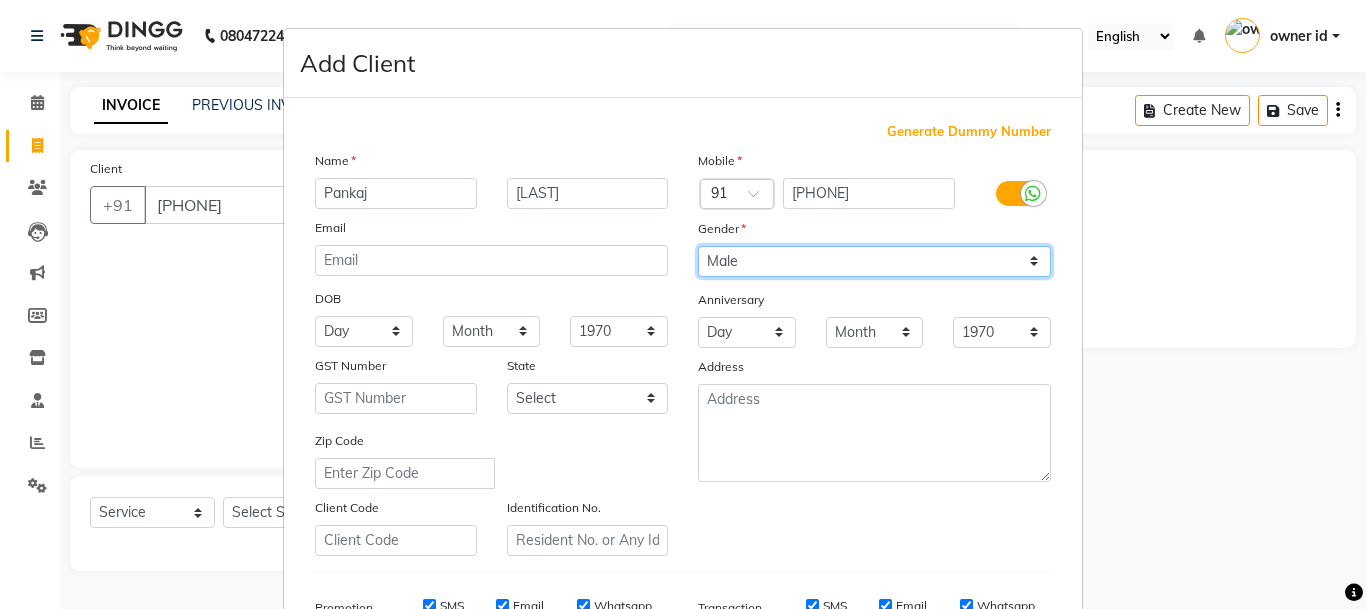 click on "Select Male Female Other Prefer Not To Say" at bounding box center [874, 261] 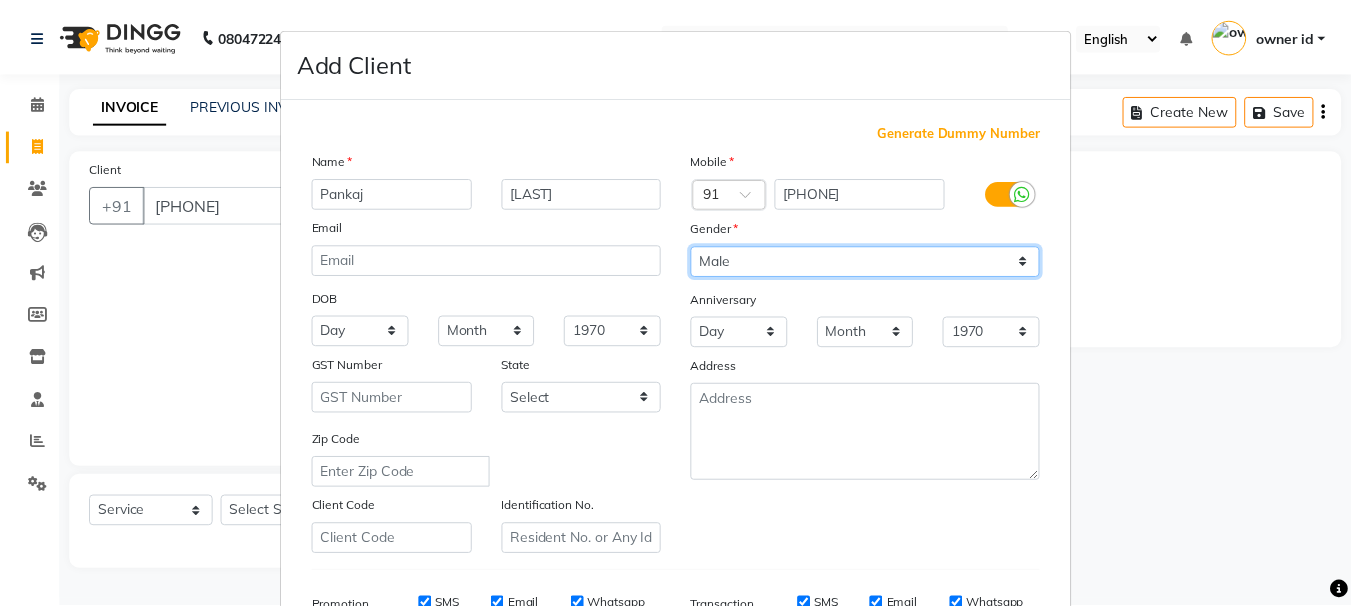 scroll, scrollTop: 314, scrollLeft: 0, axis: vertical 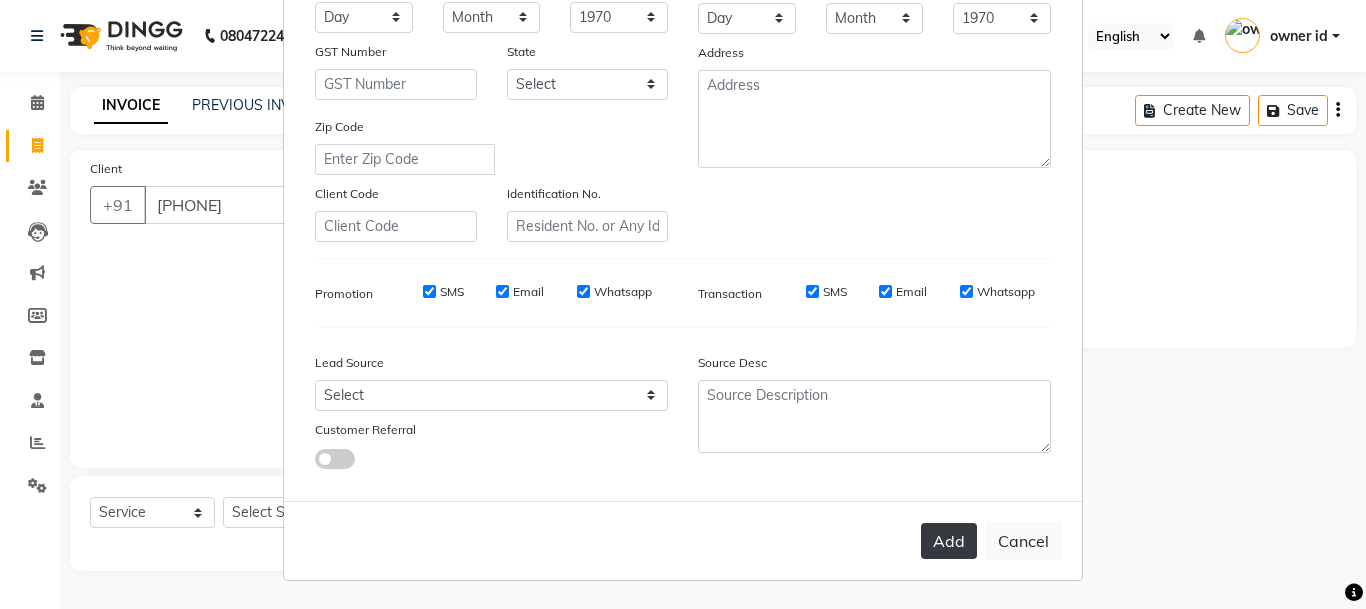 click on "Add" at bounding box center [949, 541] 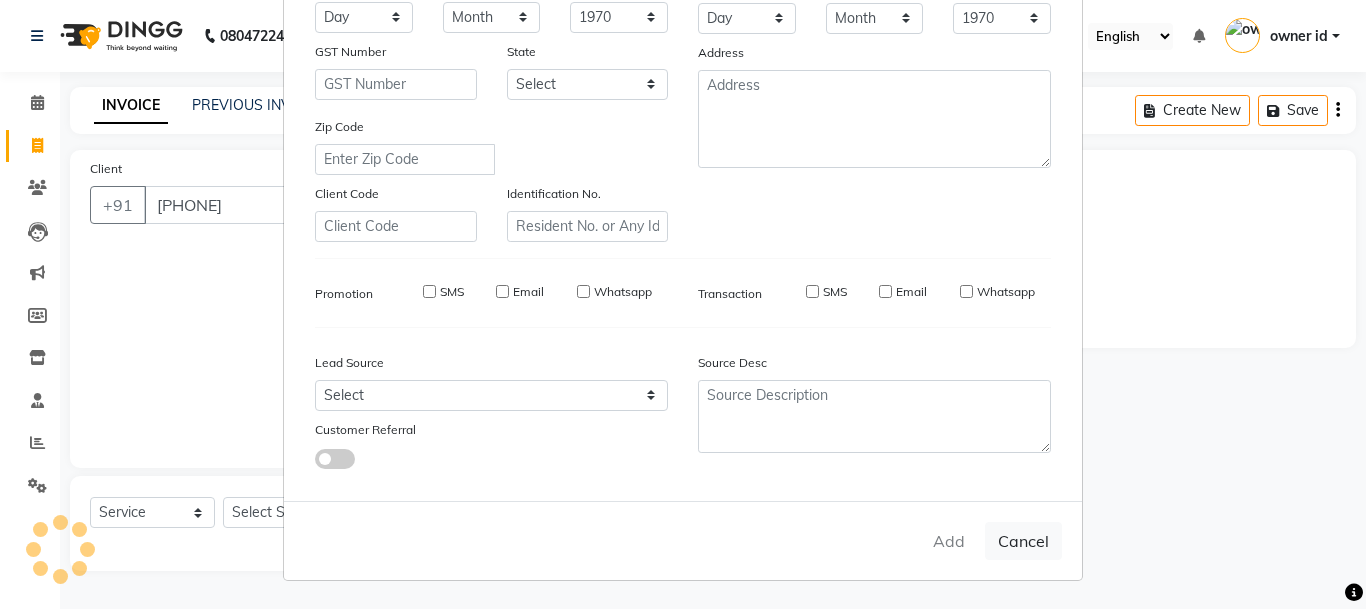 type 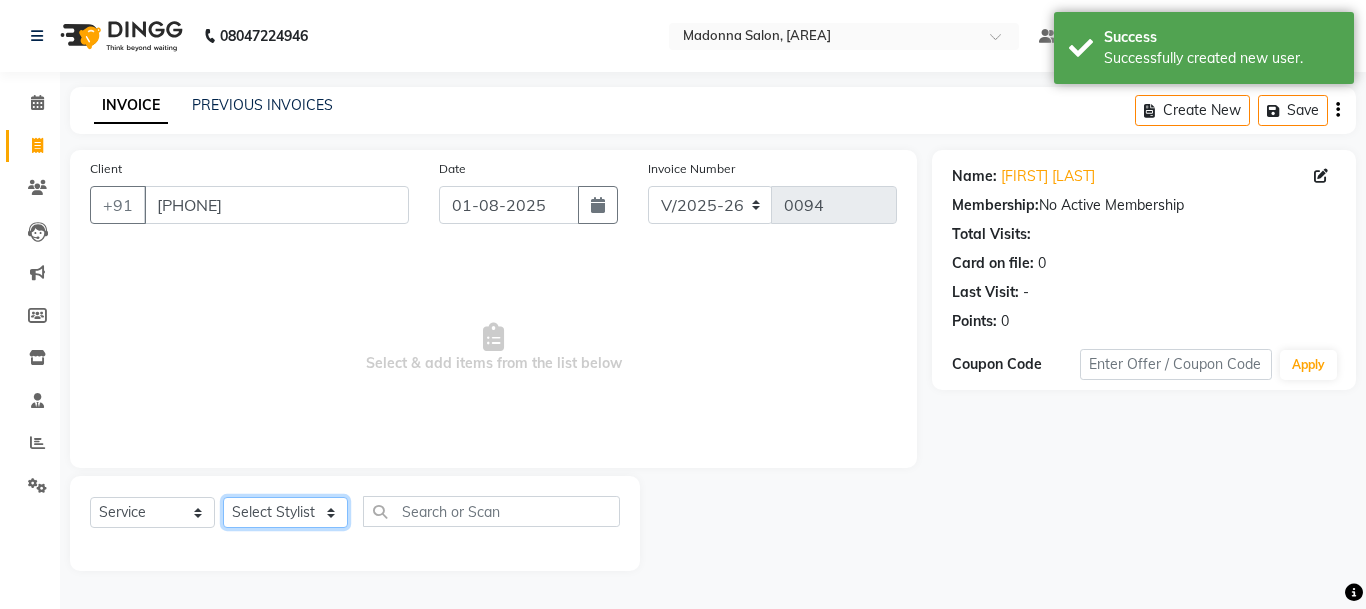 click on "Select Stylist [FIRST] [LAST] [FIRST] [FIRST] [FIRST] [FIRST] [FIRST] [FIRST] [FIRST] [FIRST] [FIRST] [FIRST] [FIRST] [FIRST] [FIRST]" 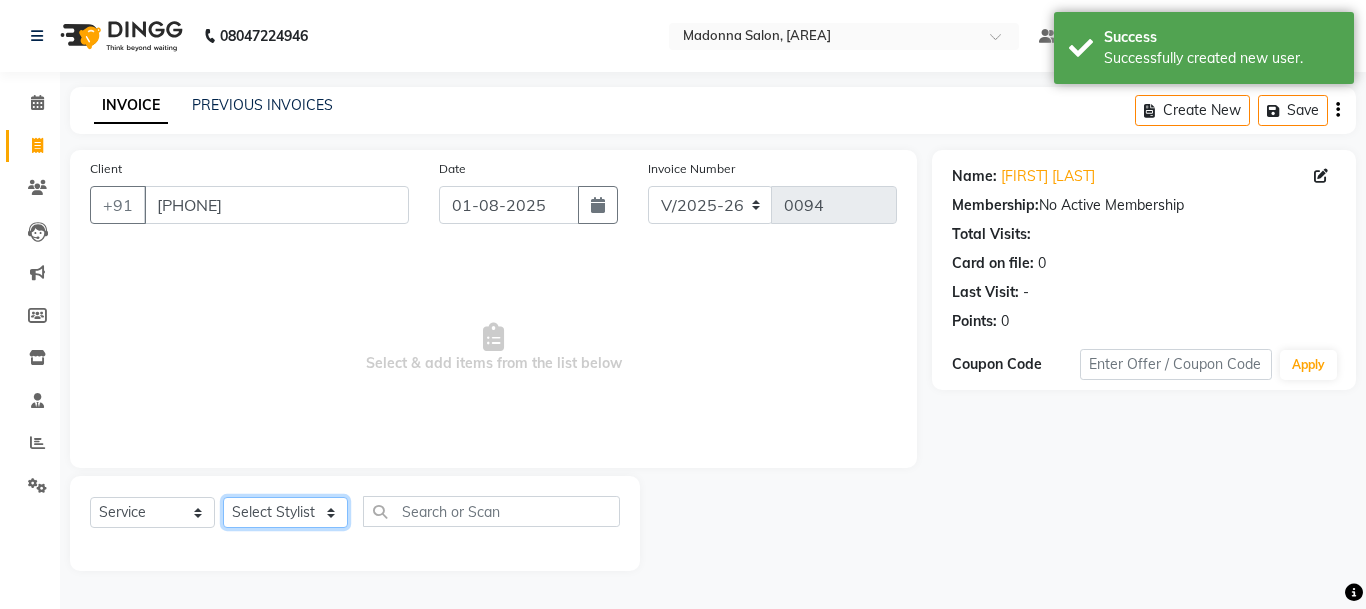 select on "86634" 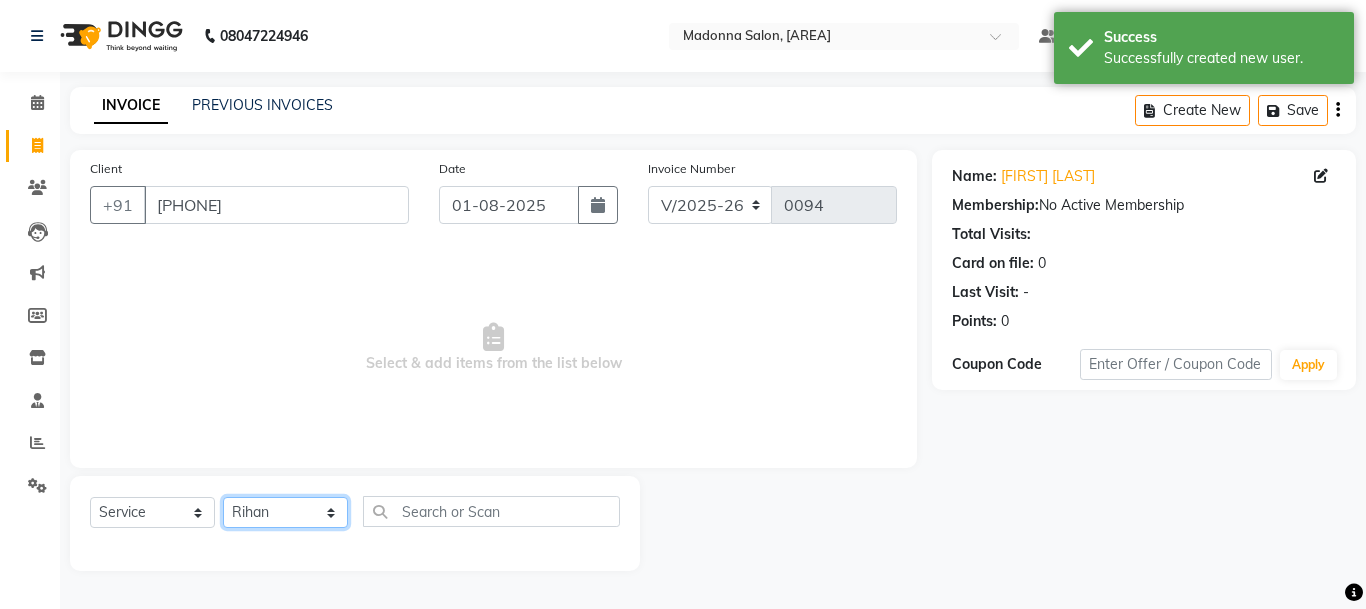 click on "Select Stylist [FIRST] [LAST] [FIRST] [FIRST] [FIRST] [FIRST] [FIRST] [FIRST] [FIRST] [FIRST] [FIRST] [FIRST] [FIRST] [FIRST] [FIRST]" 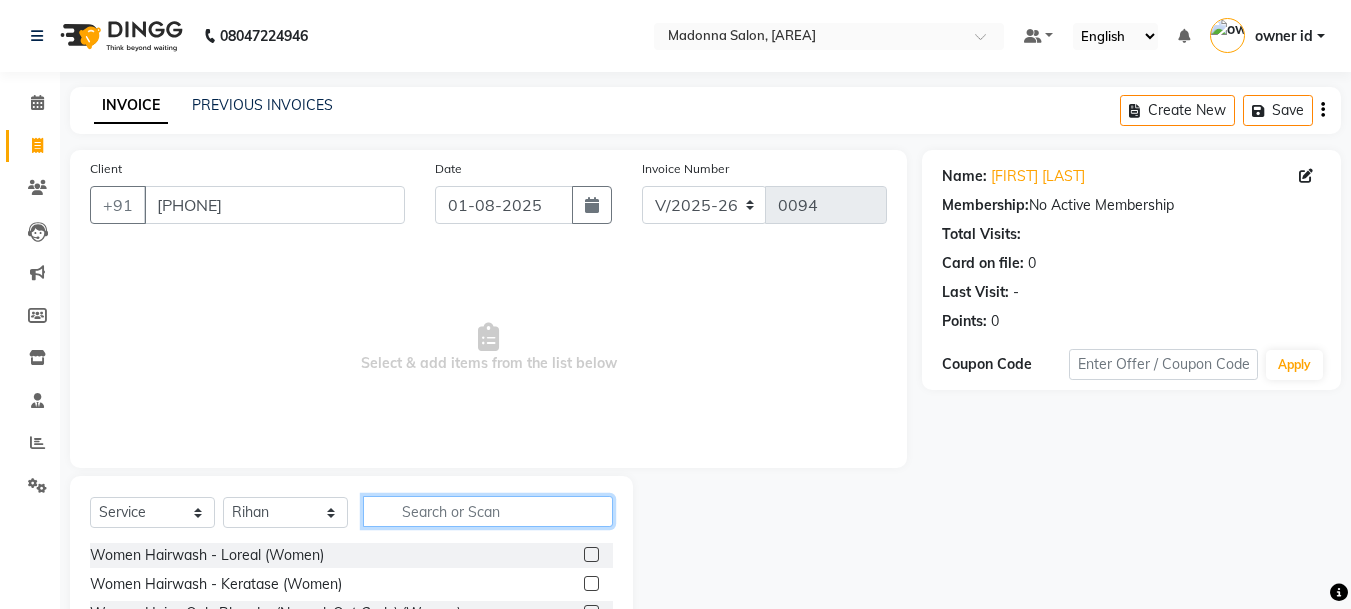 click 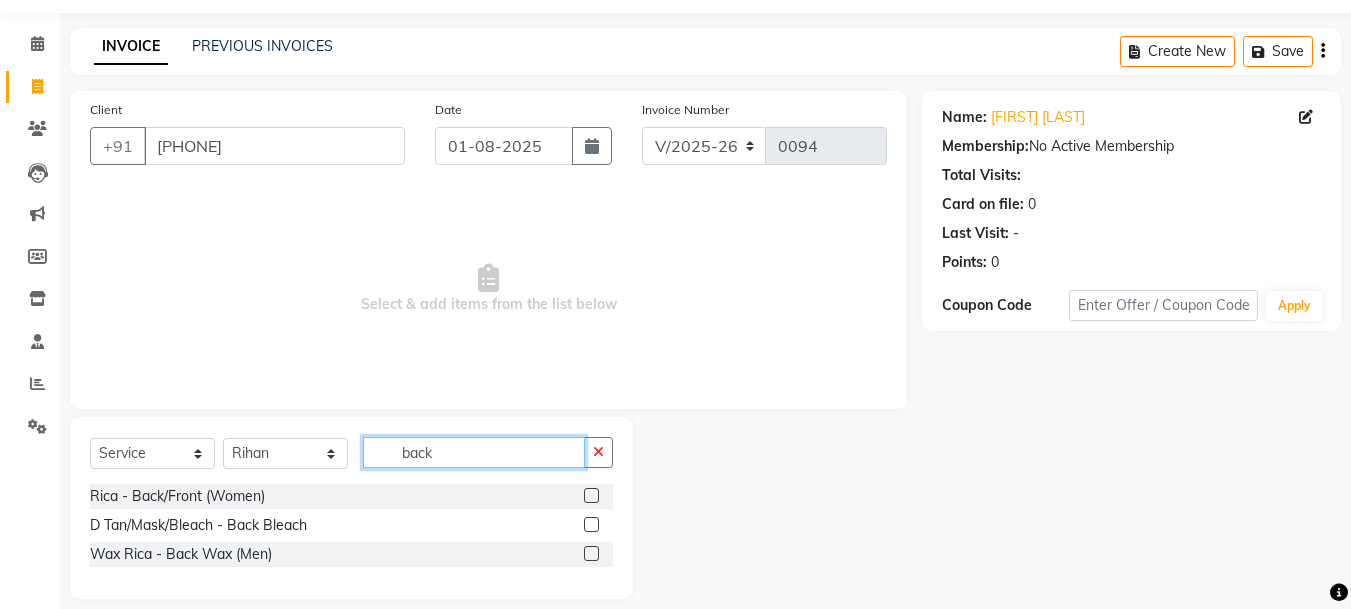scroll, scrollTop: 60, scrollLeft: 0, axis: vertical 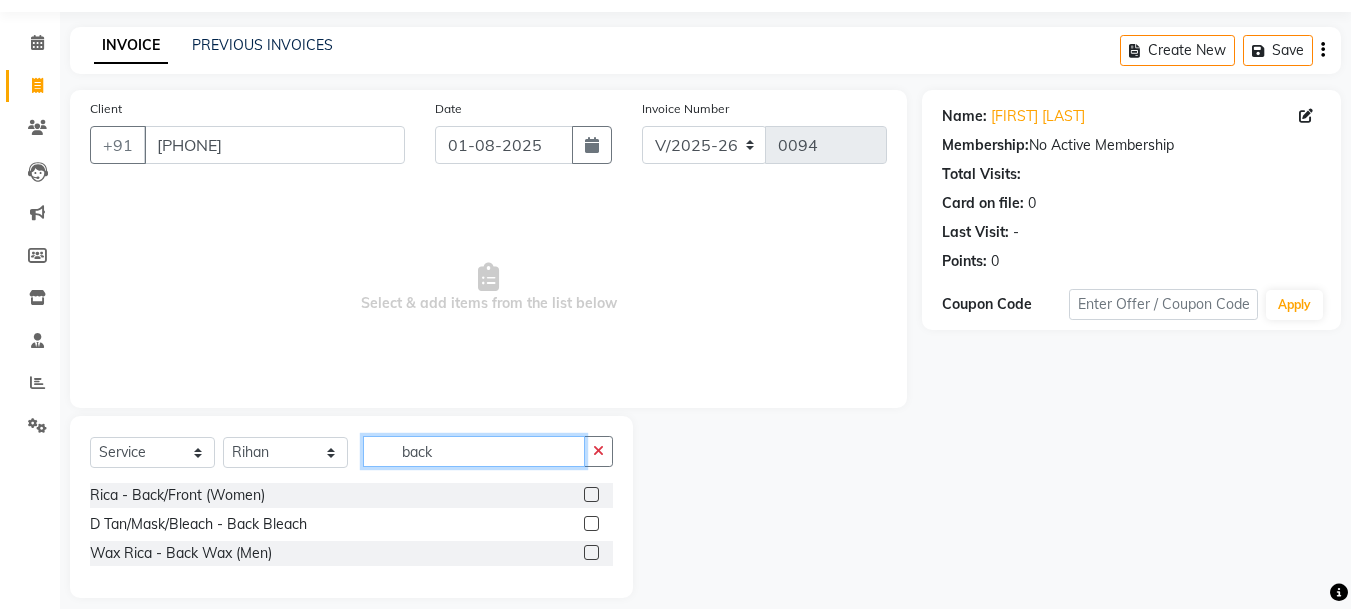 click on "back" 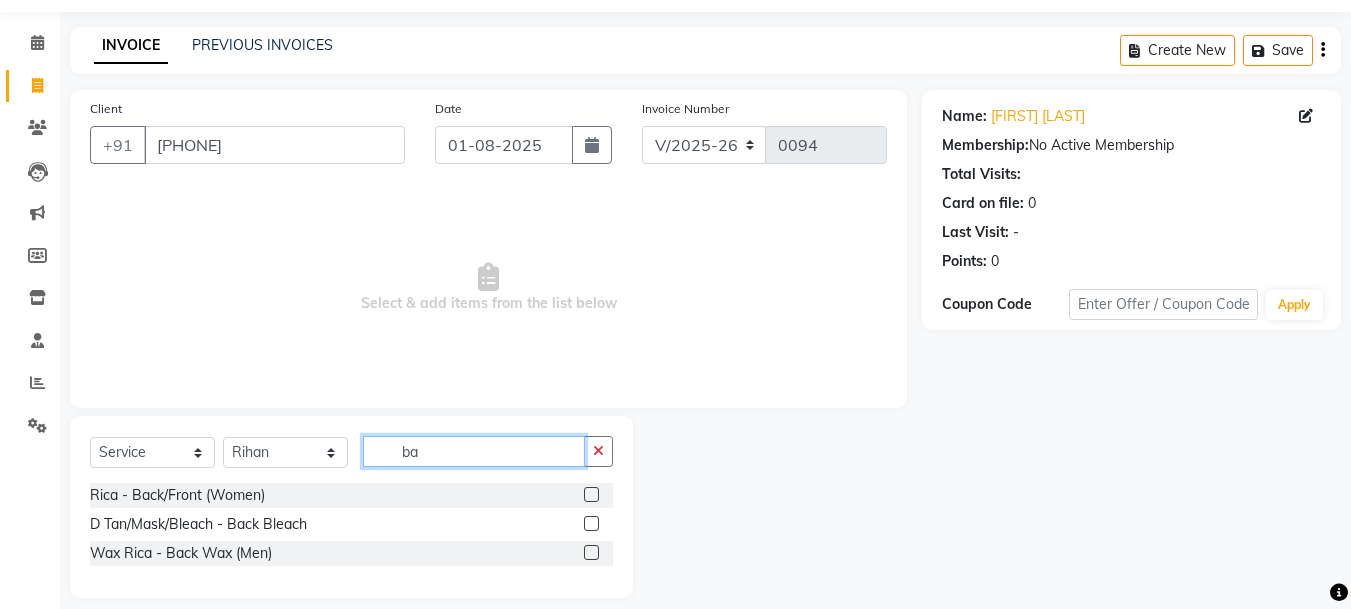 type on "b" 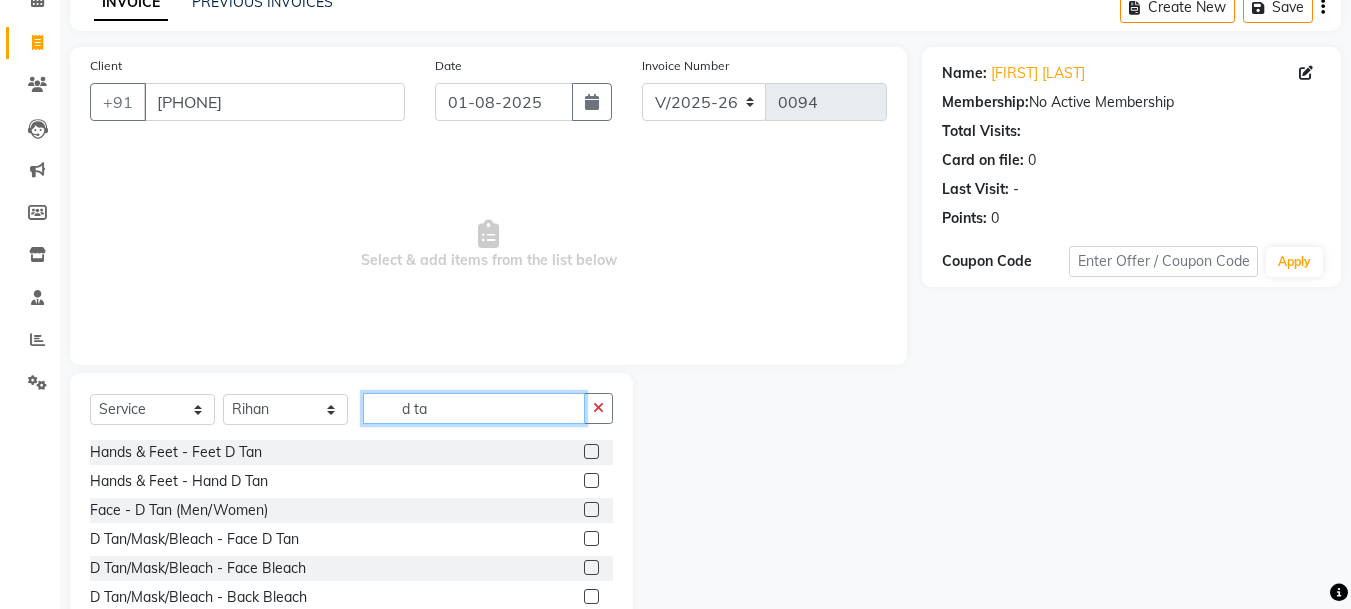scroll, scrollTop: 104, scrollLeft: 0, axis: vertical 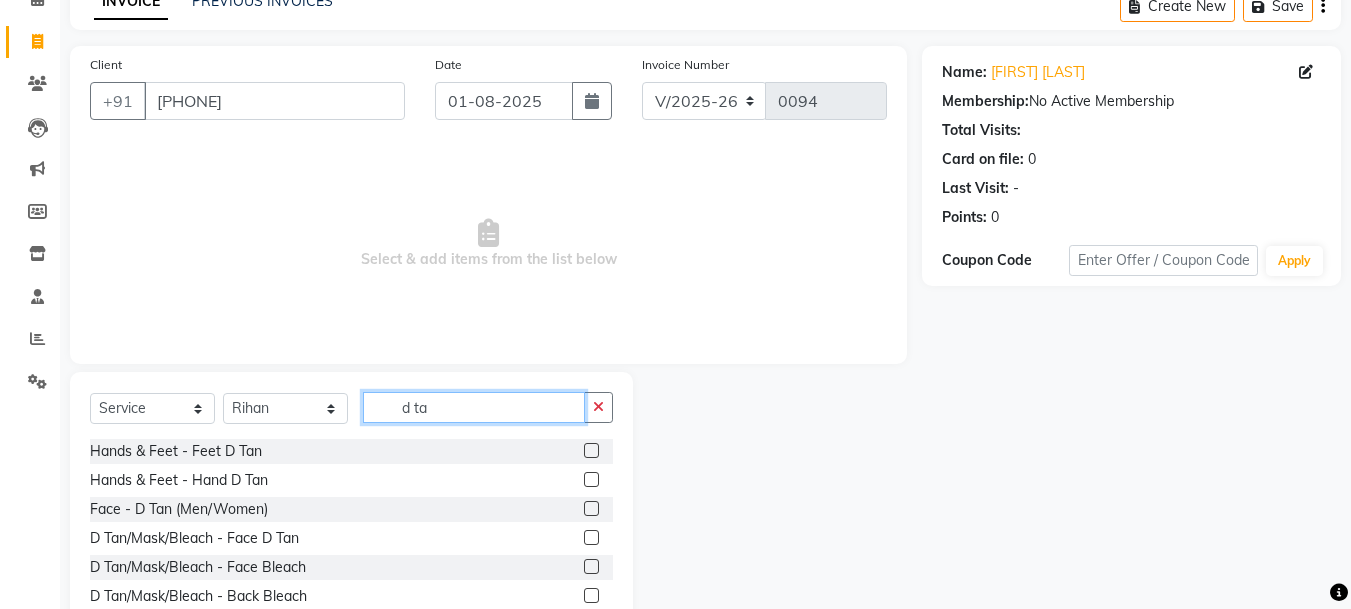 type on "d ta" 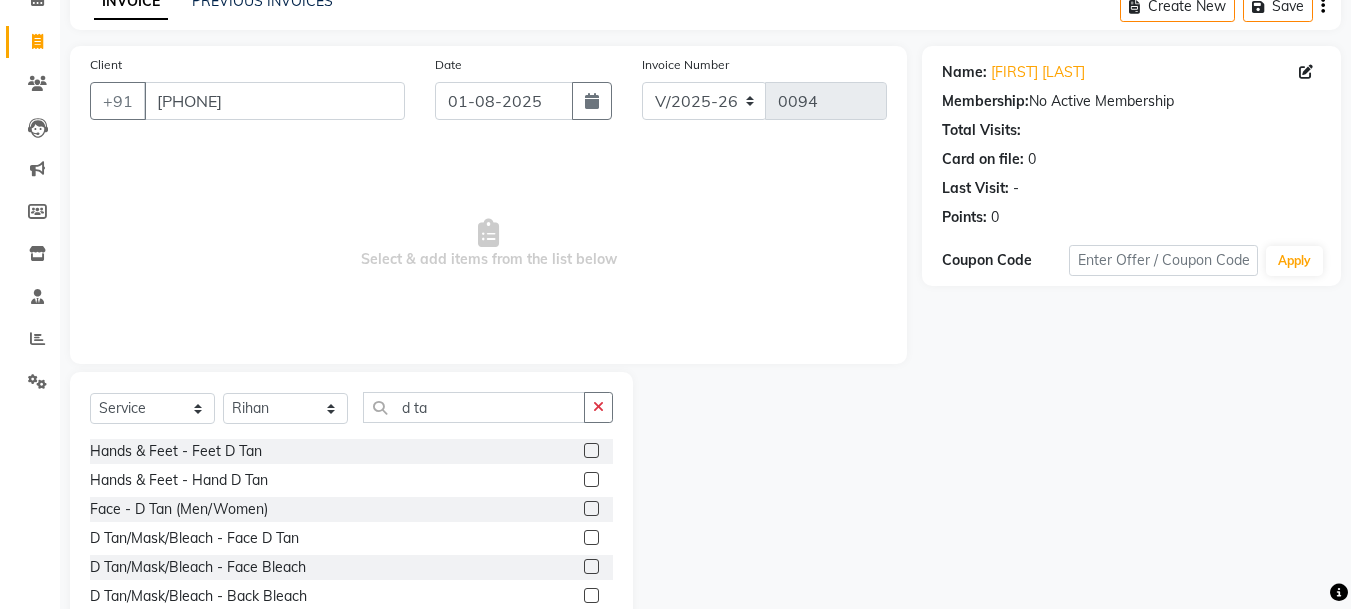 click 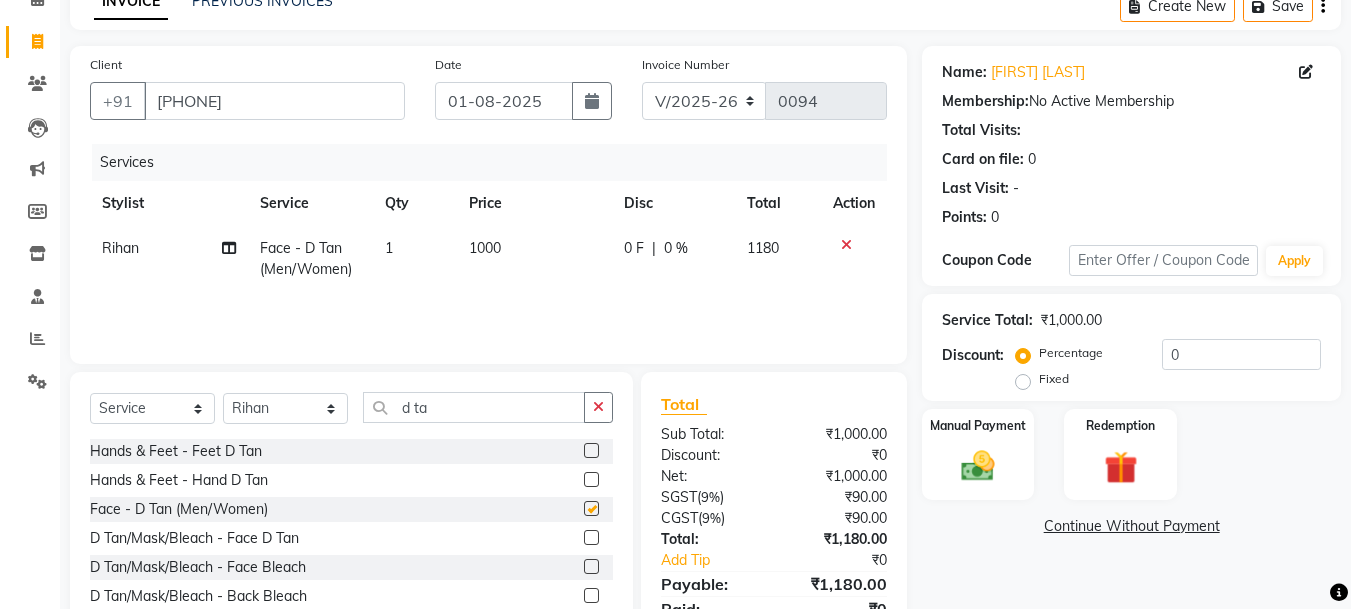 checkbox on "false" 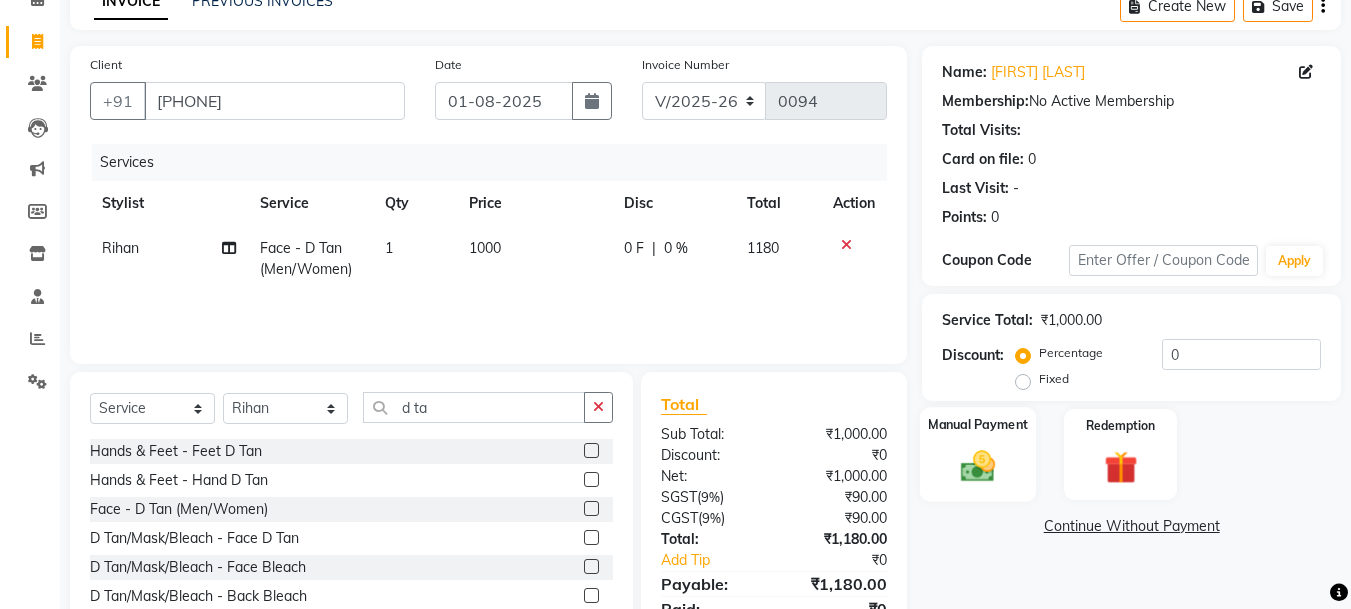 click 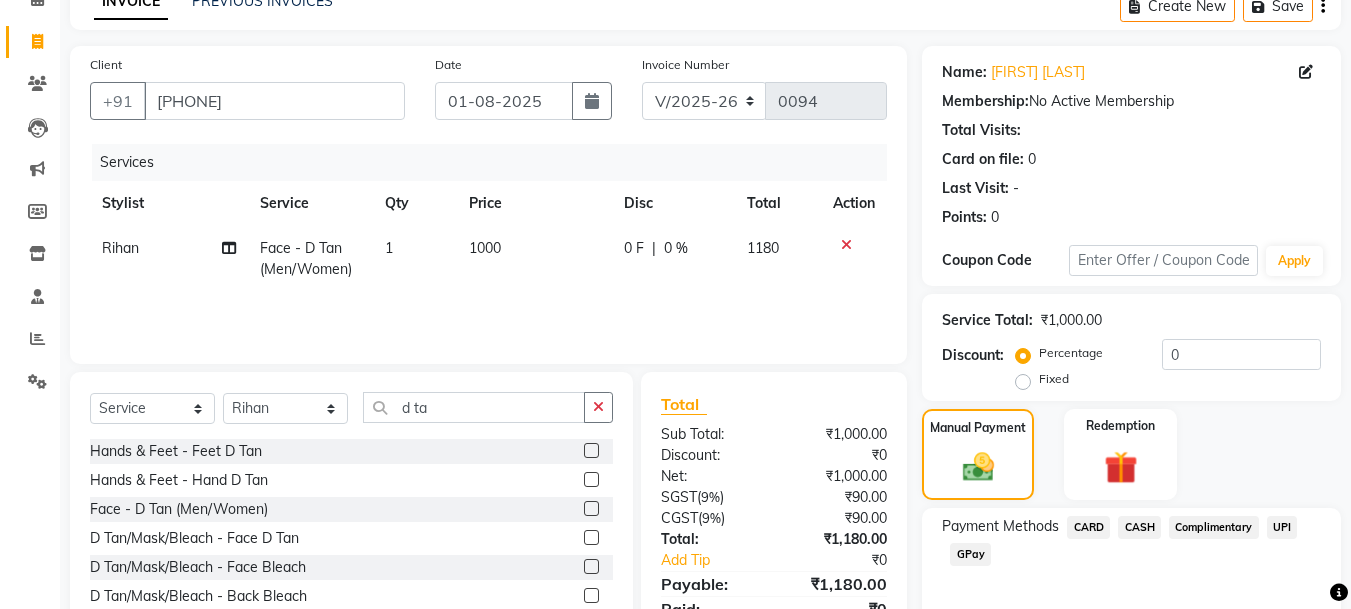 click on "CARD" 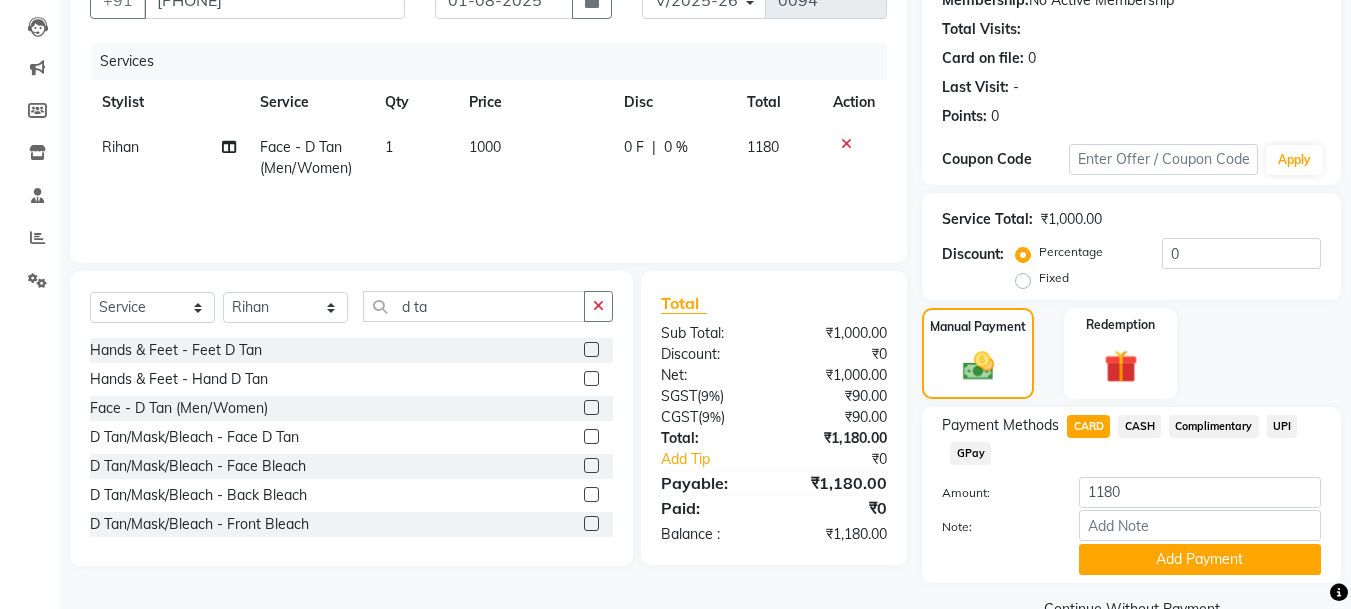 scroll, scrollTop: 250, scrollLeft: 0, axis: vertical 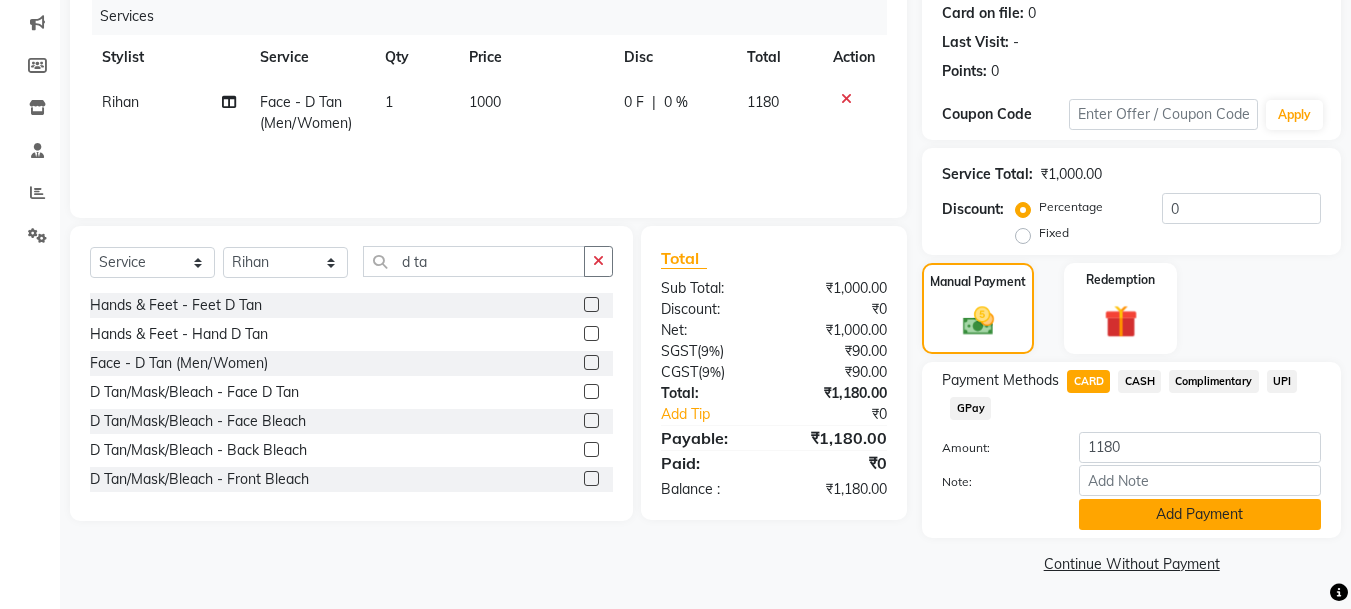 click on "Add Payment" 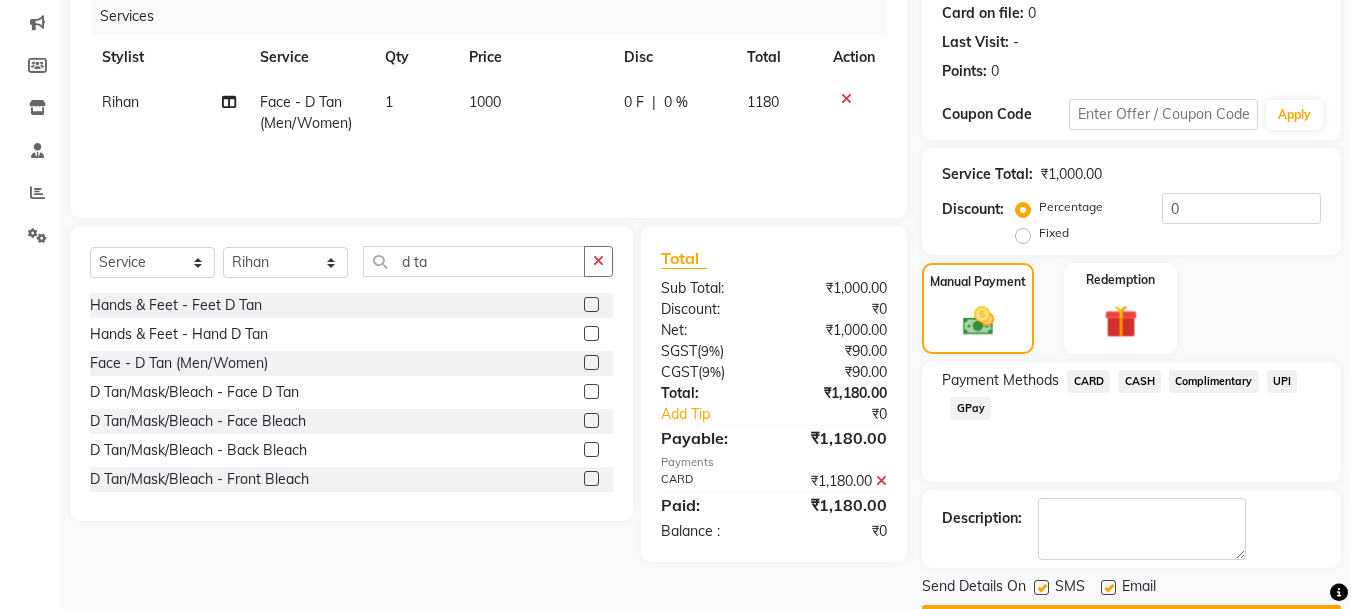 scroll, scrollTop: 307, scrollLeft: 0, axis: vertical 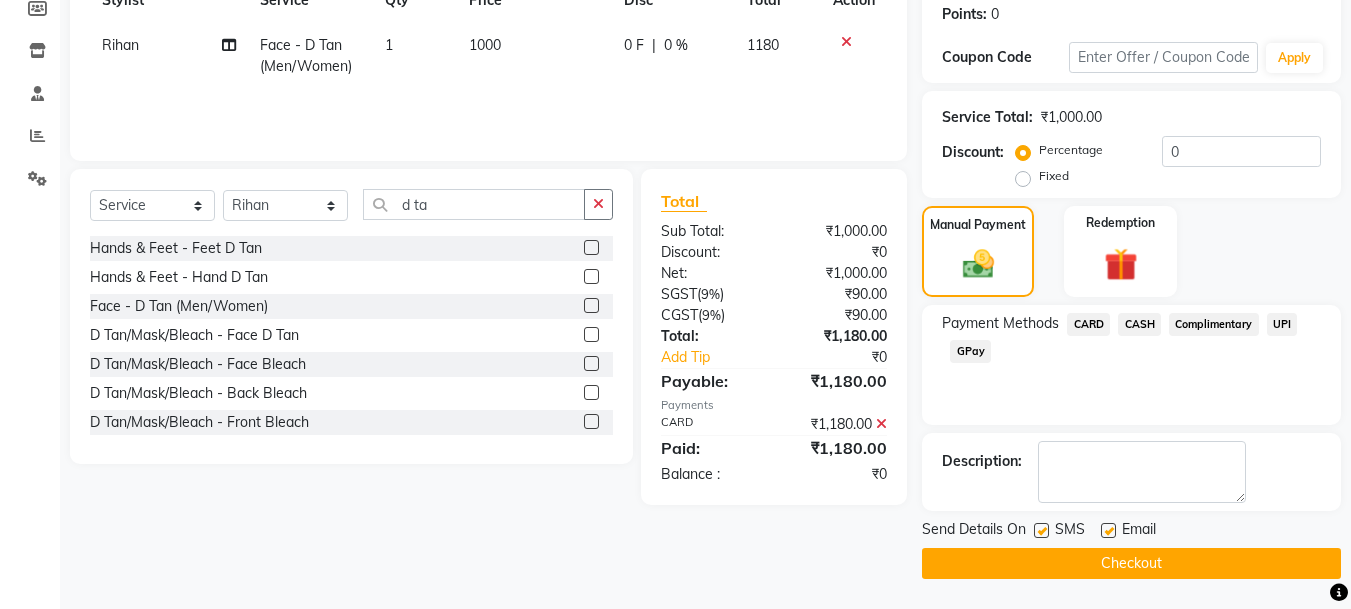click on "Checkout" 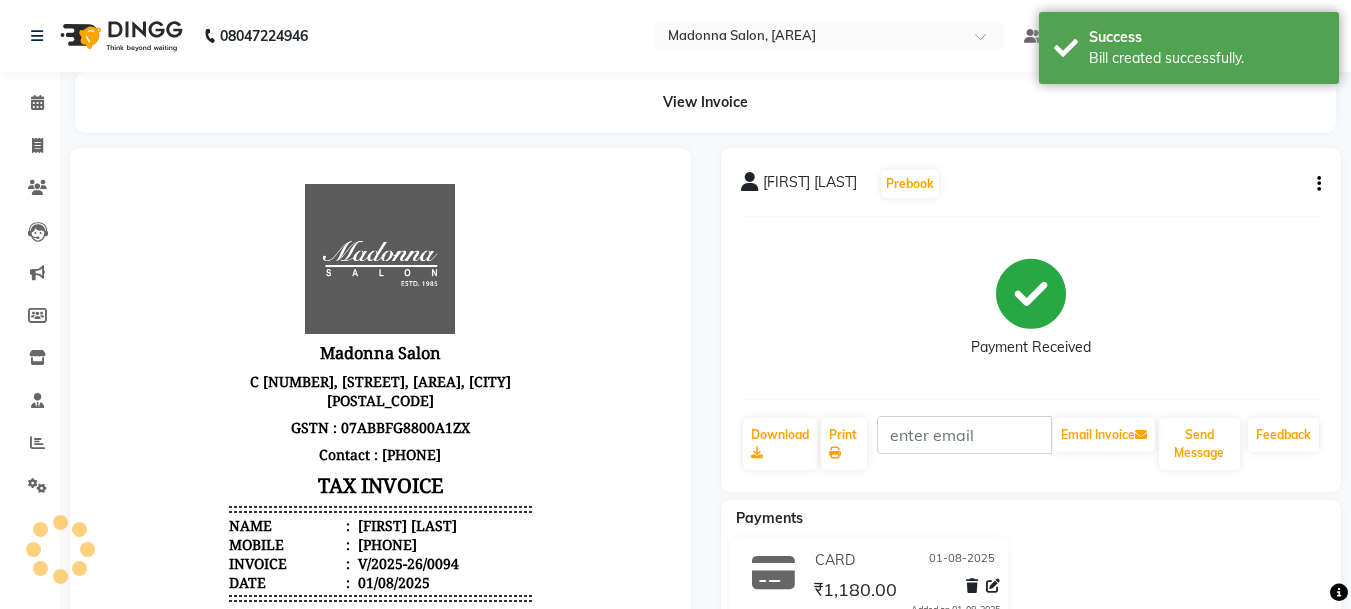 scroll, scrollTop: 0, scrollLeft: 0, axis: both 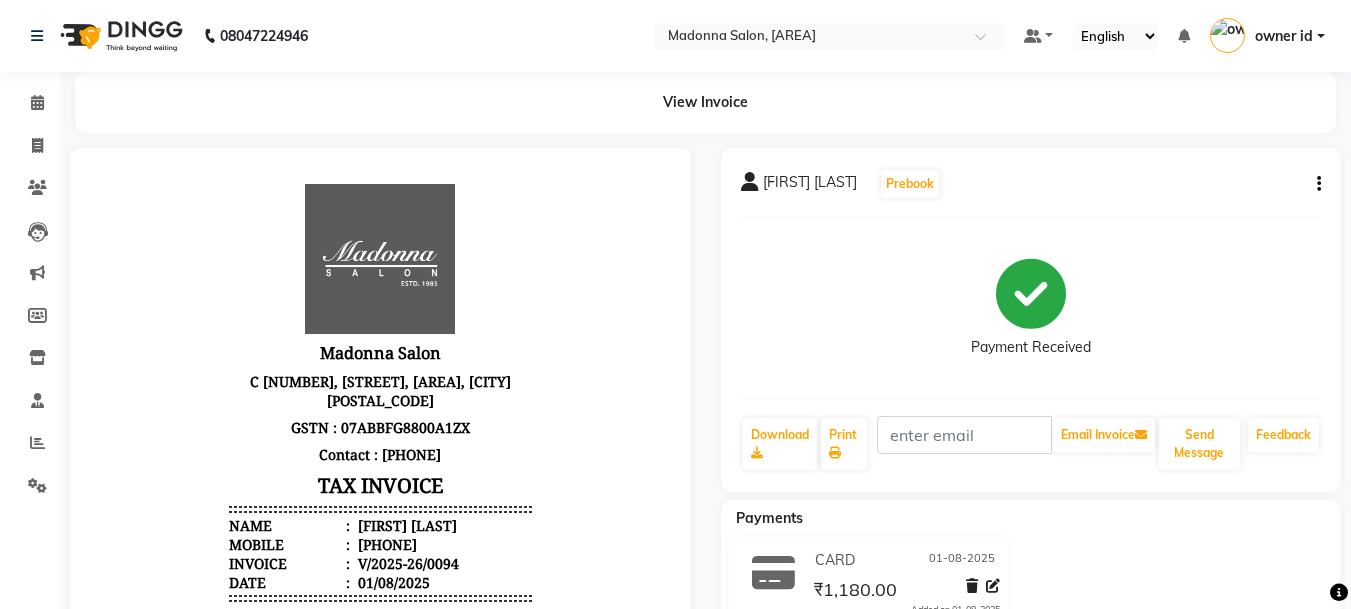 click 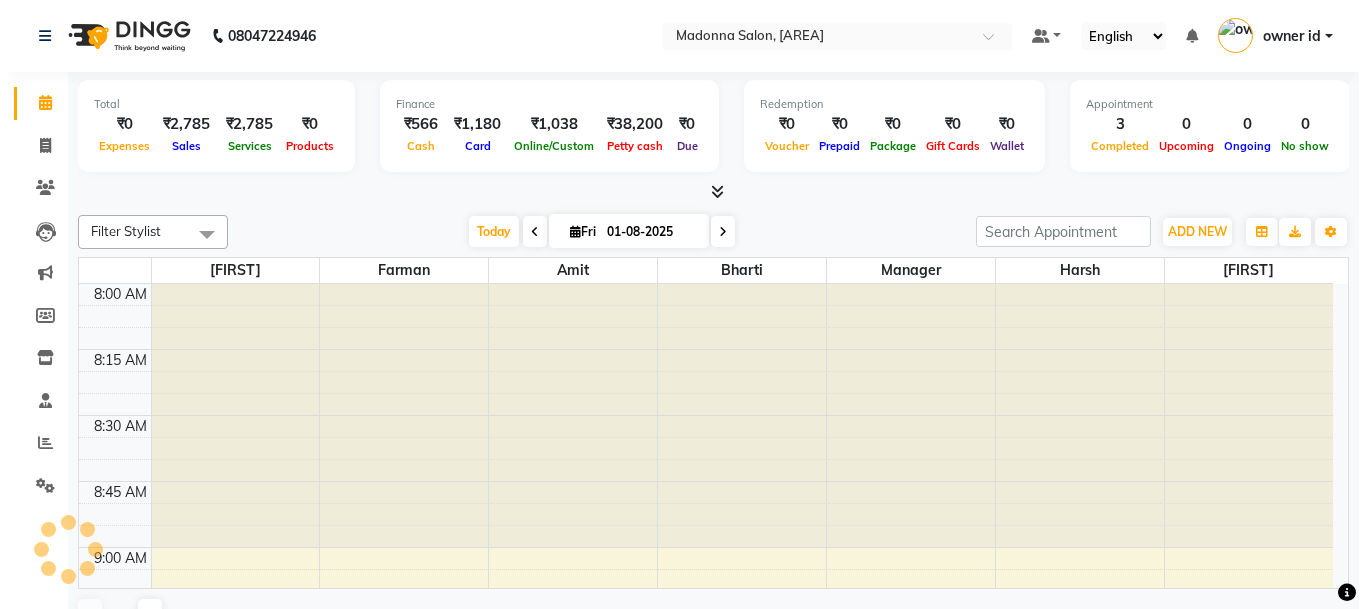 scroll, scrollTop: 0, scrollLeft: 0, axis: both 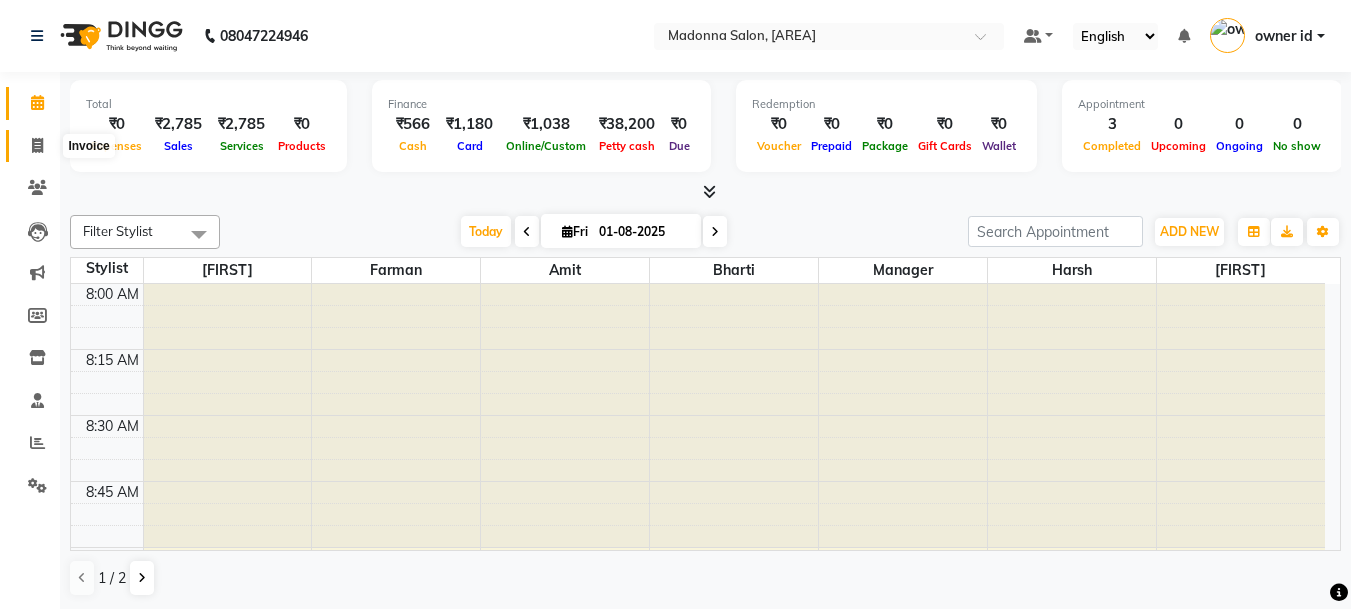 click 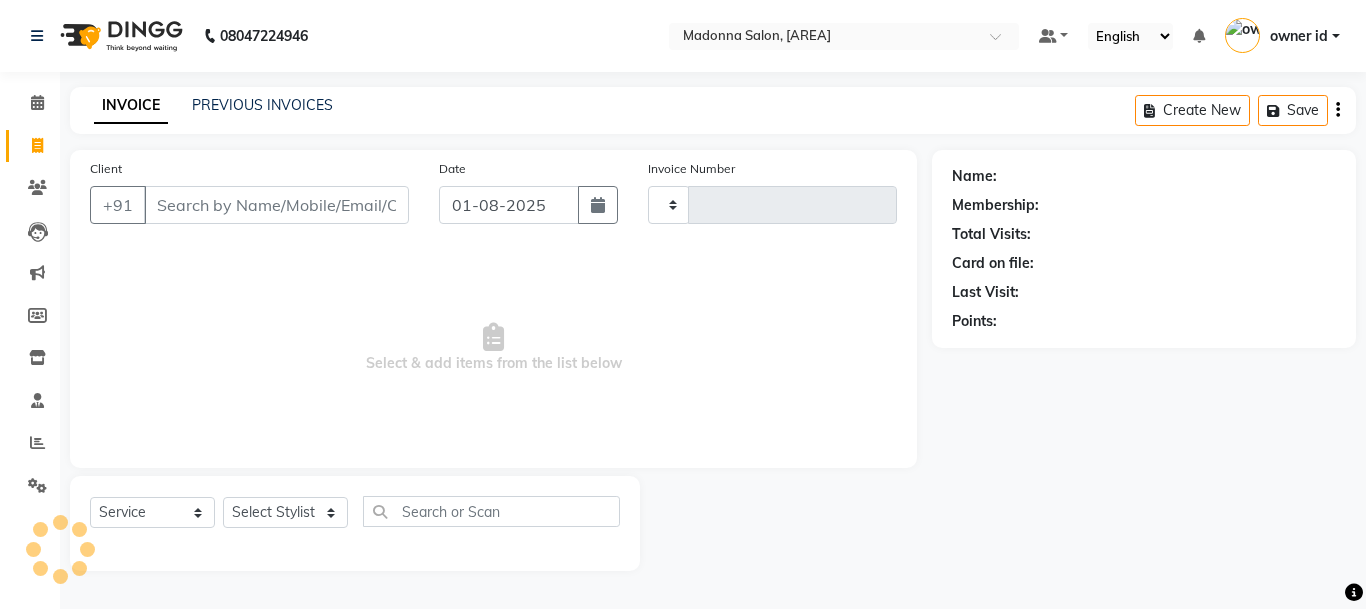 type on "0095" 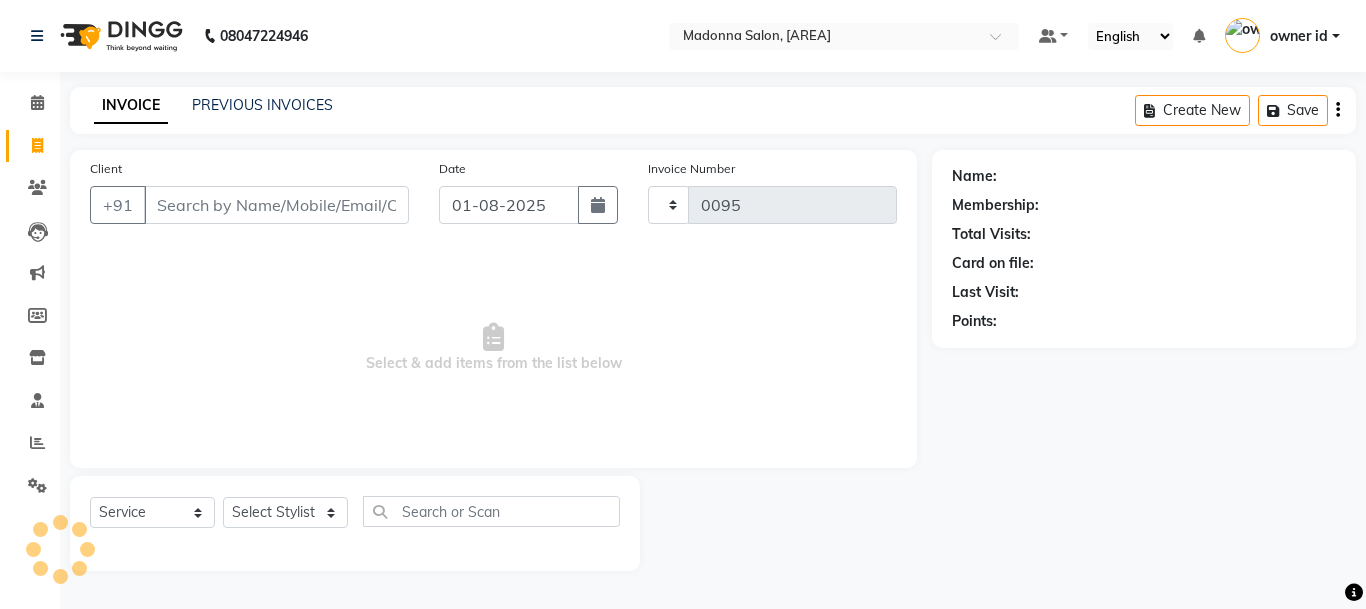 select on "8641" 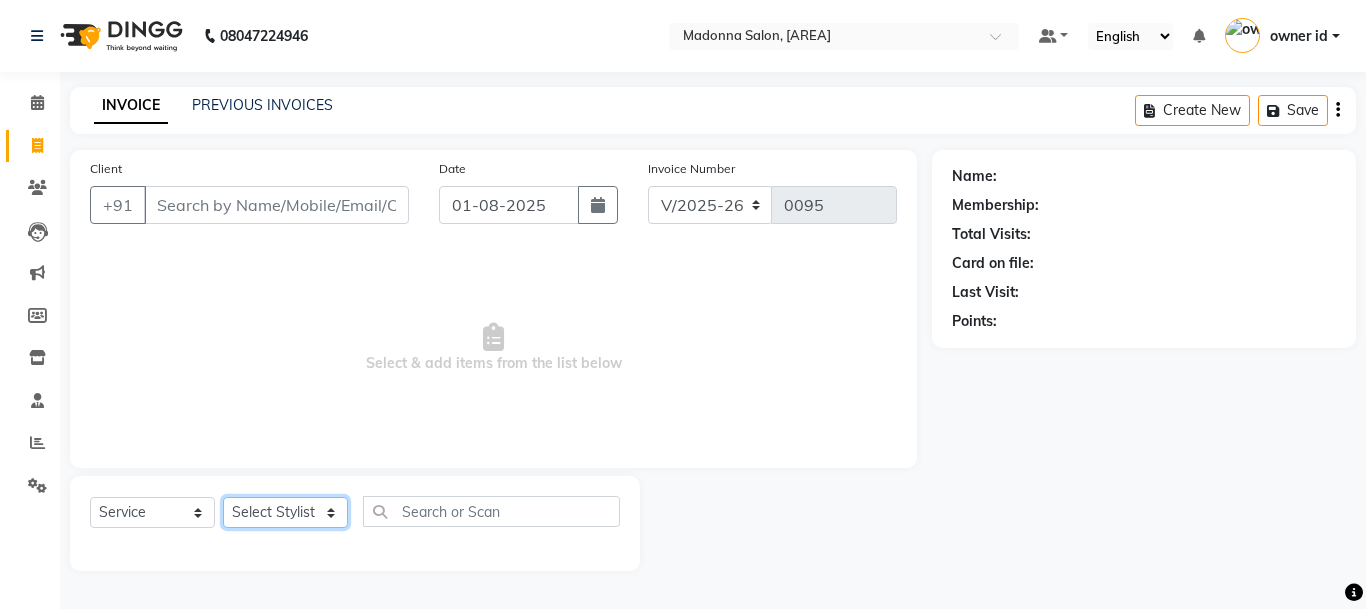 click on "Select Stylist [FIRST] [LAST] [FIRST] [FIRST] [FIRST] [FIRST] [FIRST] [FIRST] [FIRST] [FIRST] [FIRST] [FIRST] [FIRST] [FIRST] [FIRST]" 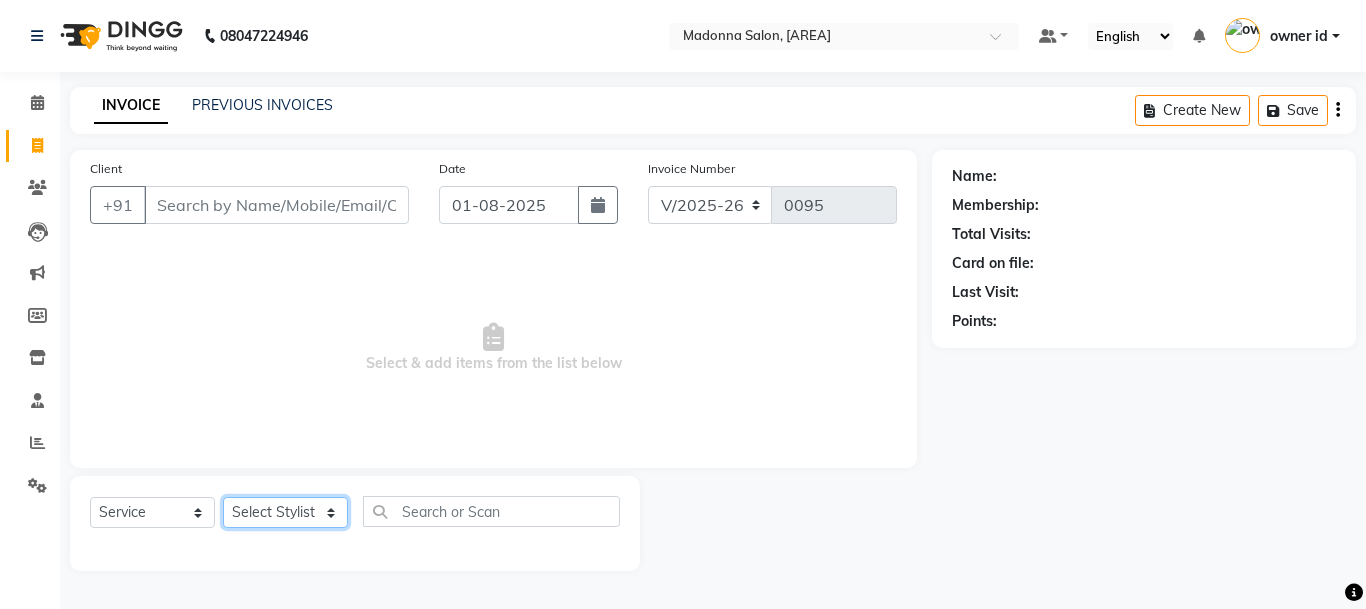 select on "86633" 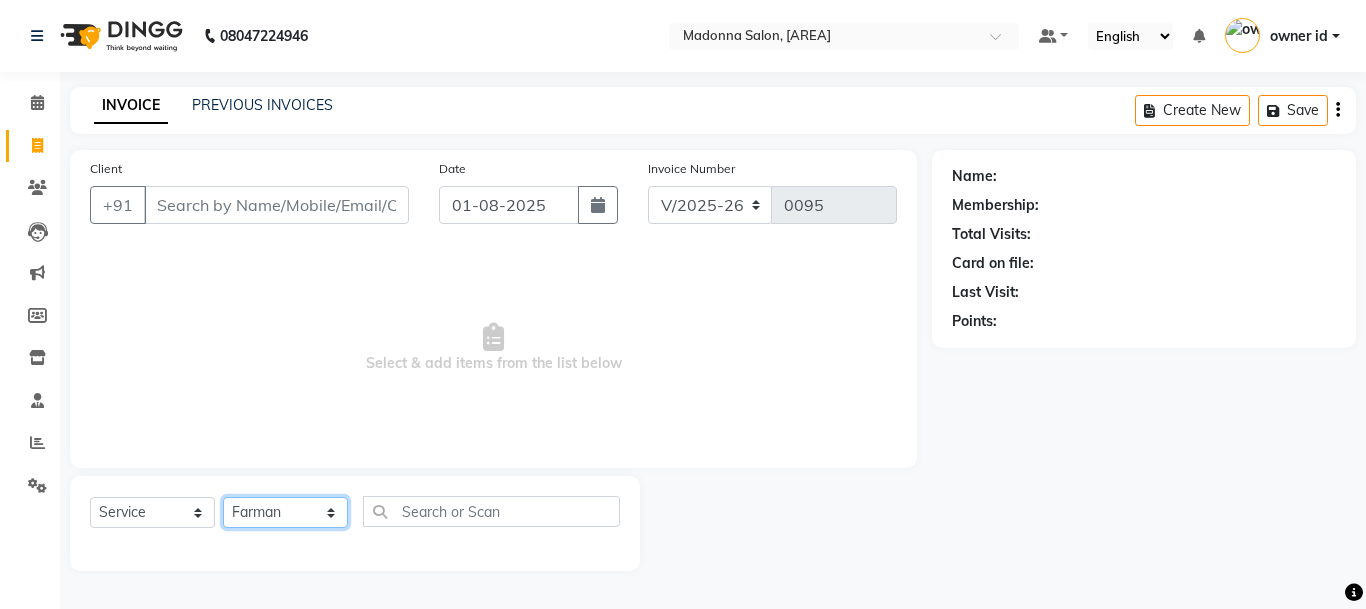 click on "Select Stylist [FIRST] [LAST] [FIRST] [FIRST] [FIRST] [FIRST] [FIRST] [FIRST] [FIRST] [FIRST] [FIRST] [FIRST] [FIRST] [FIRST] [FIRST]" 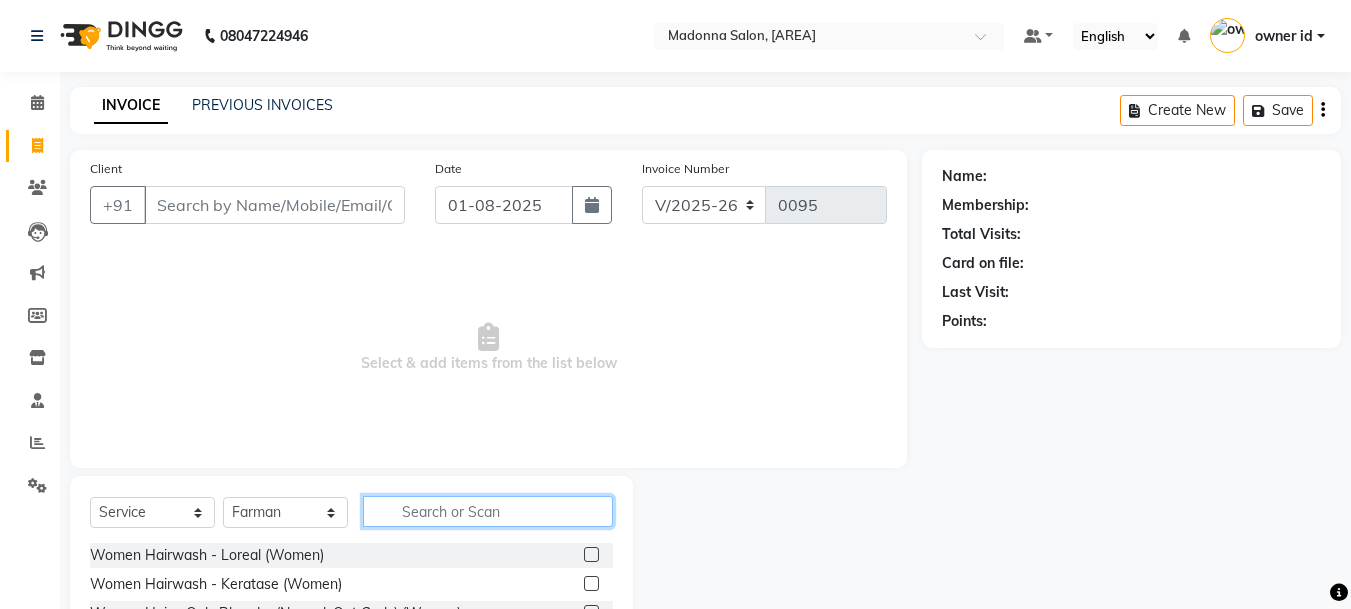 click 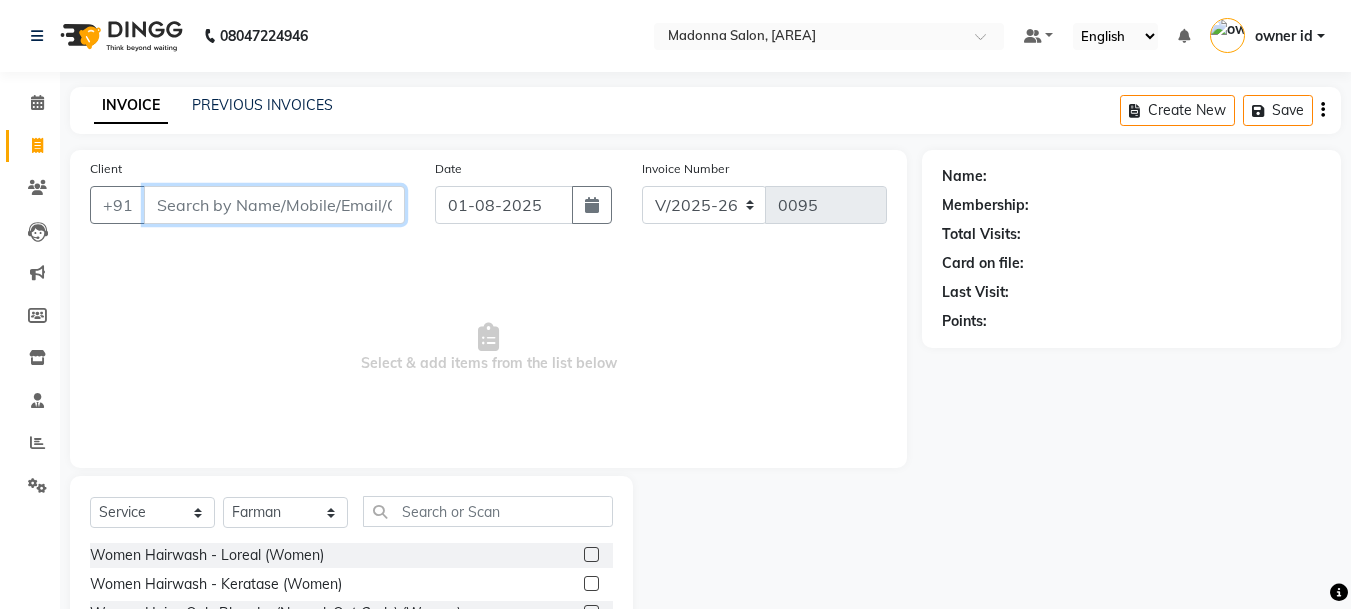 click on "Client" at bounding box center [274, 205] 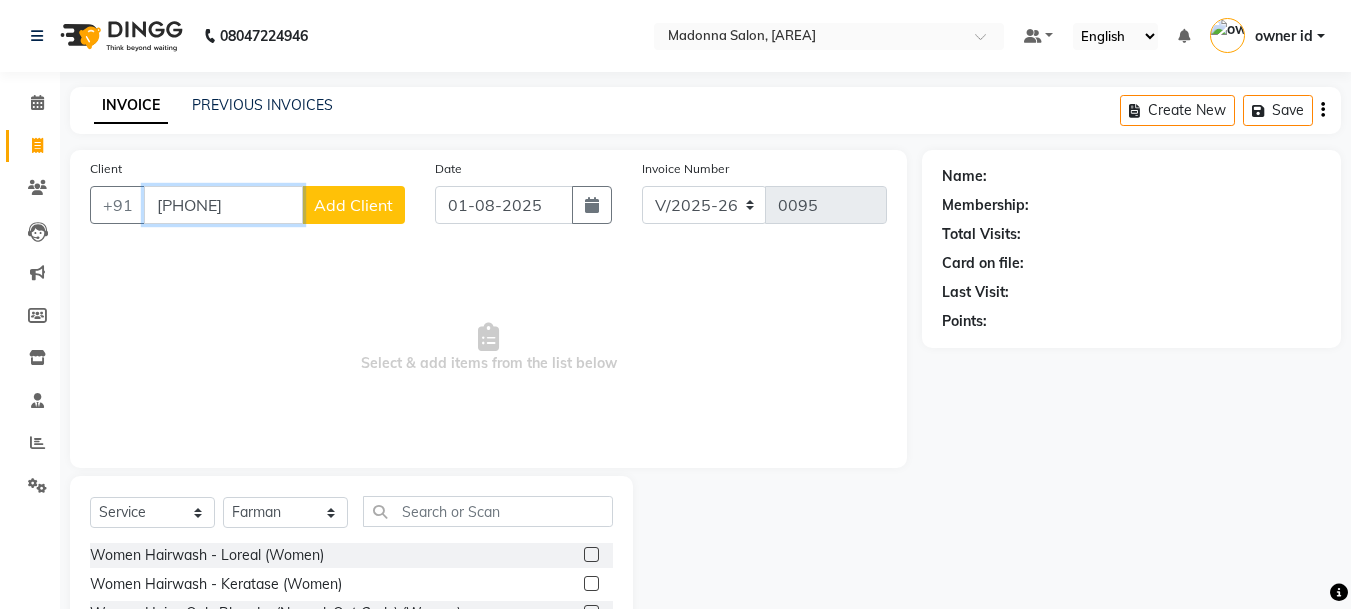 type on "[PHONE]" 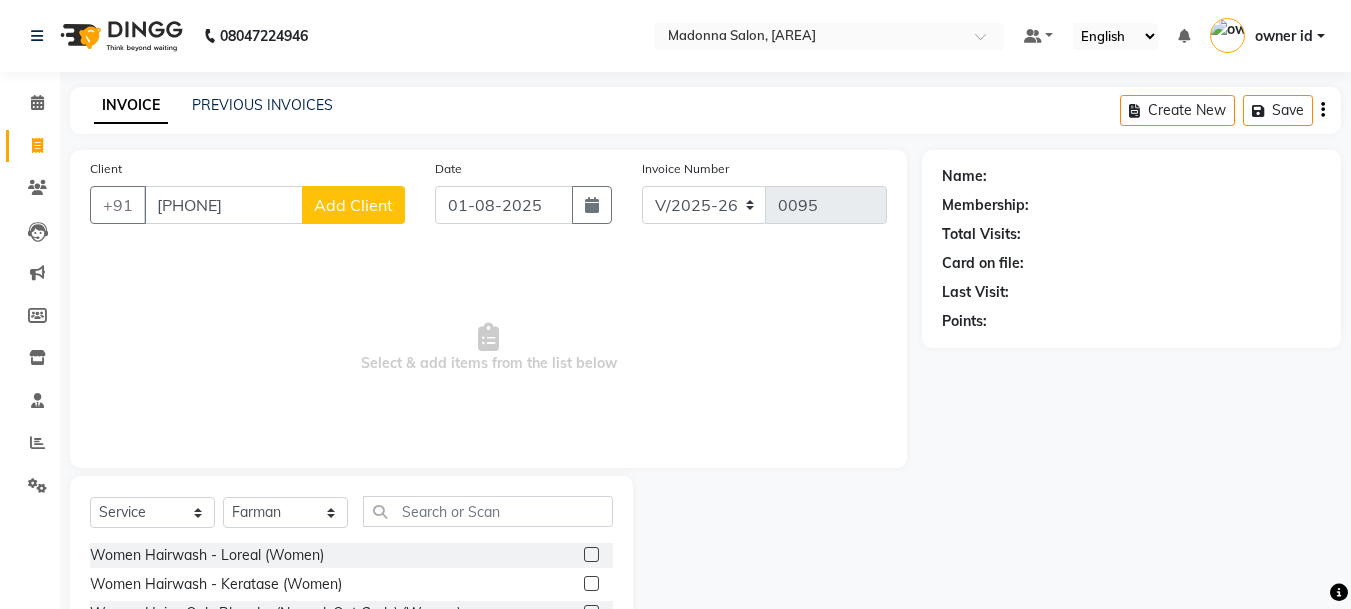 click on "Add Client" 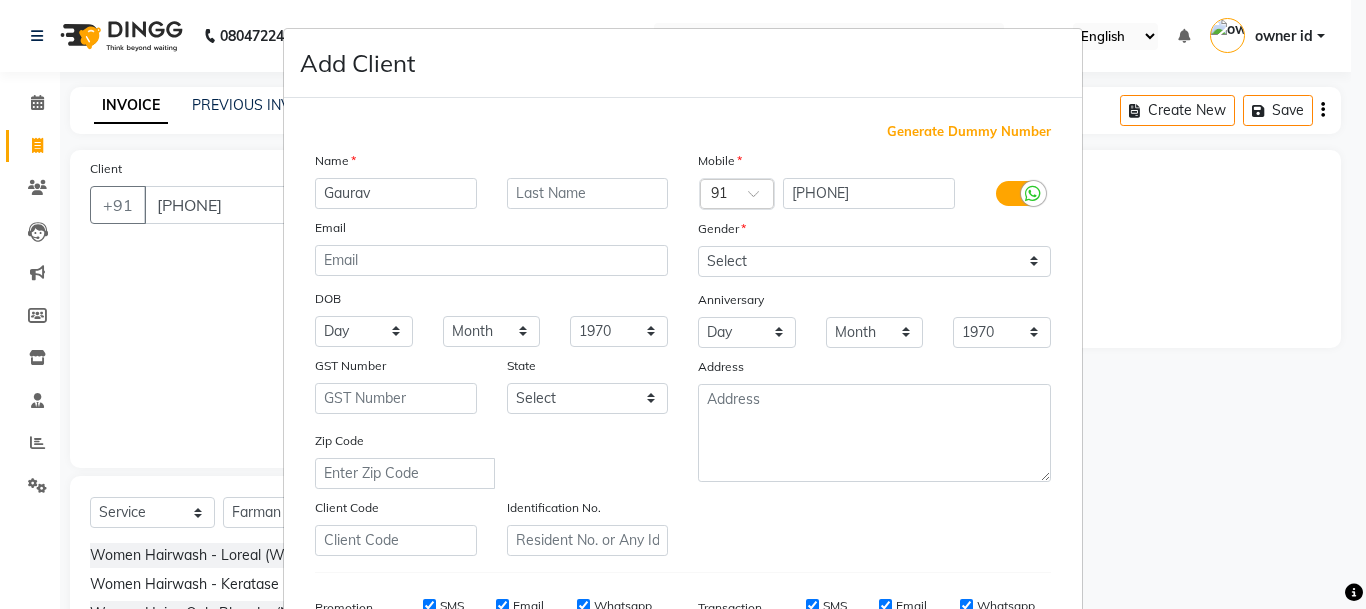 type on "Gaurav" 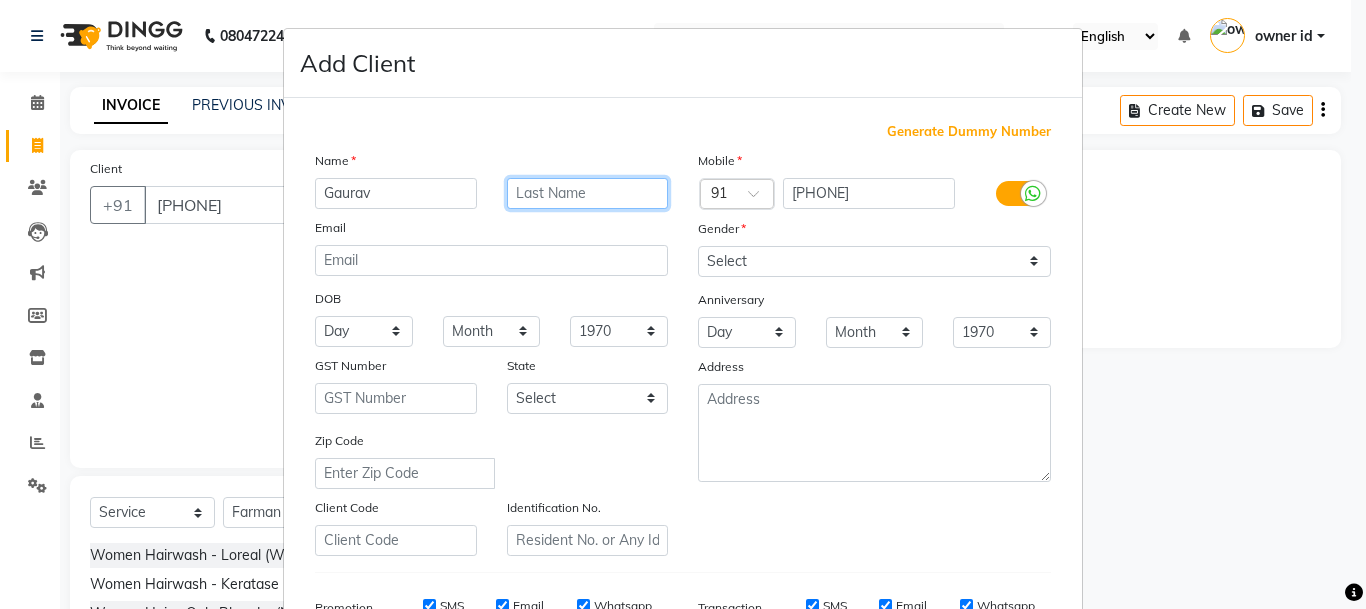 click at bounding box center (588, 193) 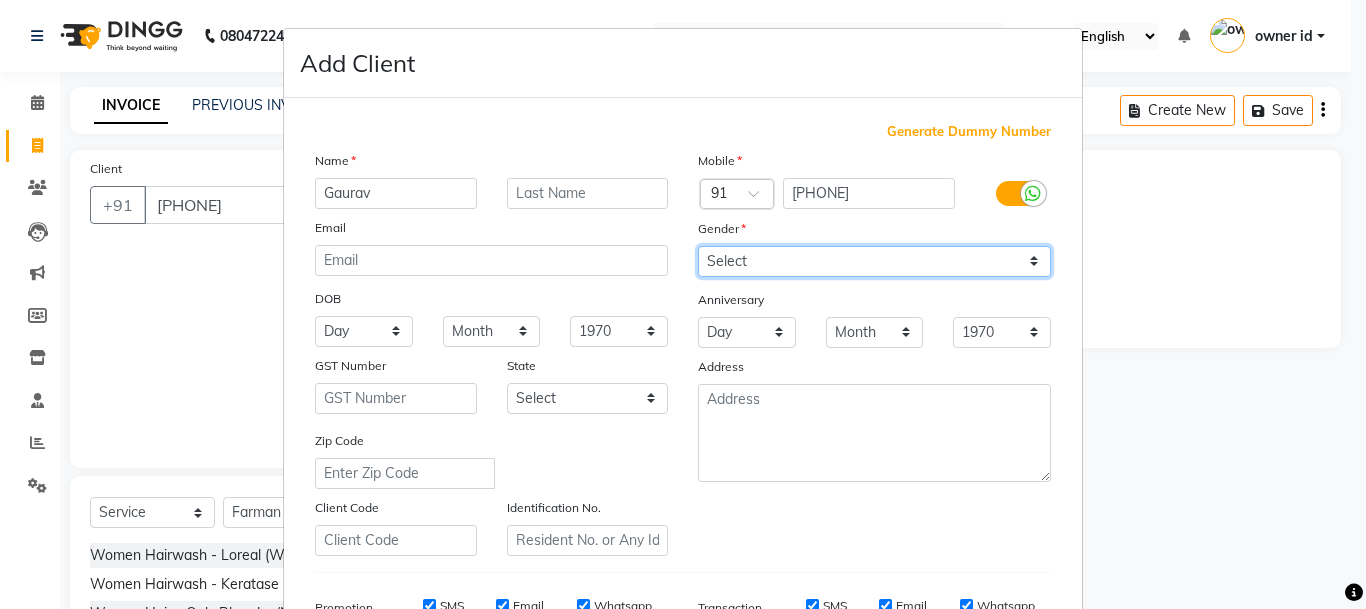 click on "Select Male Female Other Prefer Not To Say" at bounding box center (874, 261) 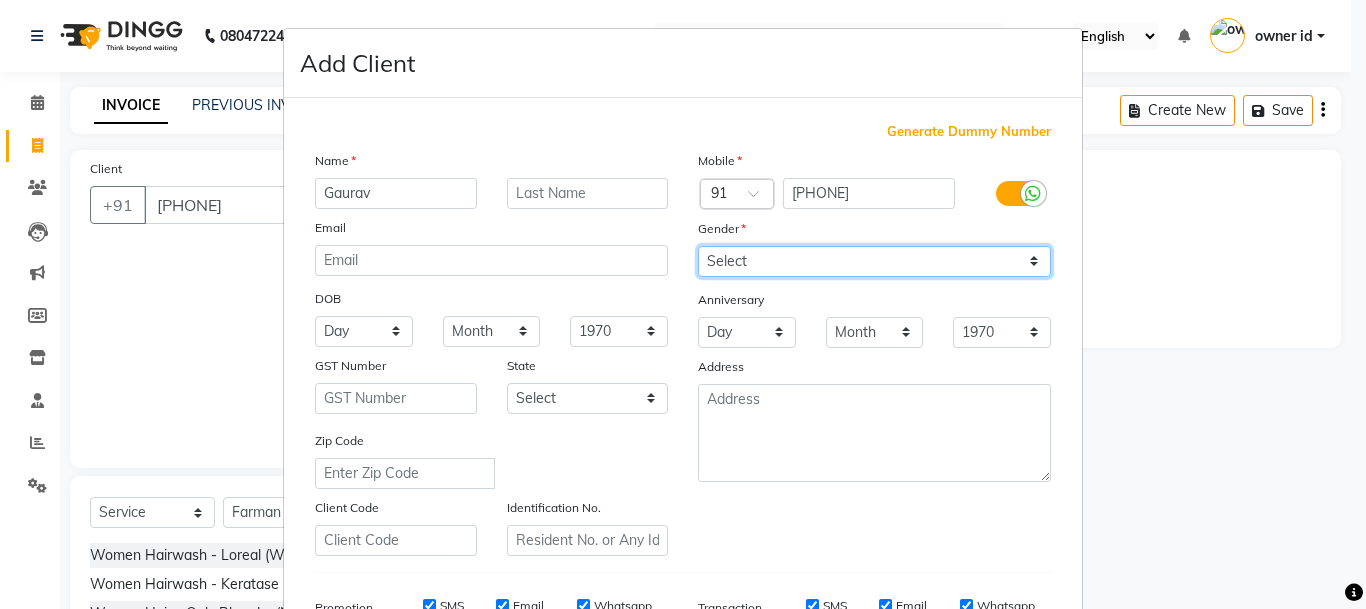 select on "male" 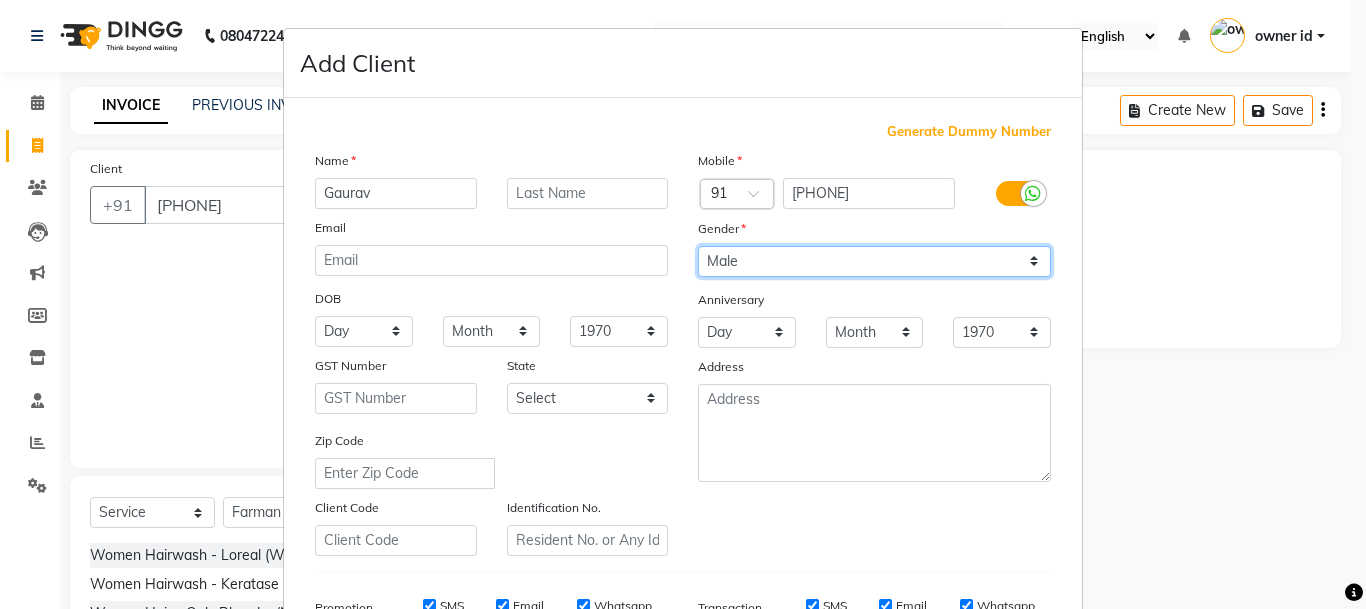 click on "Select Male Female Other Prefer Not To Say" at bounding box center (874, 261) 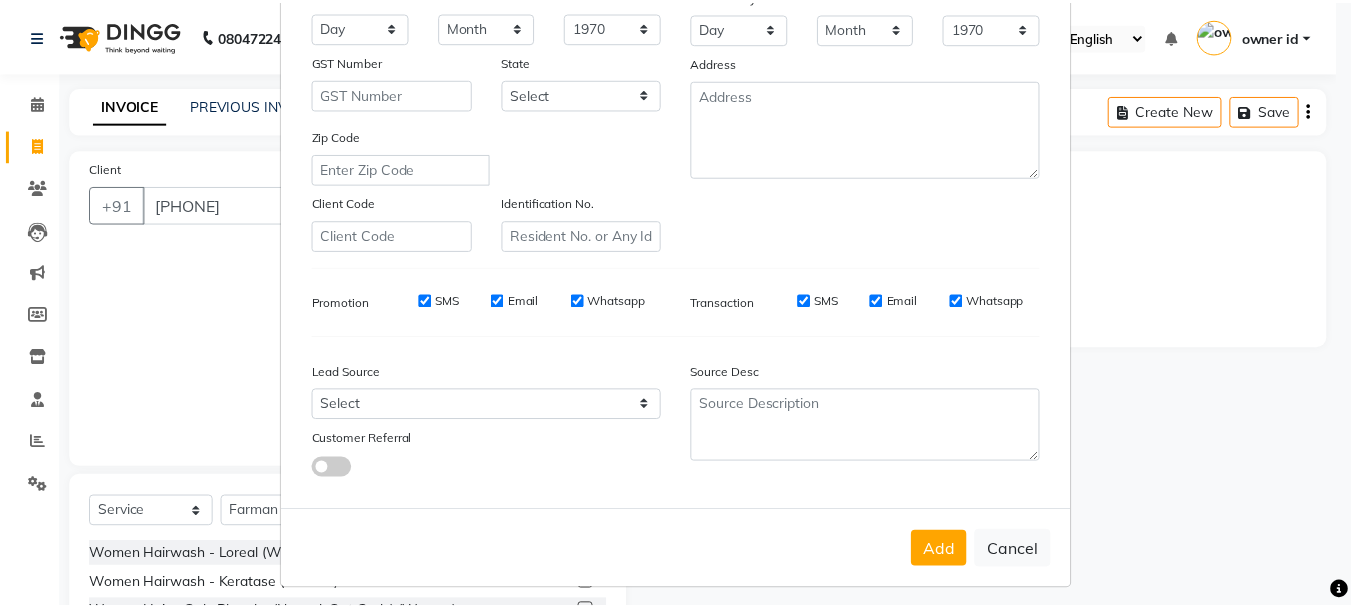 scroll, scrollTop: 314, scrollLeft: 0, axis: vertical 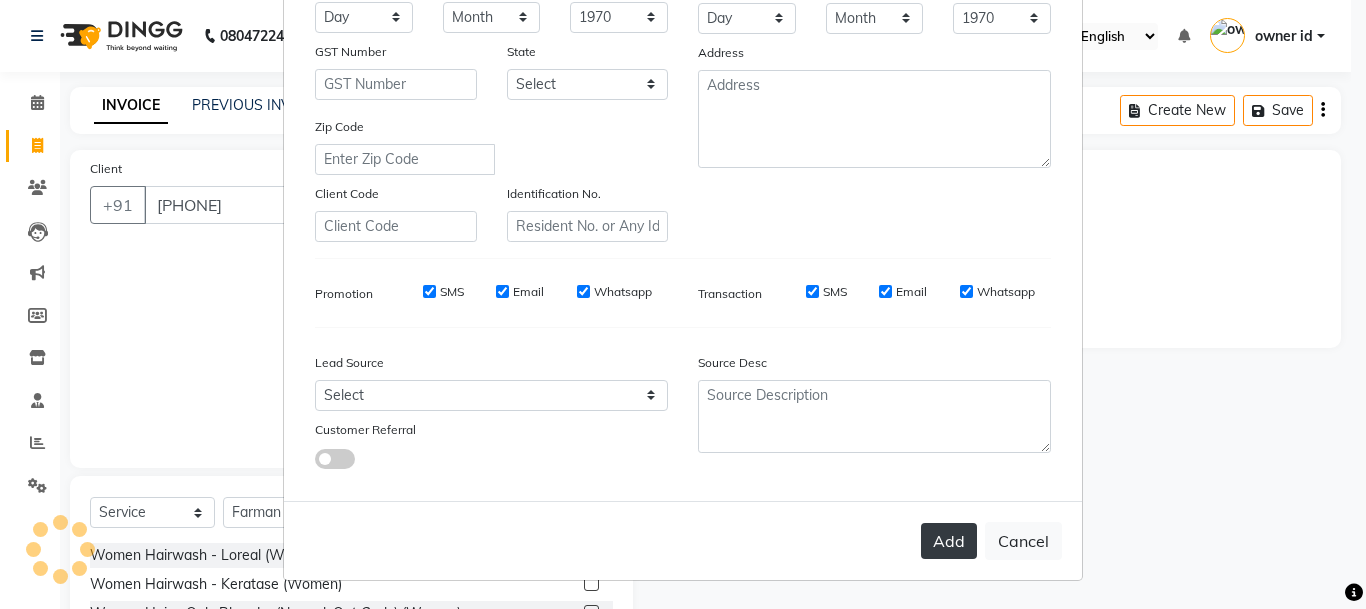 click on "Add" at bounding box center (949, 541) 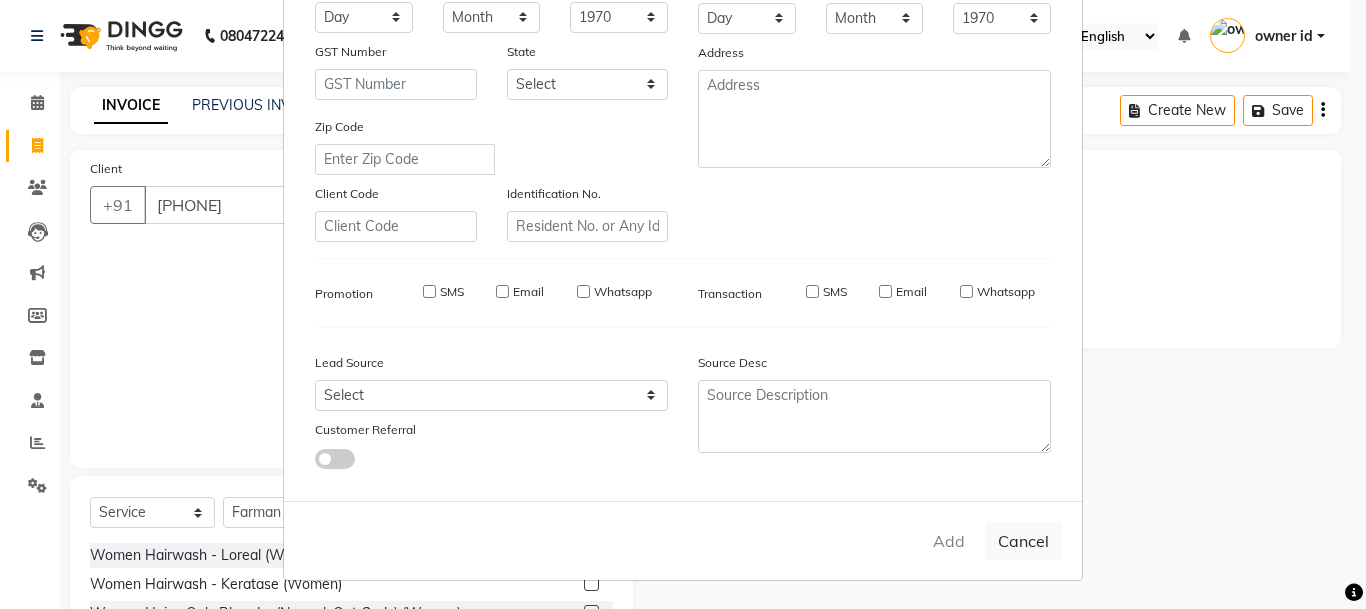 type 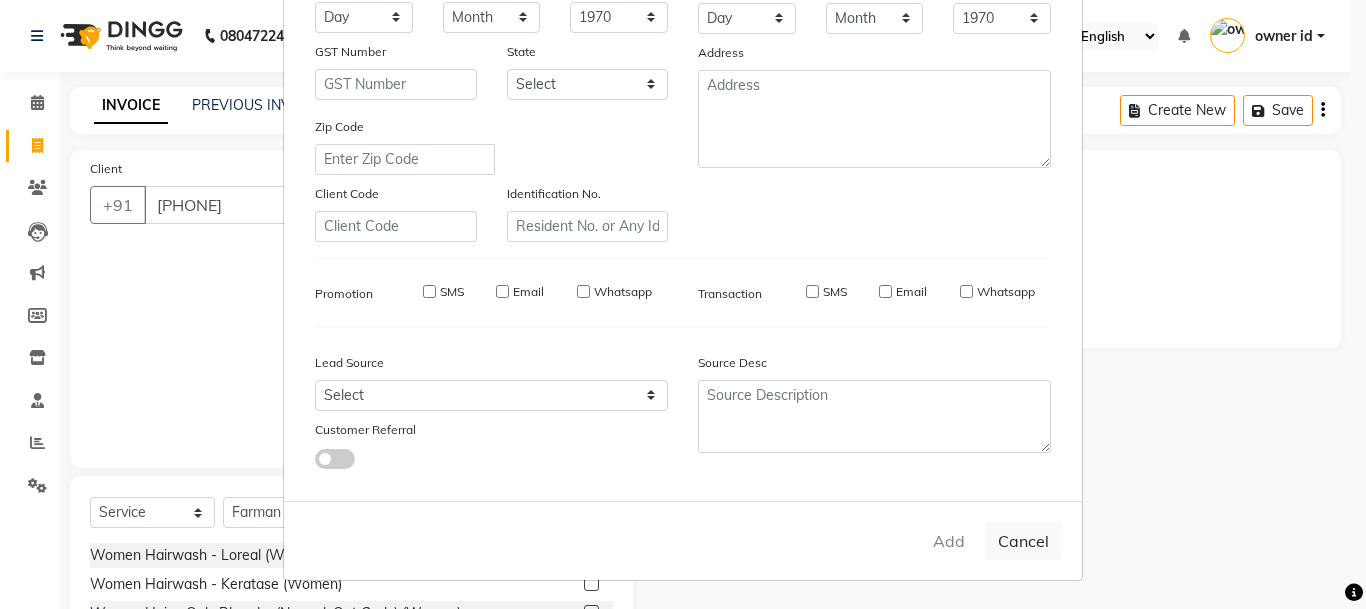 select 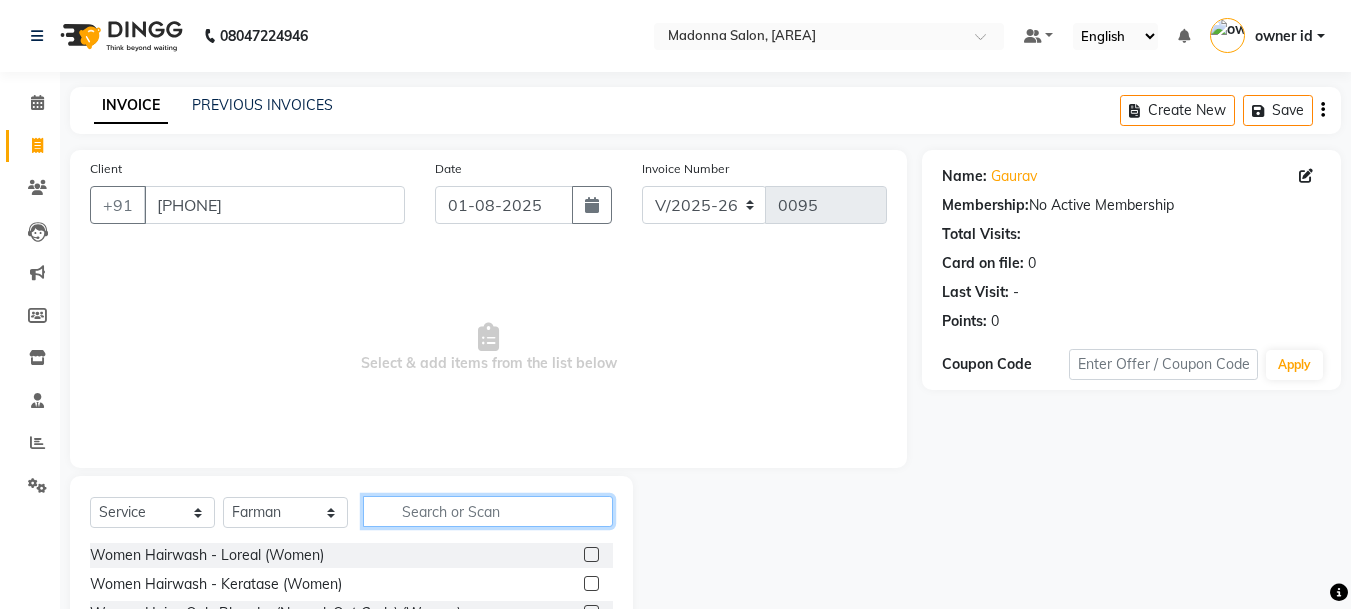 click 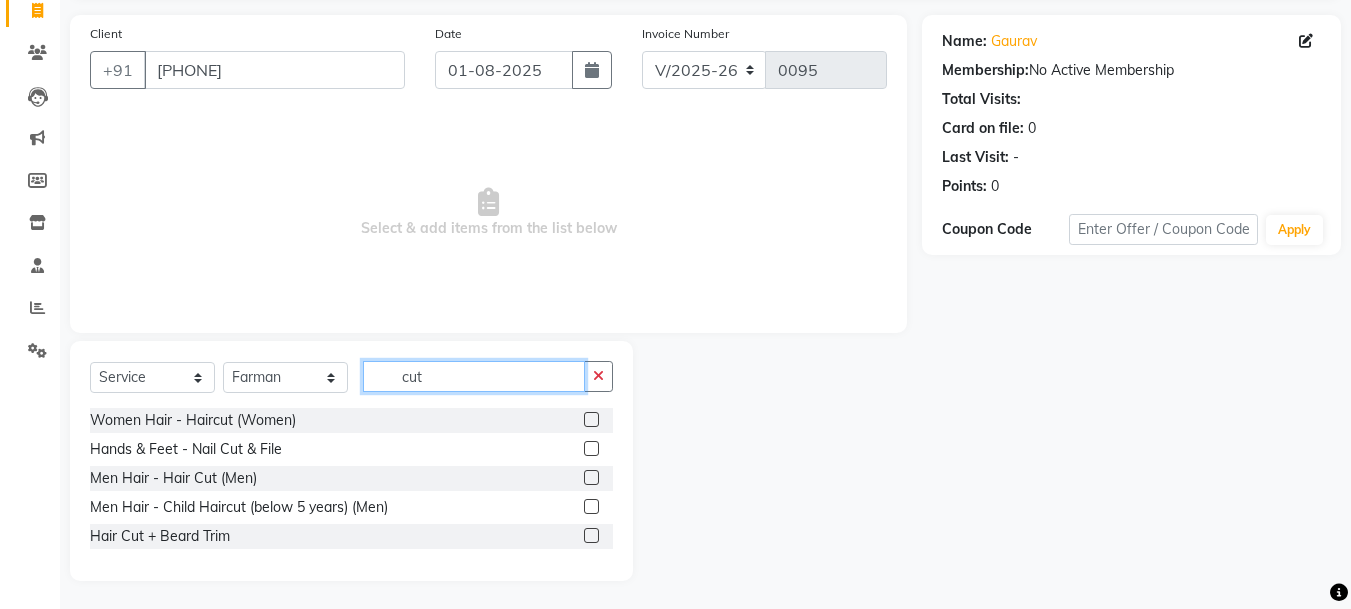 scroll, scrollTop: 137, scrollLeft: 0, axis: vertical 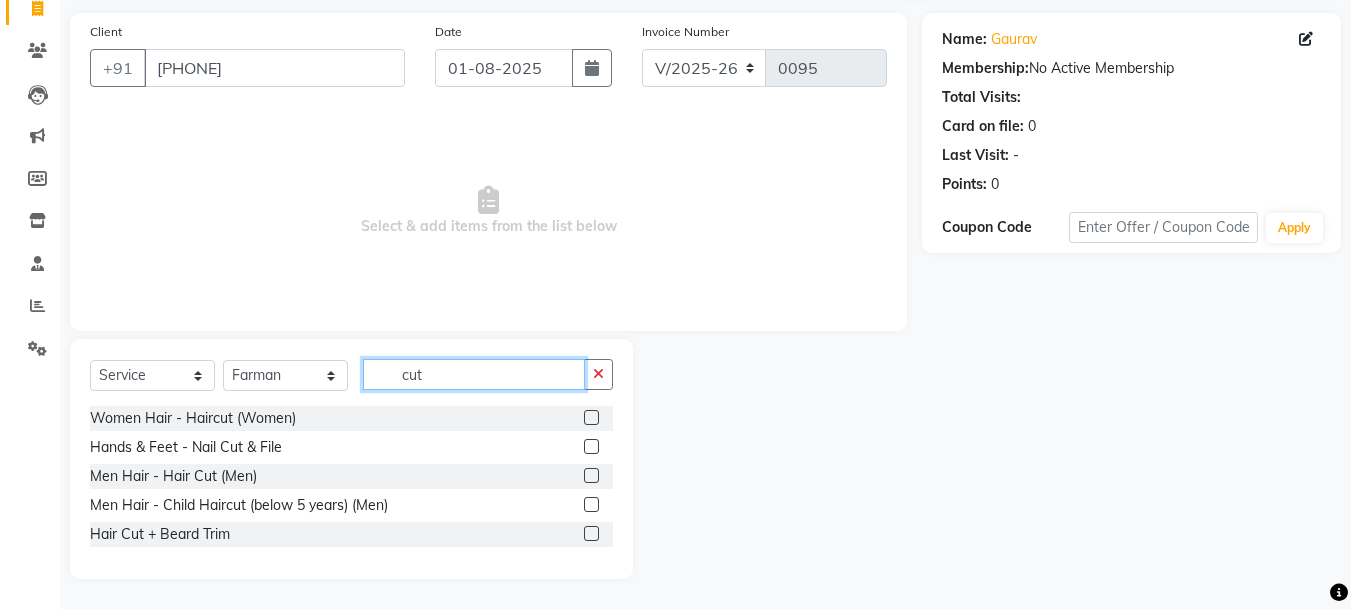 type on "cut" 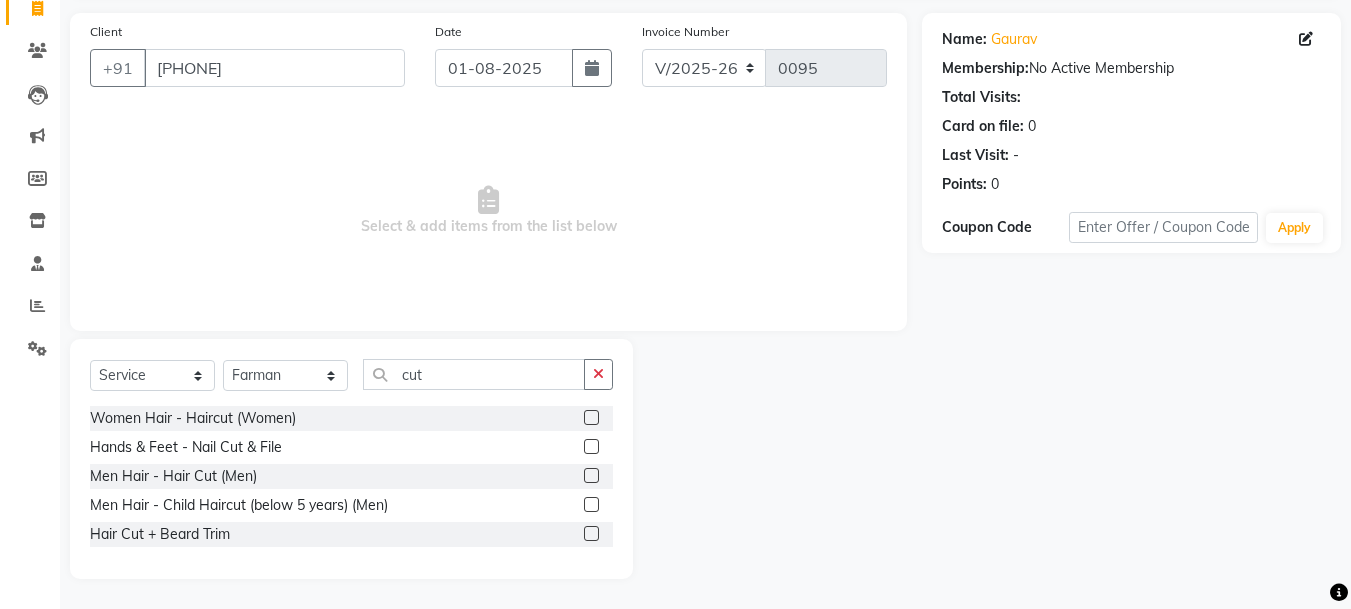 click 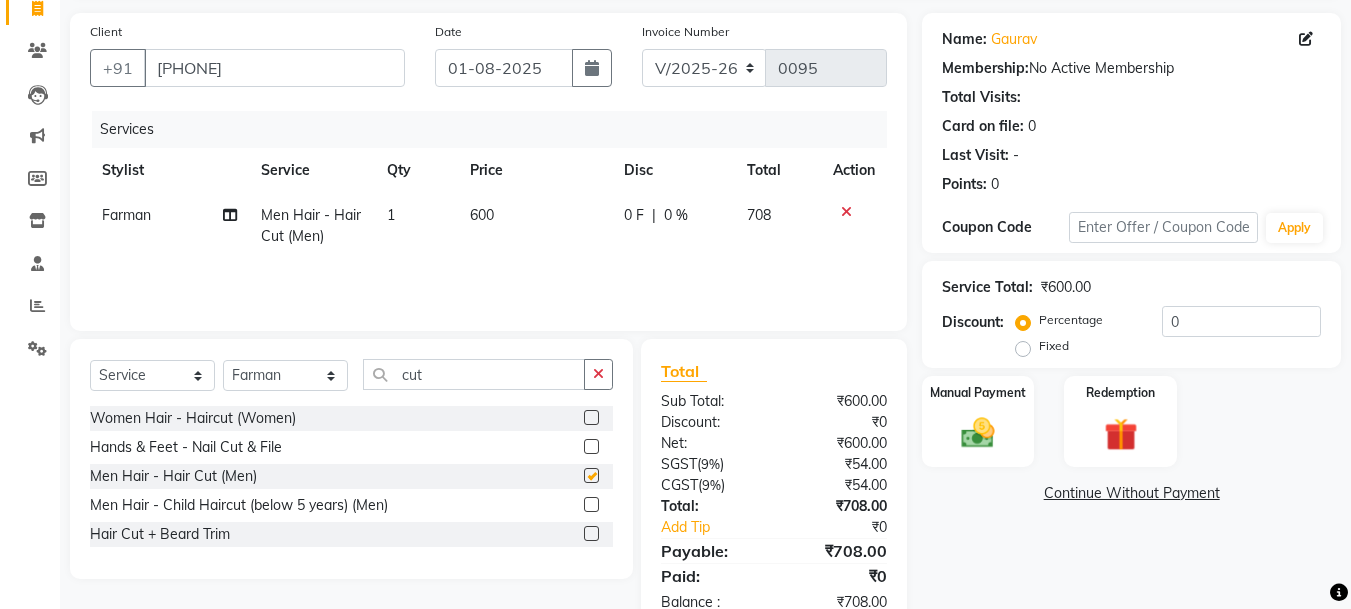 checkbox on "false" 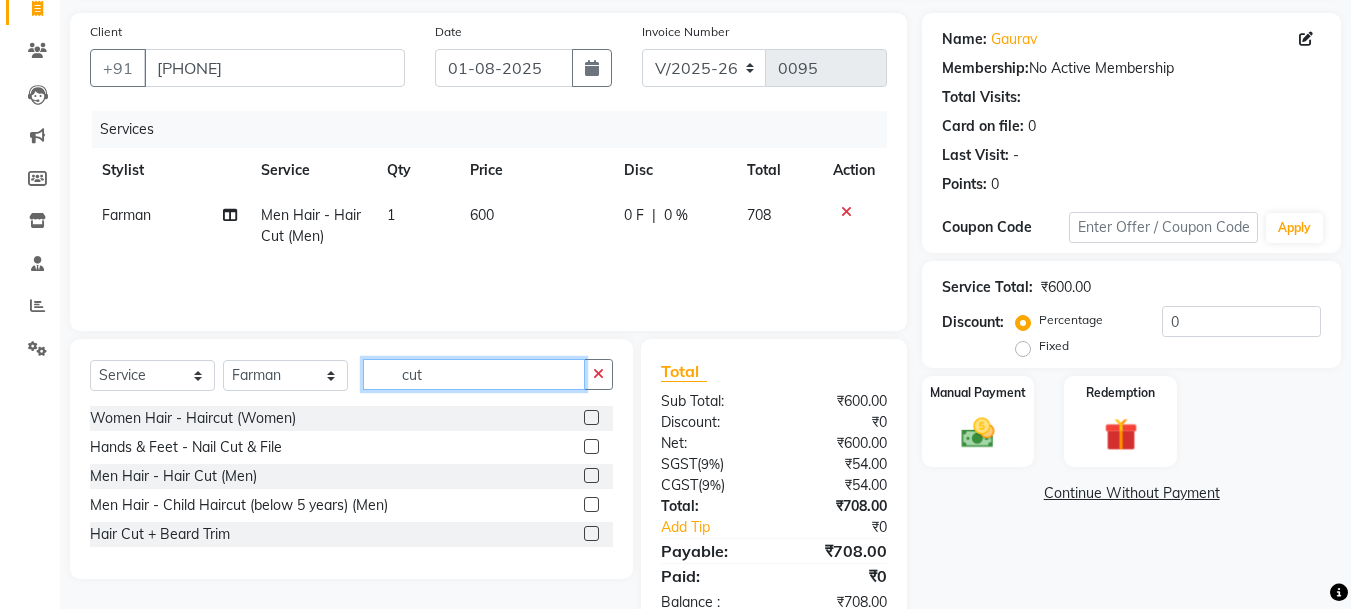 click on "cut" 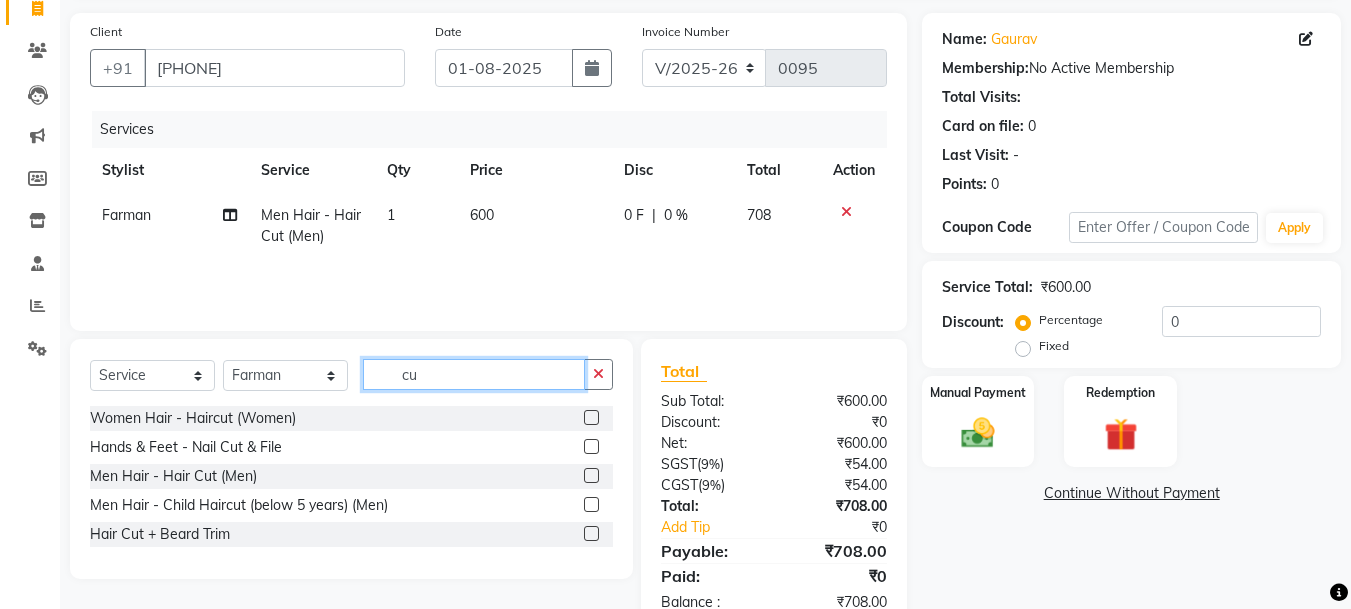 type on "c" 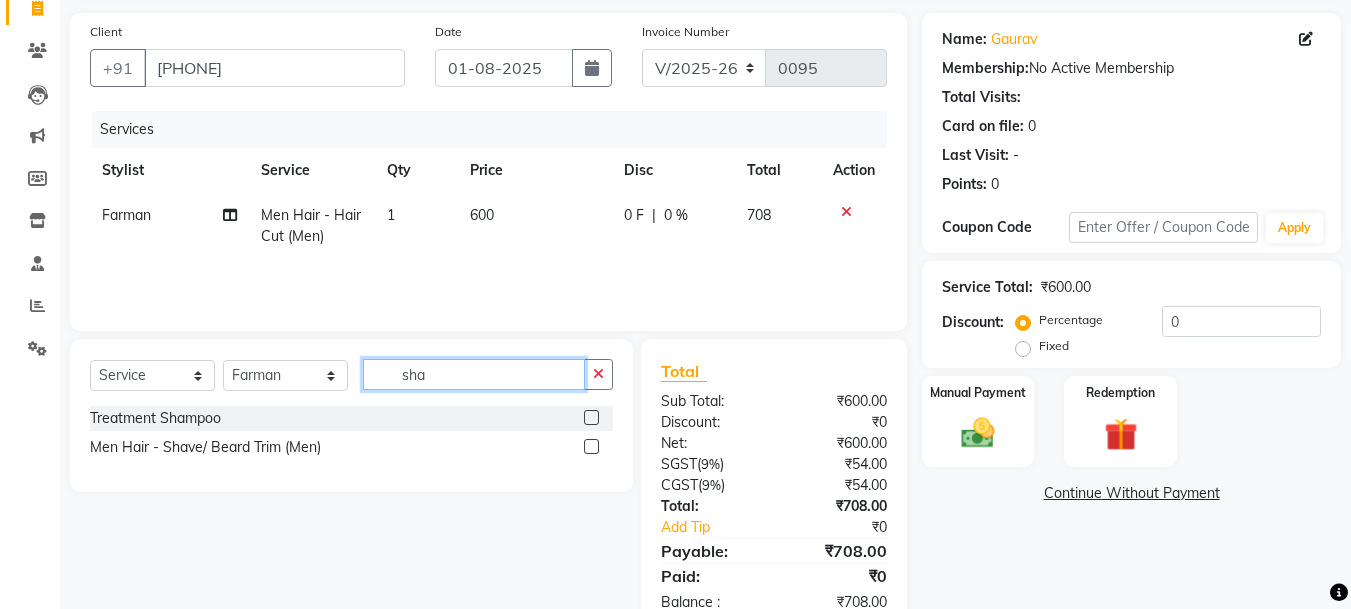 type on "sha" 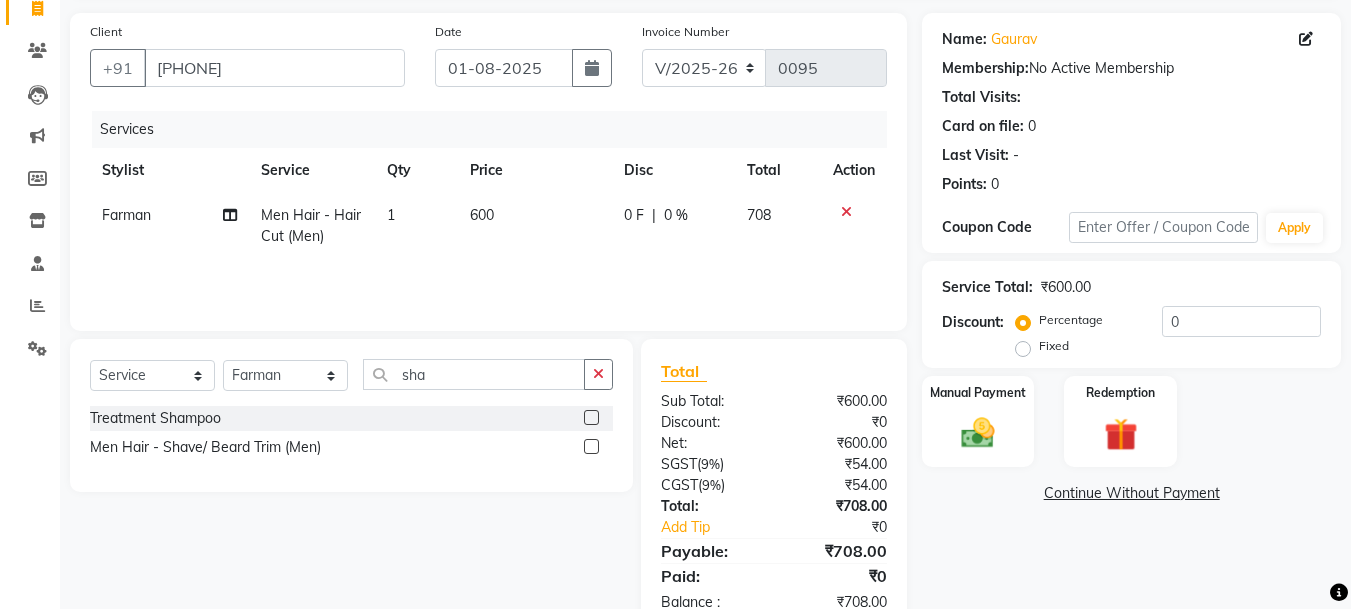 click 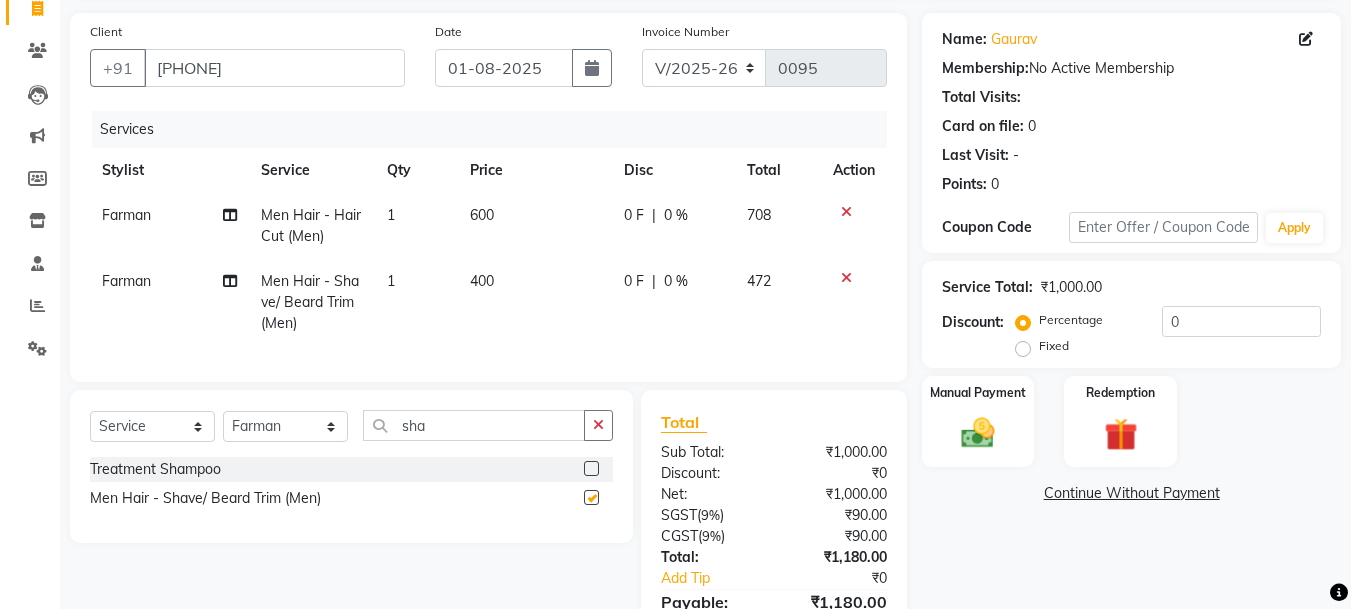 checkbox on "false" 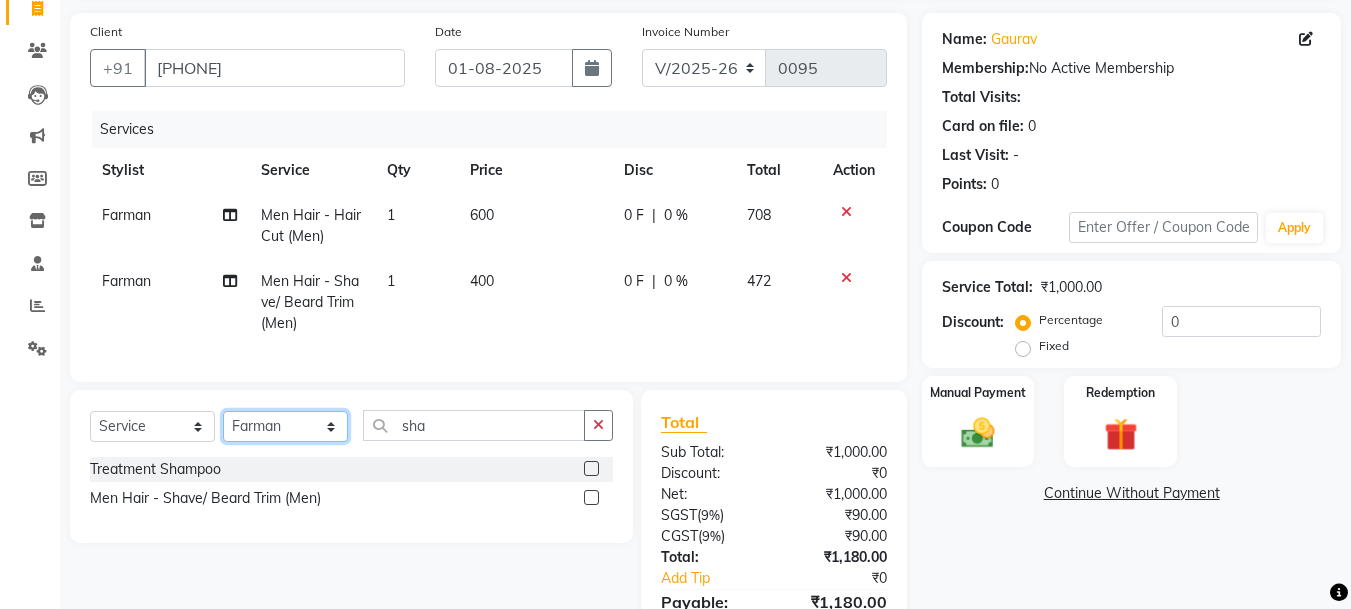 click on "Select Stylist [FIRST] [LAST] [FIRST] [FIRST] [FIRST] [FIRST] [FIRST] [FIRST] [FIRST] [FIRST] [FIRST] [FIRST] [FIRST] [FIRST] [FIRST]" 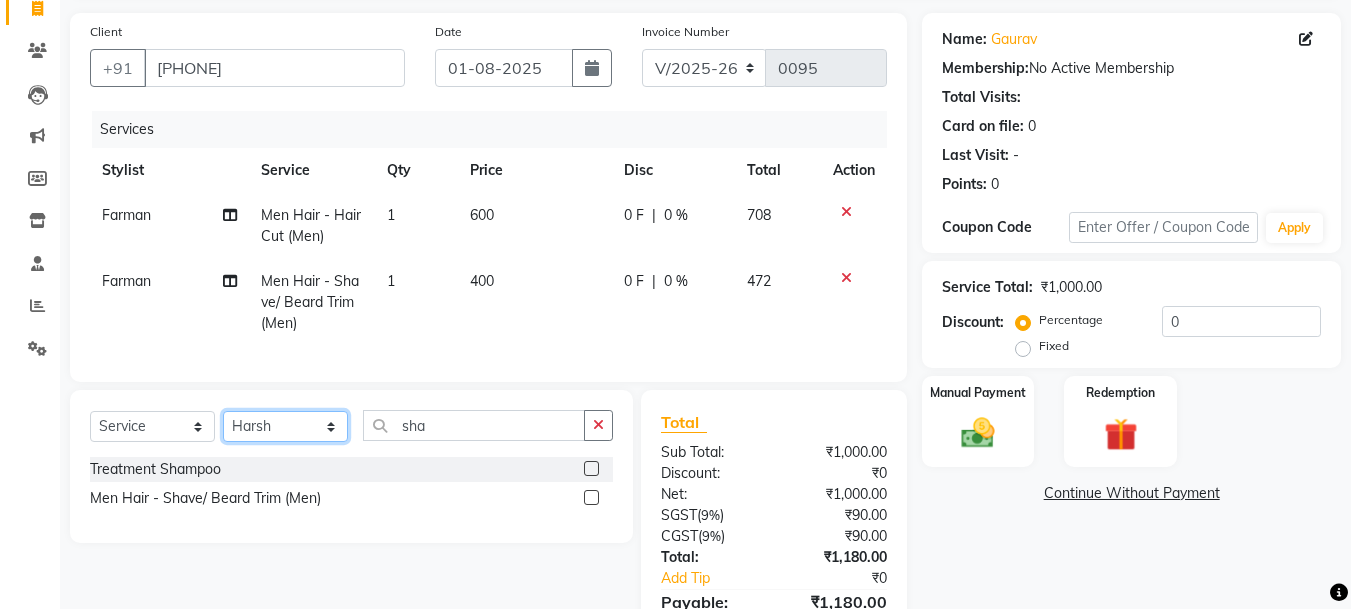 click on "Select Stylist [FIRST] [LAST] [FIRST] [FIRST] [FIRST] [FIRST] [FIRST] [FIRST] [FIRST] [FIRST] [FIRST] [FIRST] [FIRST] [FIRST] [FIRST]" 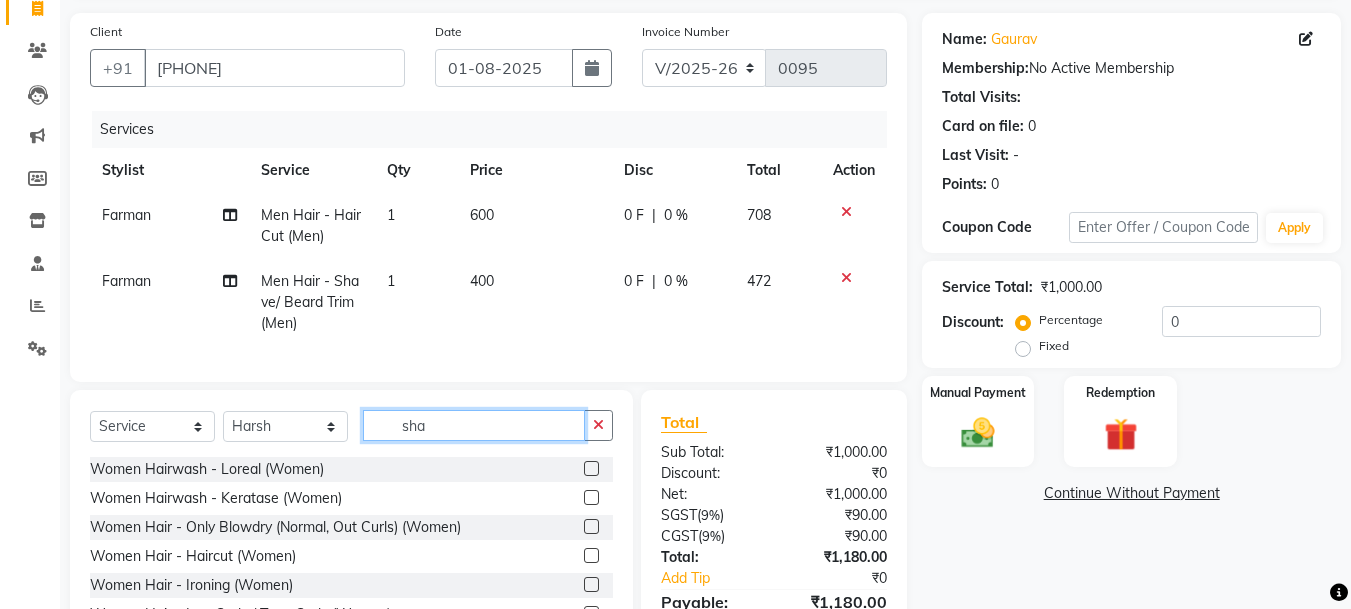 click on "sha" 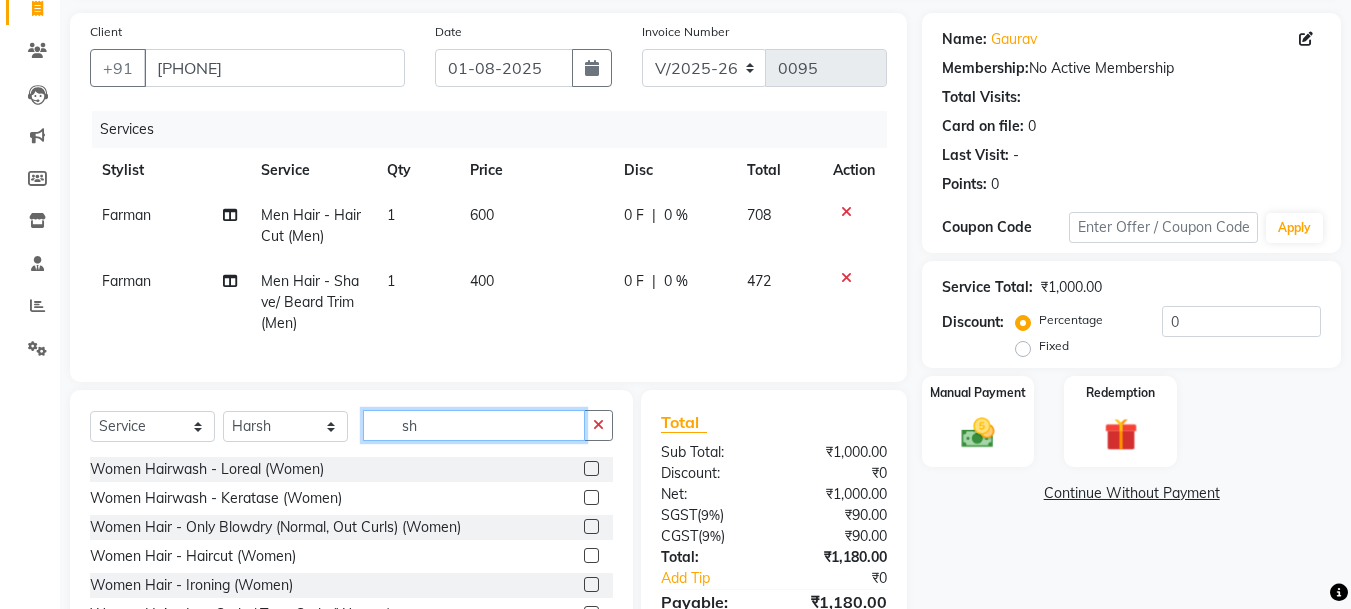 type on "s" 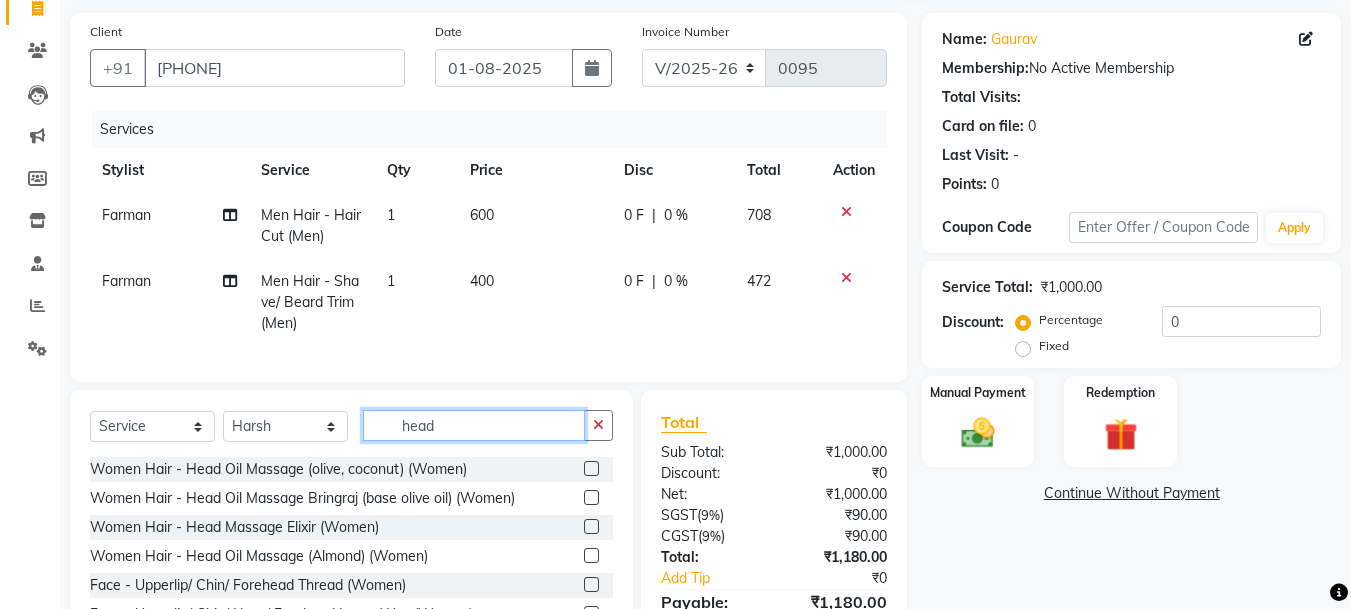 type on "head" 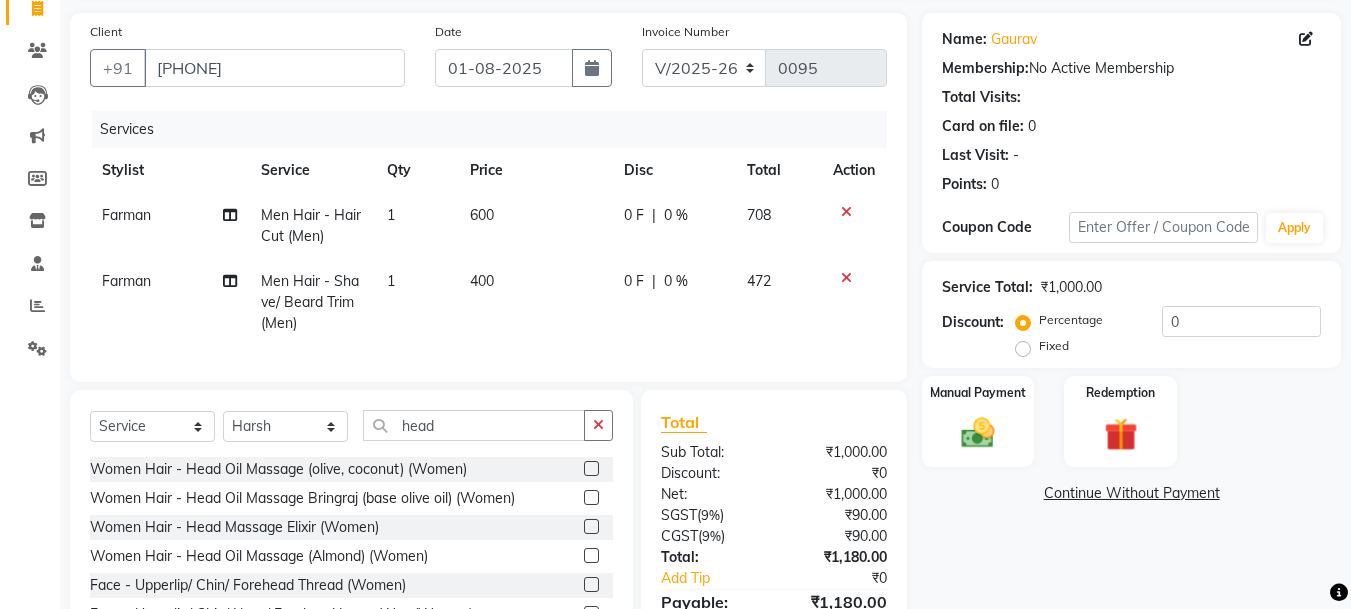 click 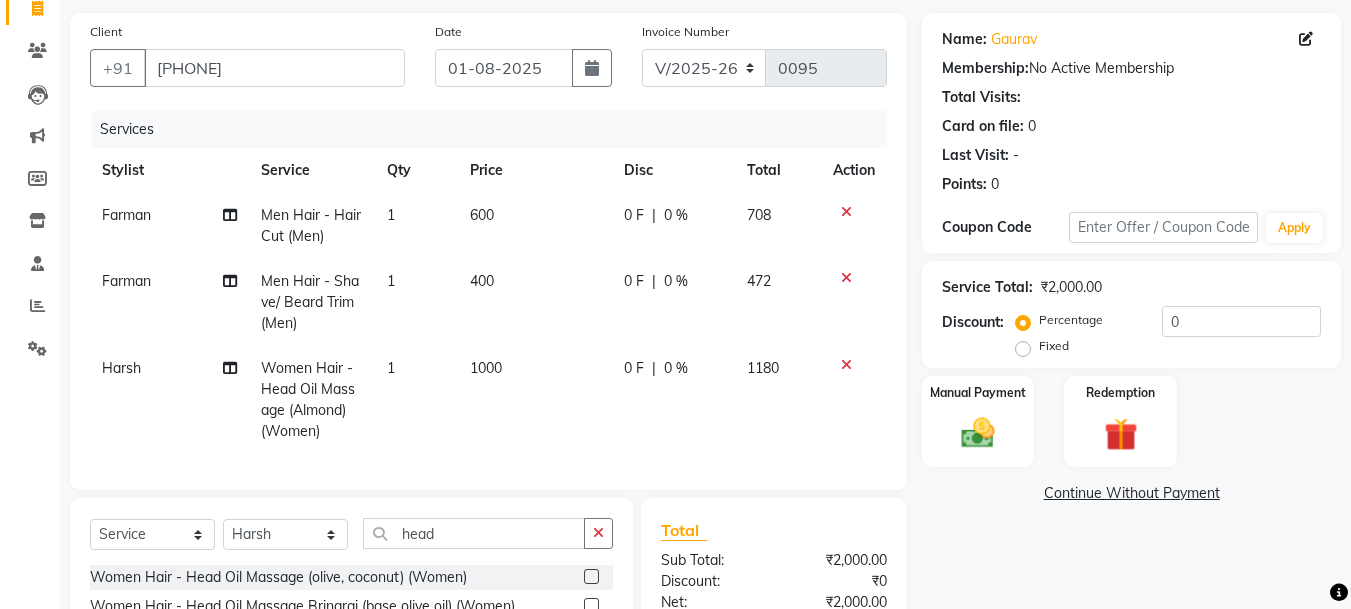 checkbox on "false" 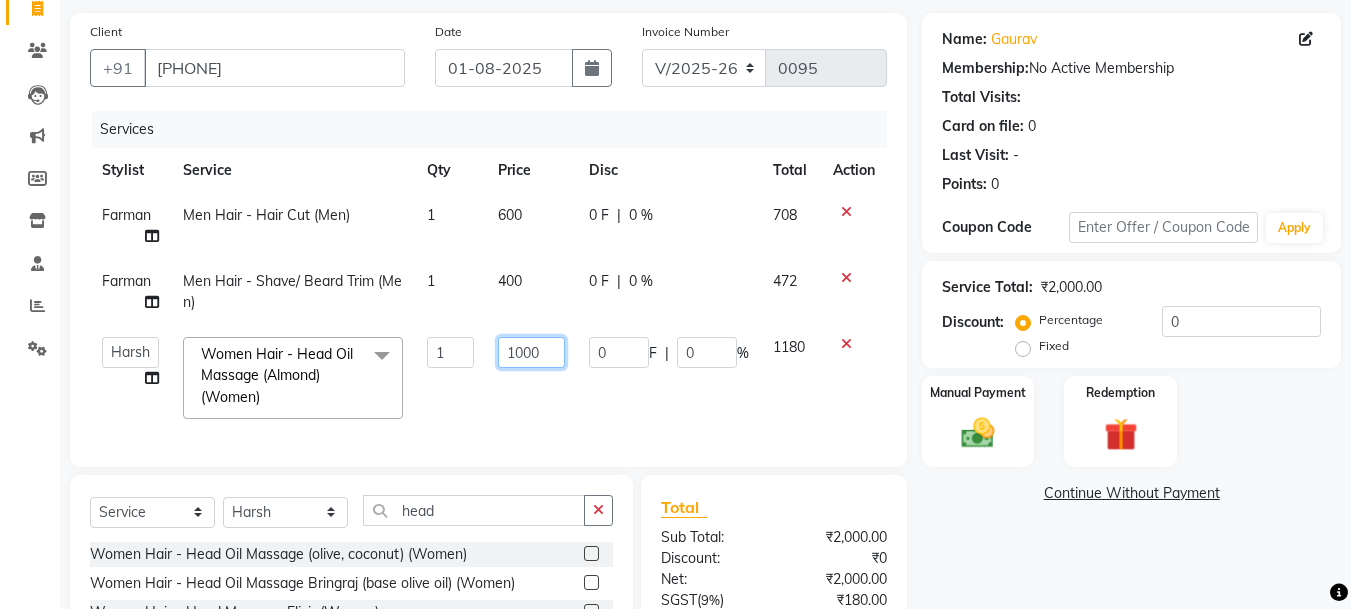click on "1000" 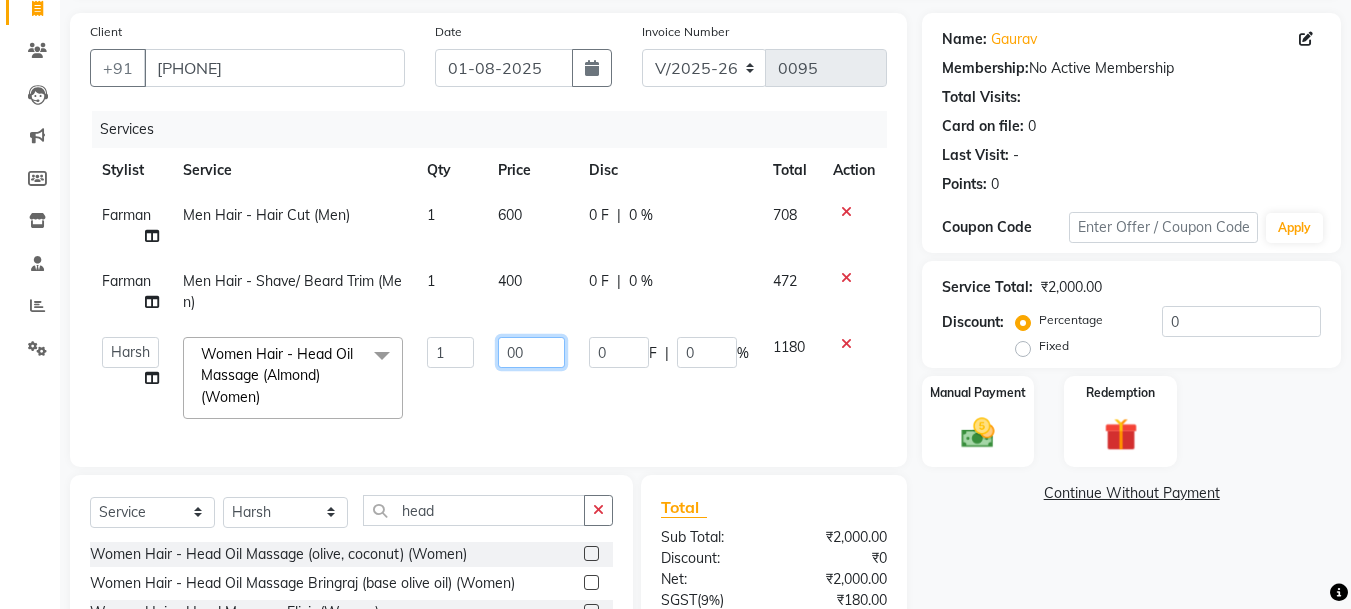 type on "600" 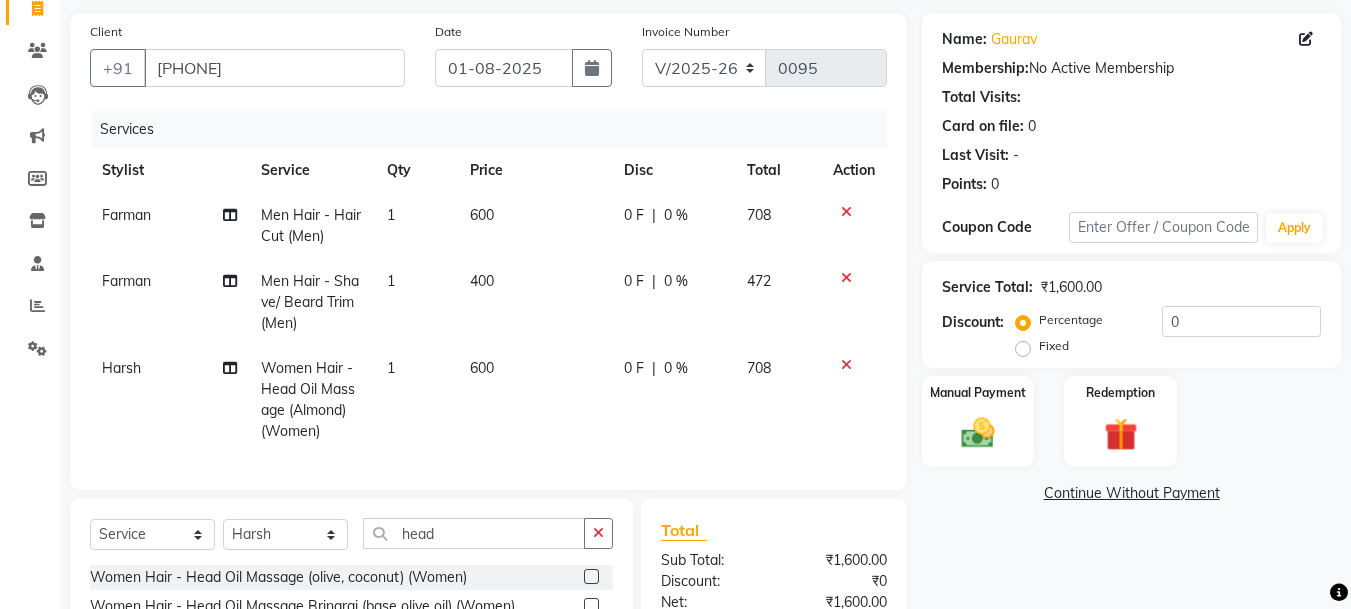 click on "0 F | 0 %" 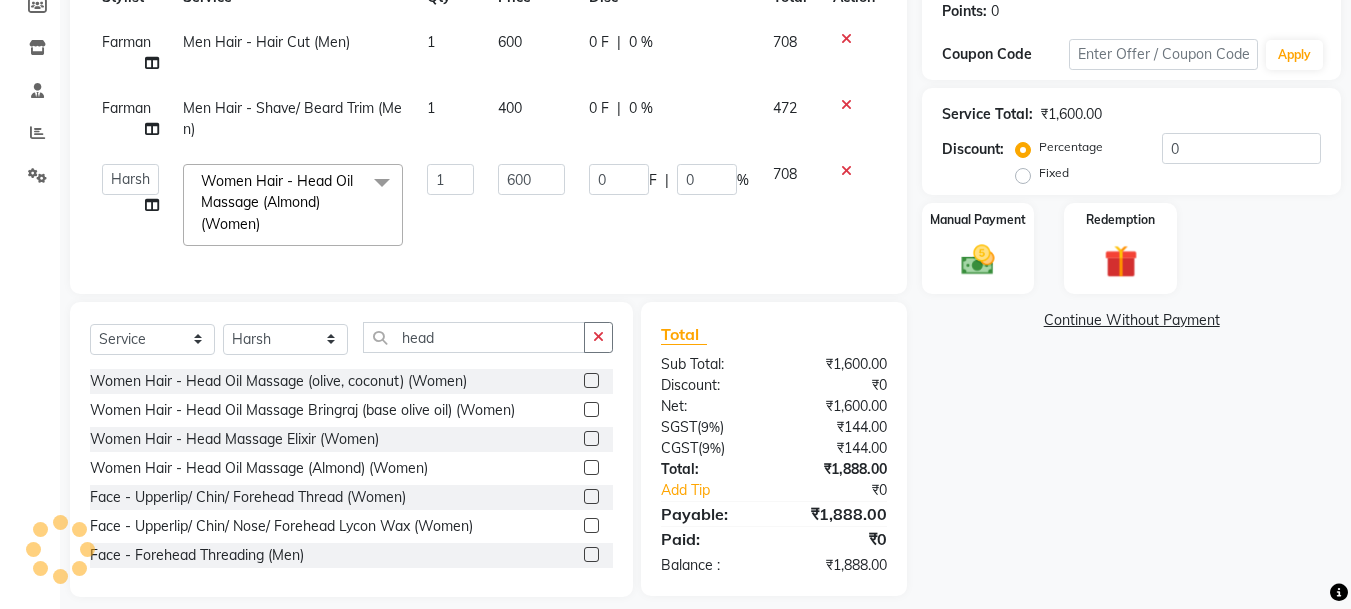 scroll, scrollTop: 337, scrollLeft: 0, axis: vertical 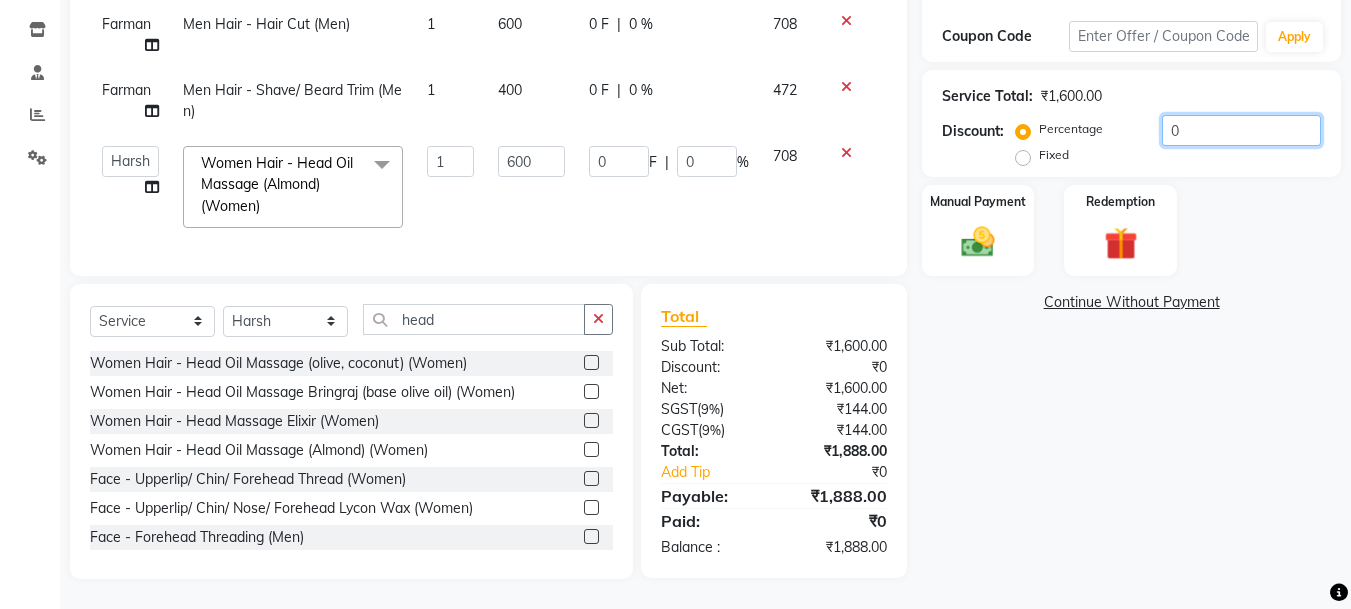 click on "0" 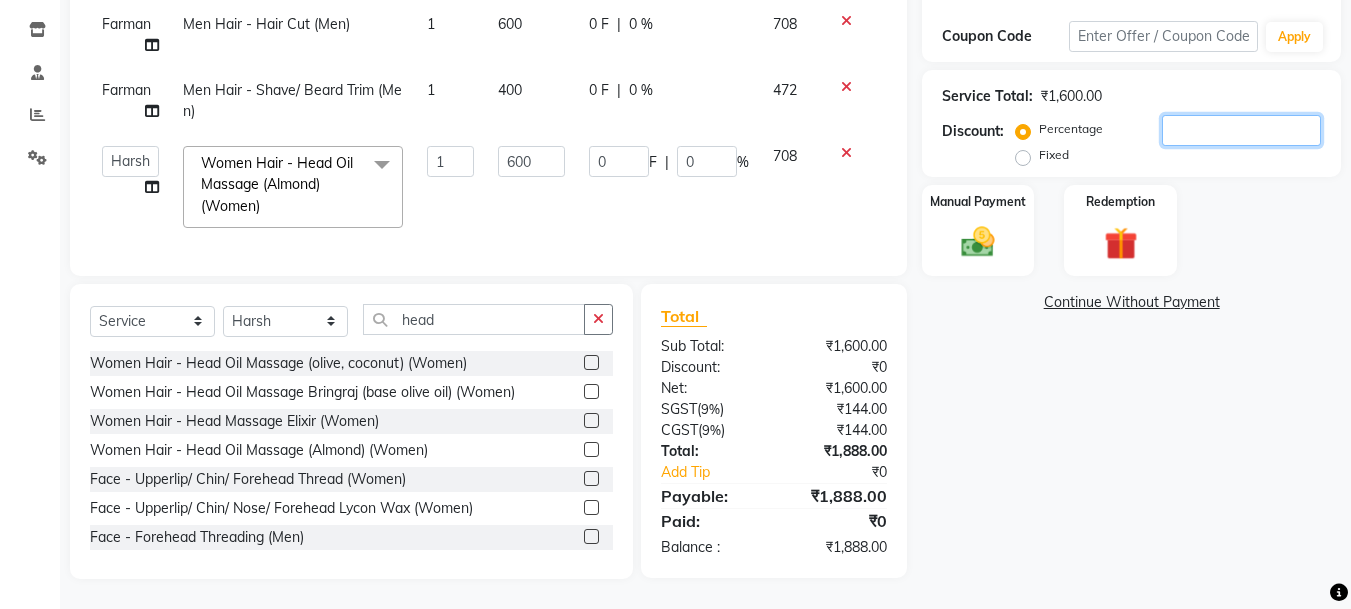 type on "2" 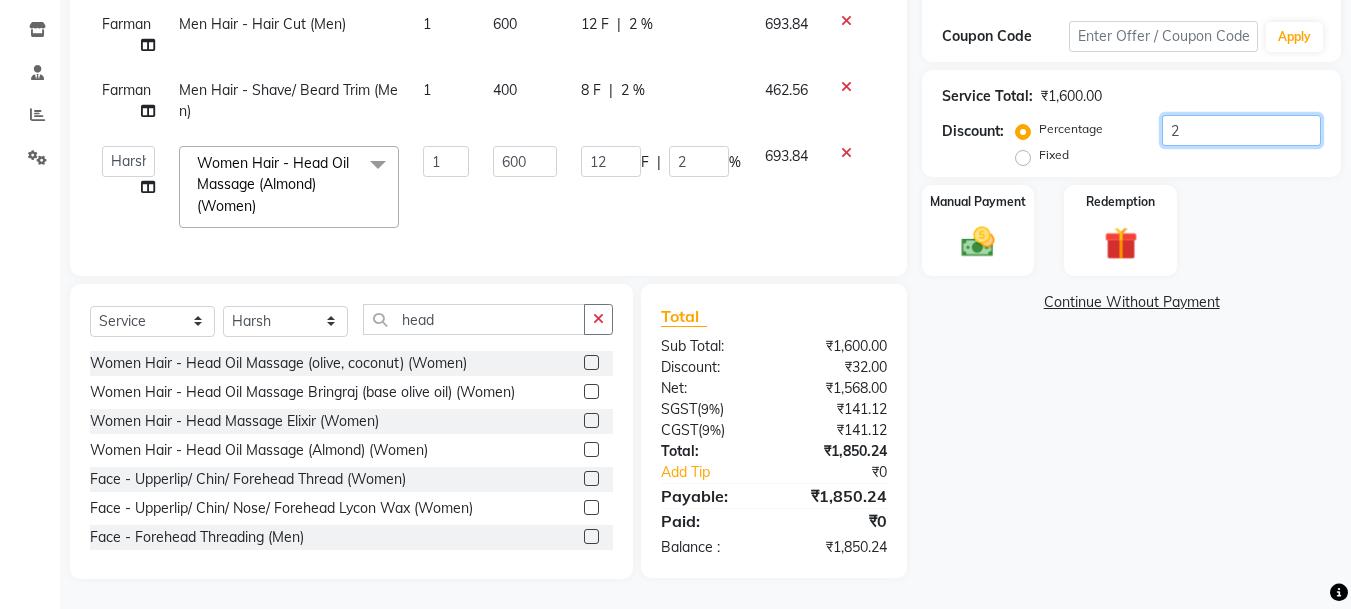 type on "20" 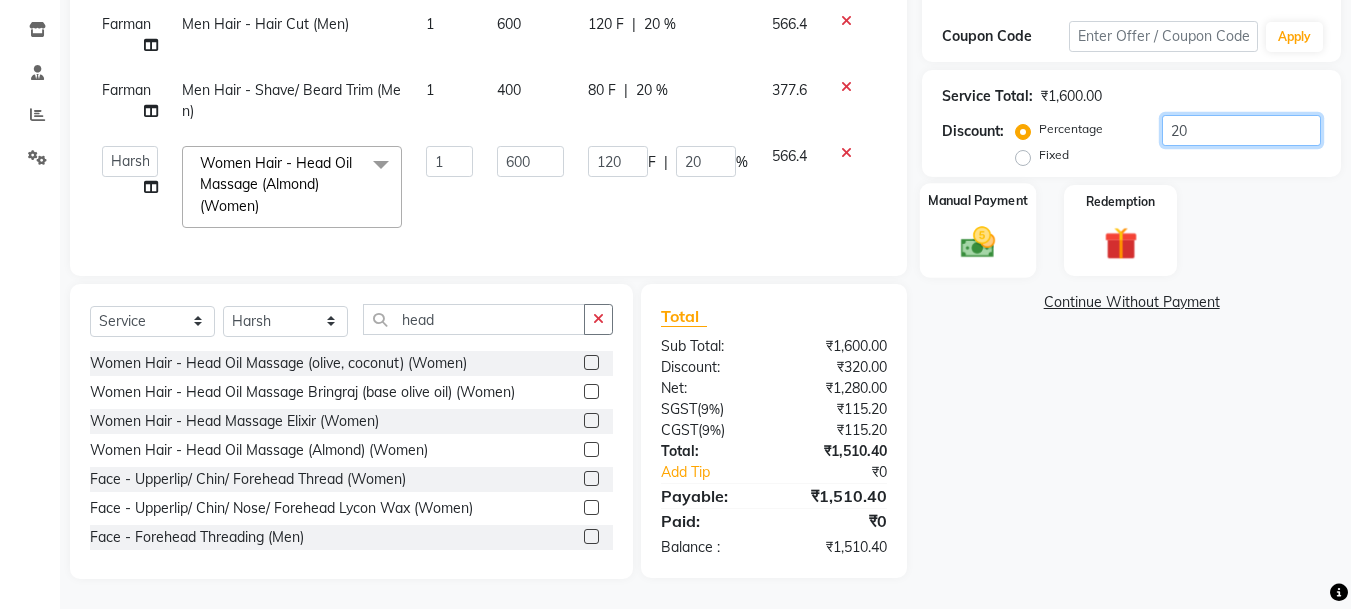 type on "20" 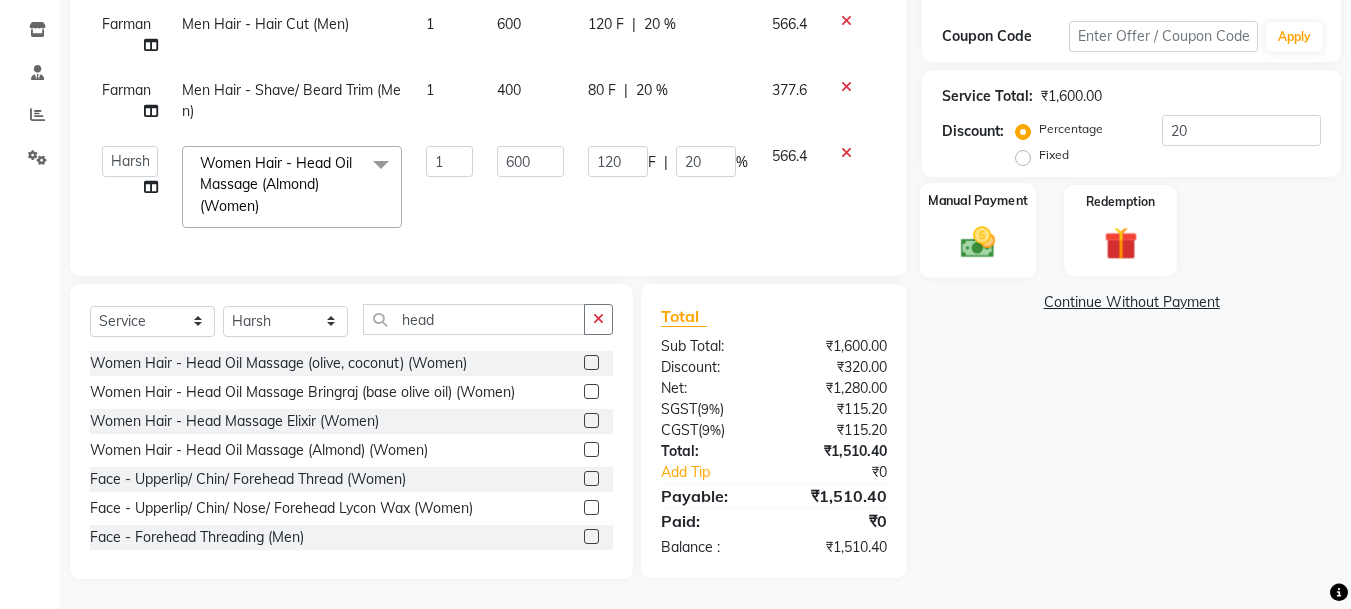 click on "Manual Payment" 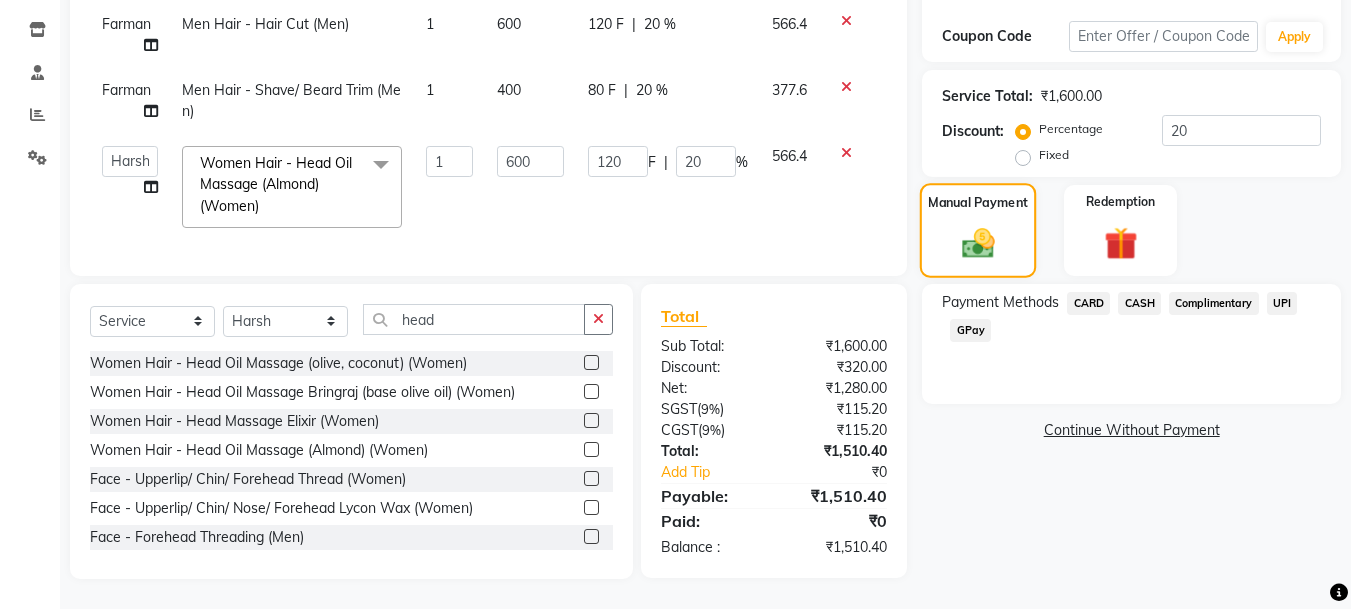 scroll, scrollTop: 343, scrollLeft: 0, axis: vertical 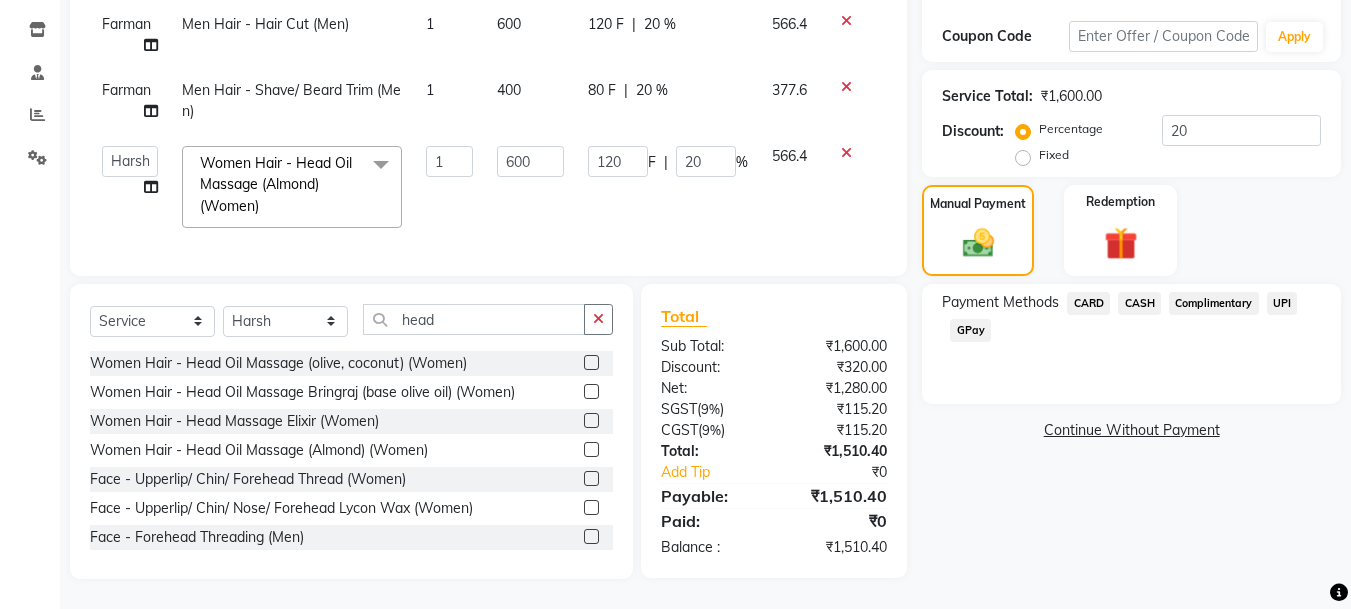 click on "CARD" 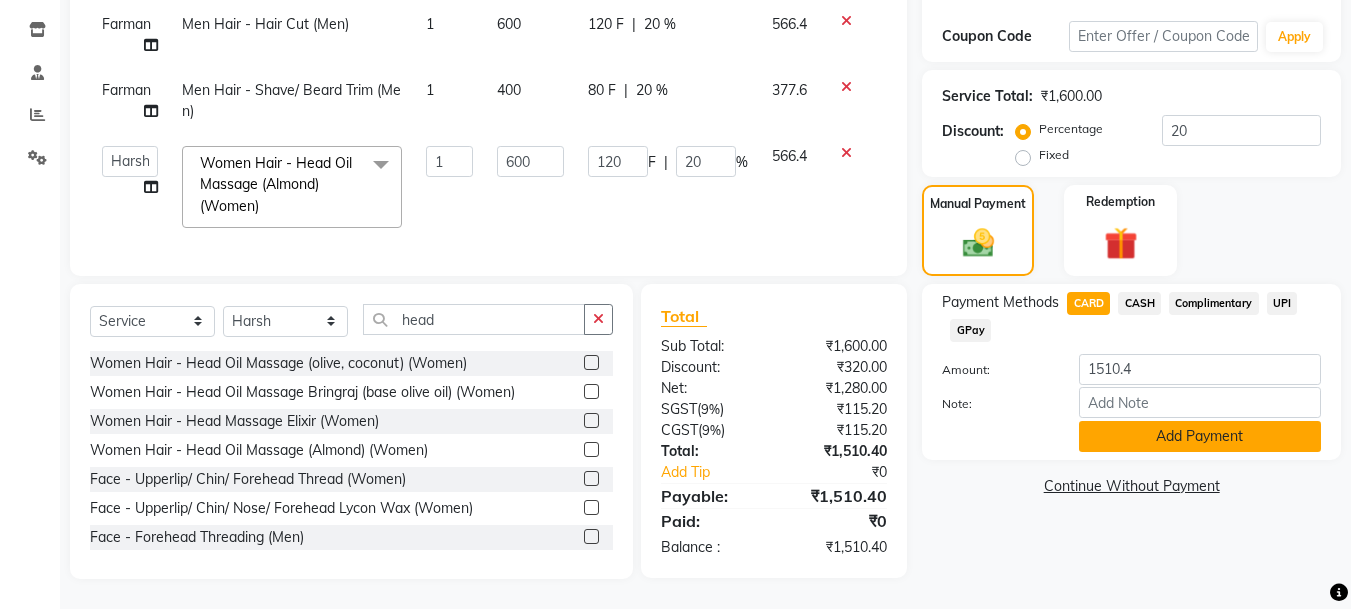 click on "Add Payment" 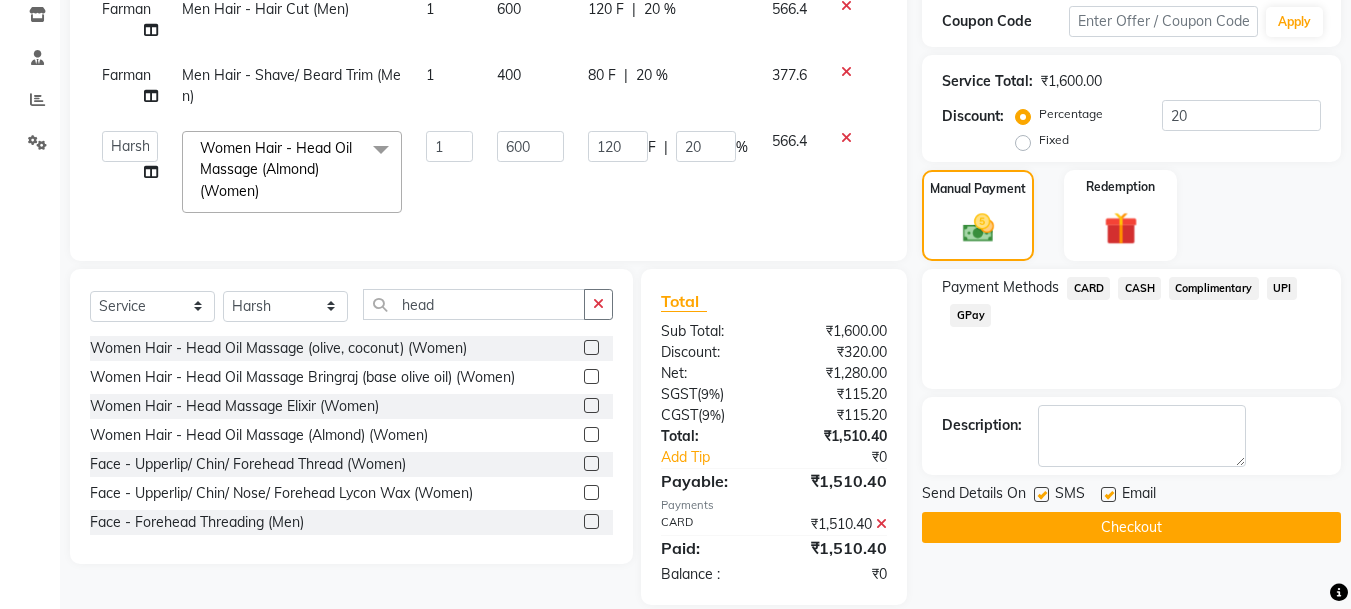 scroll, scrollTop: 384, scrollLeft: 0, axis: vertical 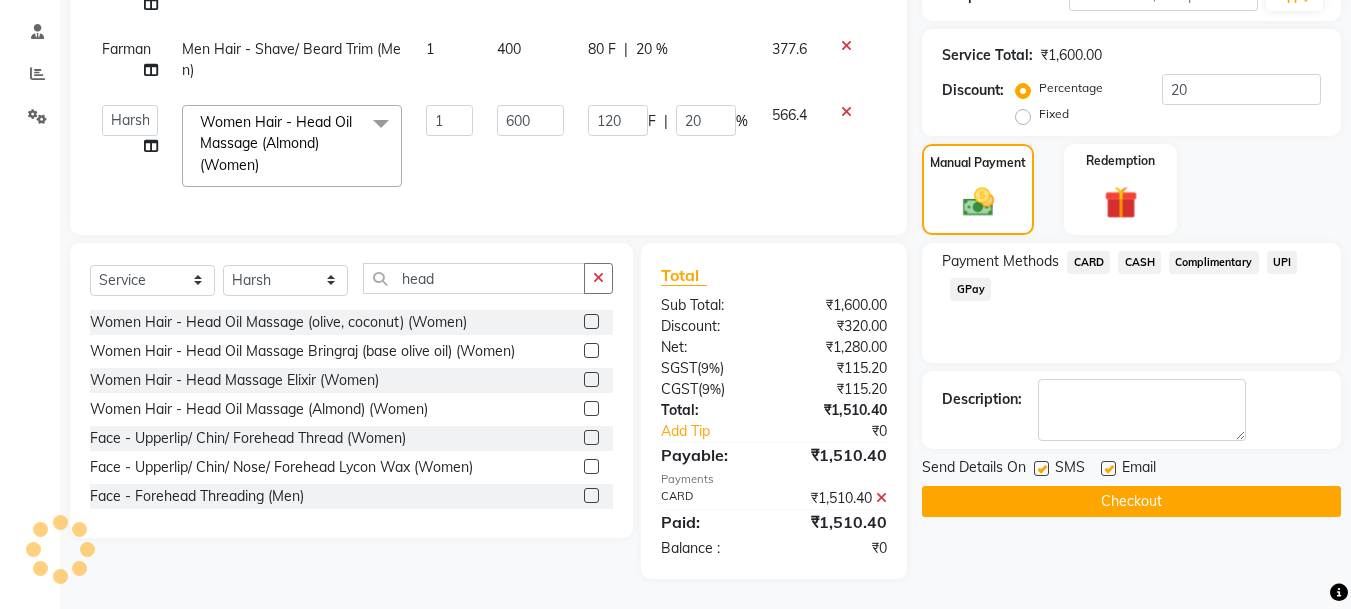 click on "Checkout" 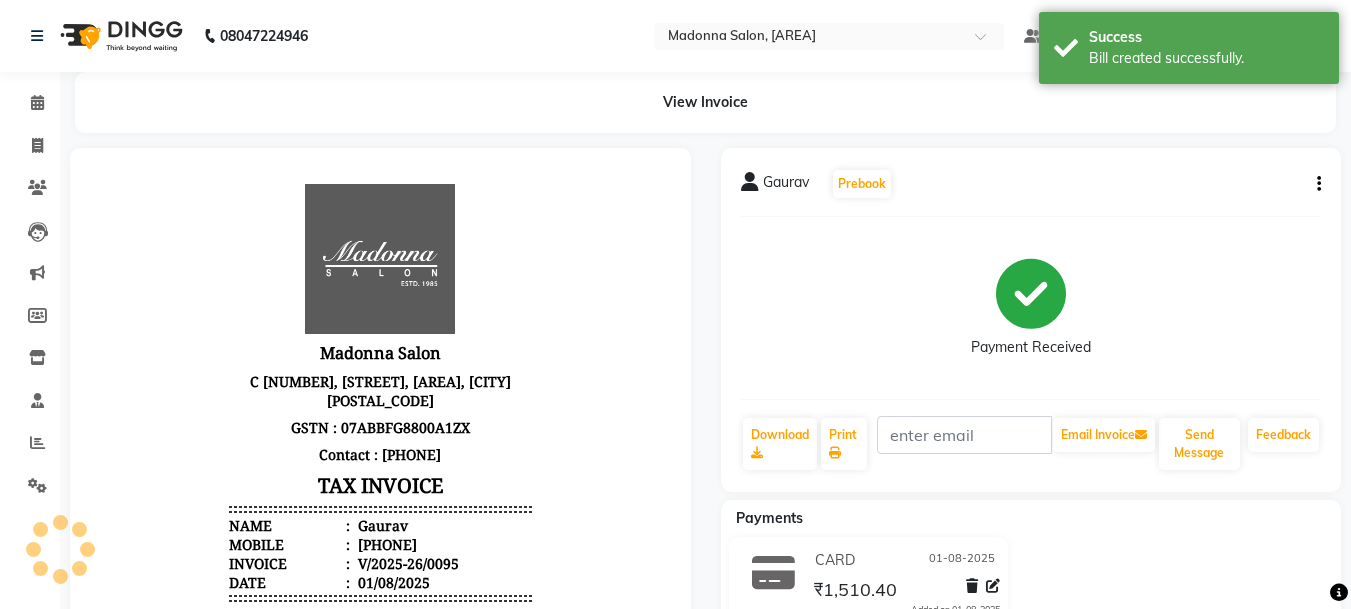 scroll, scrollTop: 0, scrollLeft: 0, axis: both 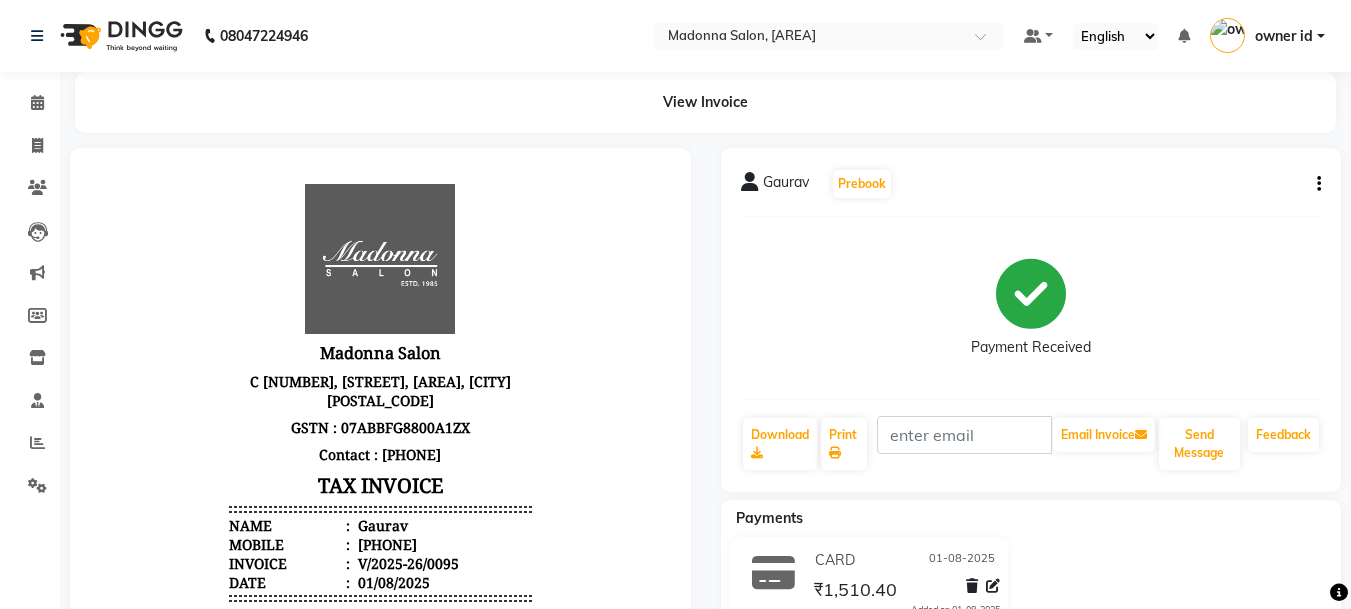 click 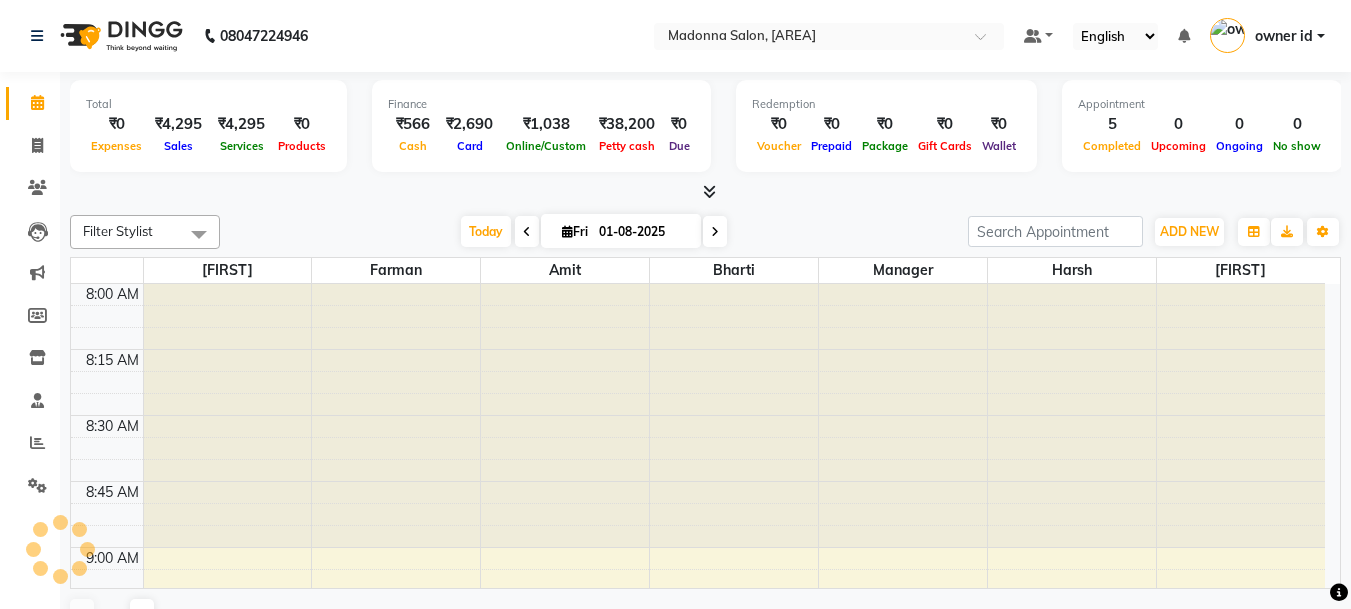 scroll, scrollTop: 0, scrollLeft: 0, axis: both 